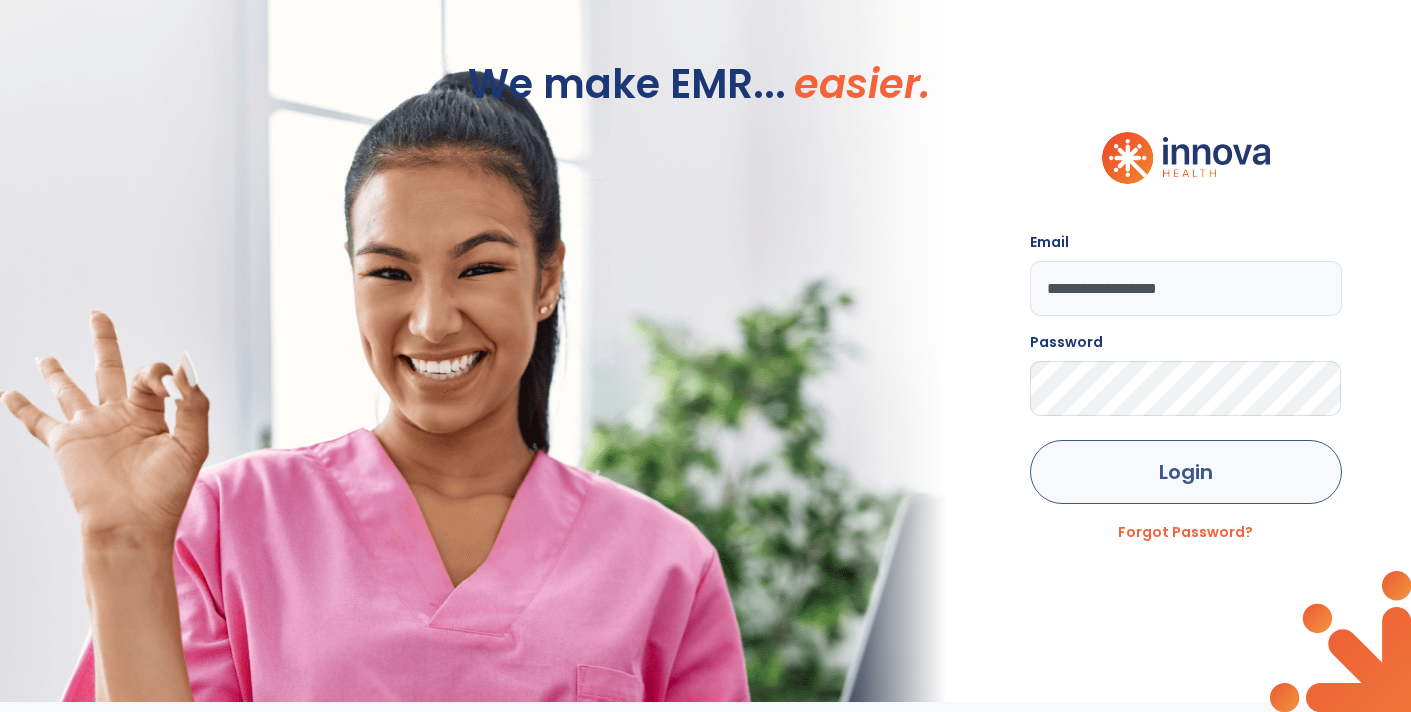 scroll, scrollTop: 0, scrollLeft: 0, axis: both 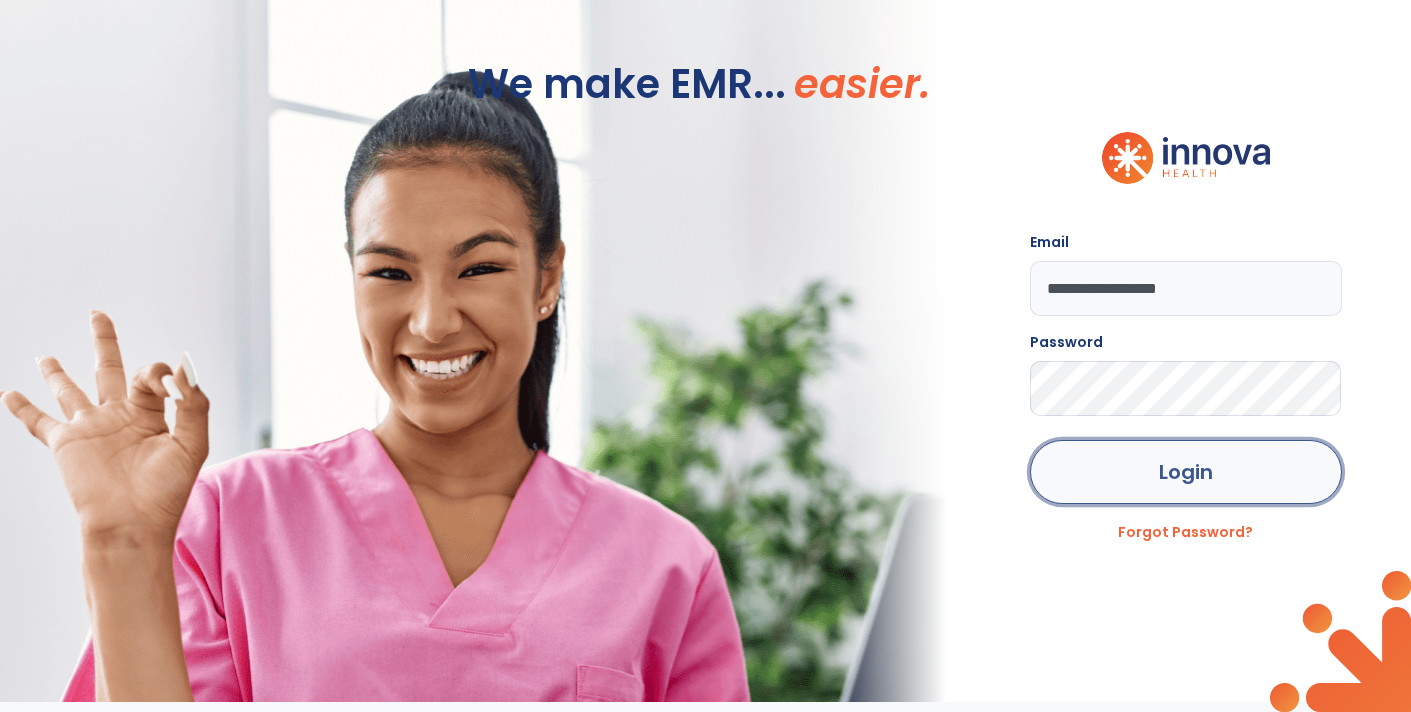 click on "Login" 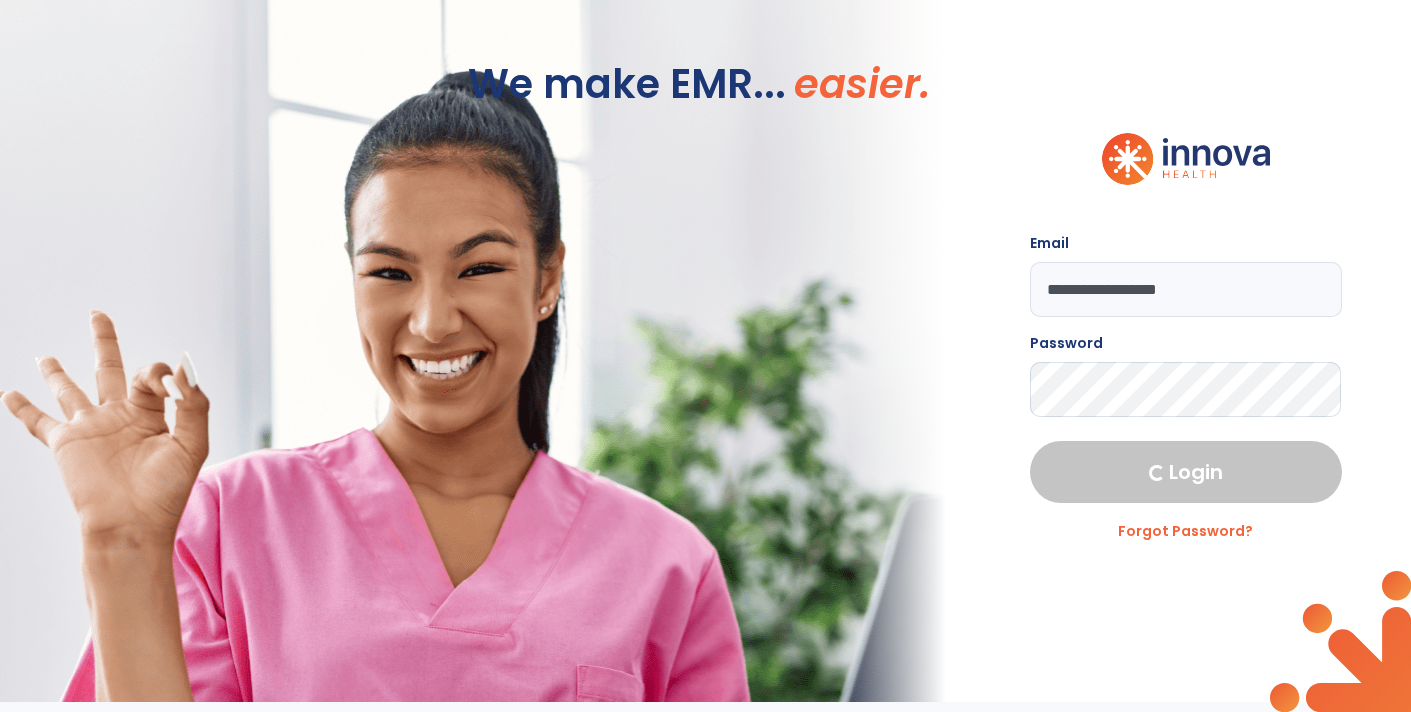 select on "****" 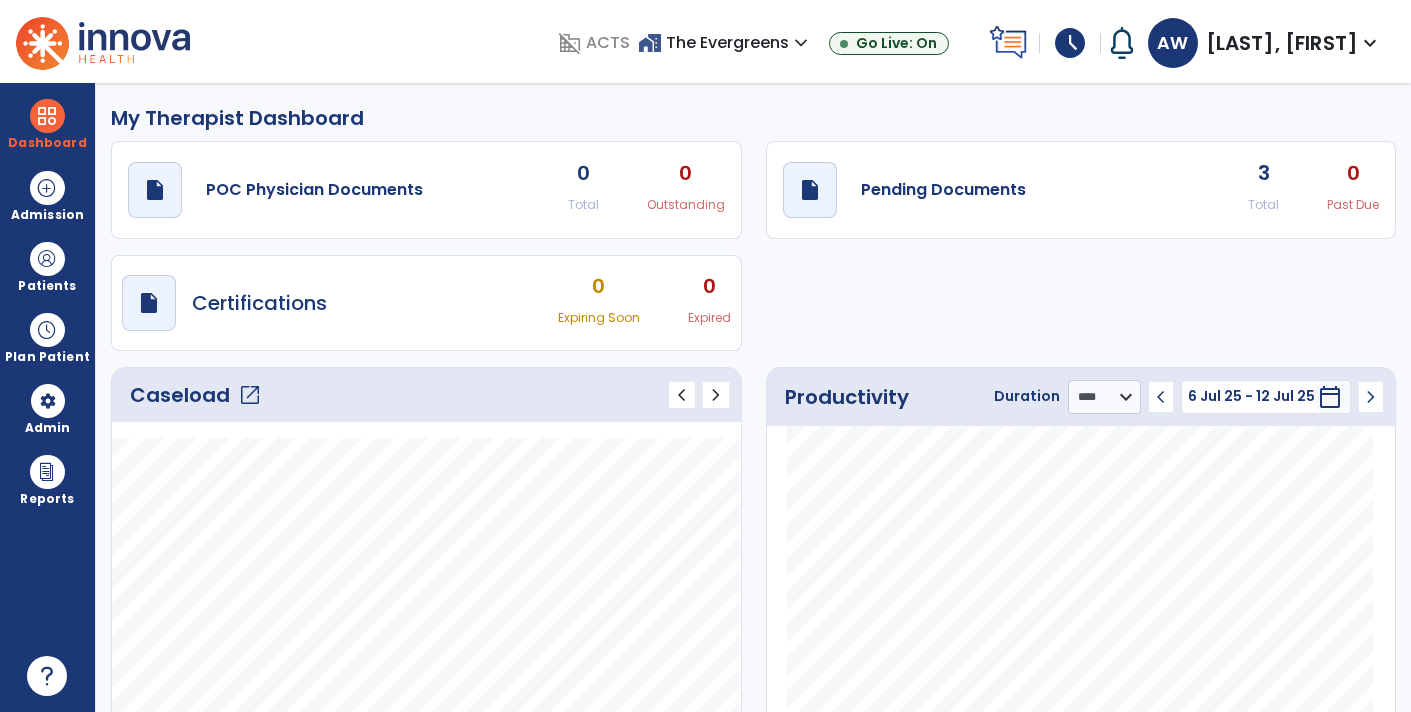 click on "open_in_new" 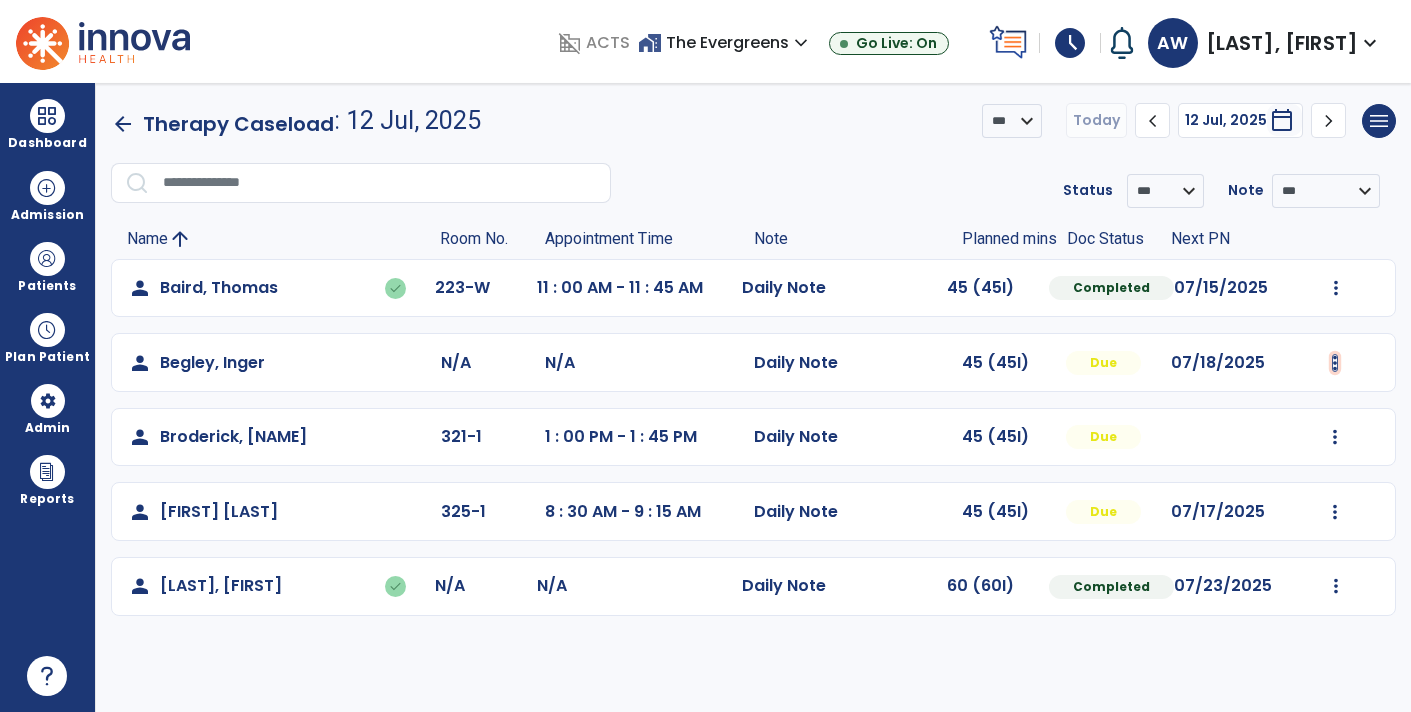 click at bounding box center (1336, 288) 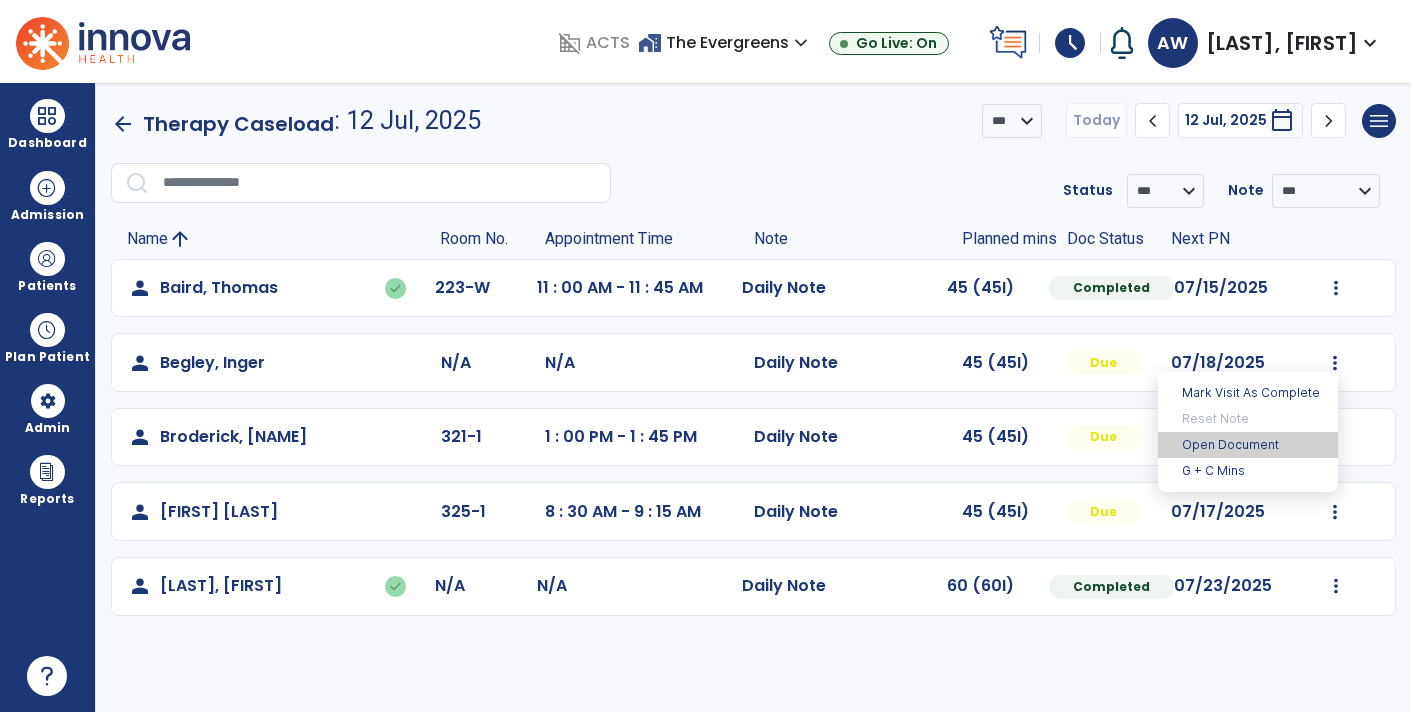 click on "Open Document" at bounding box center [1248, 445] 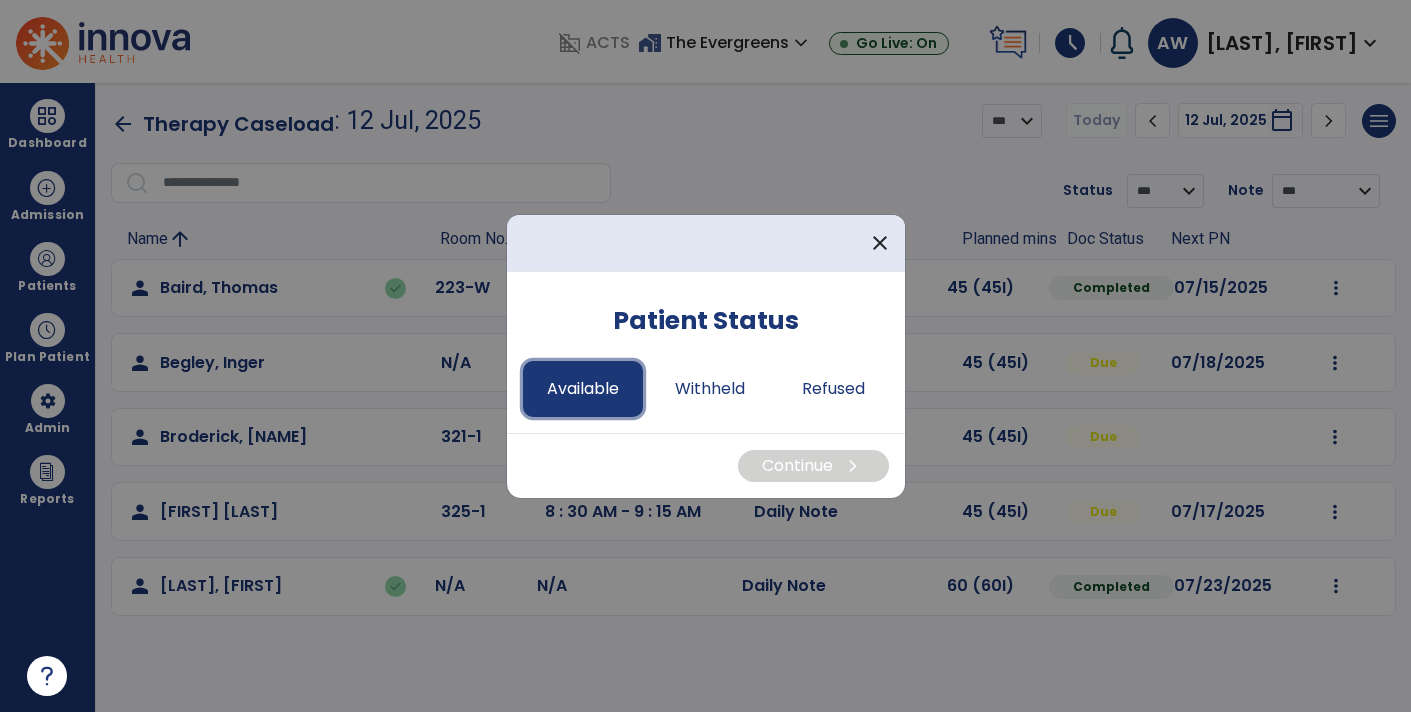 click on "Available" at bounding box center (583, 389) 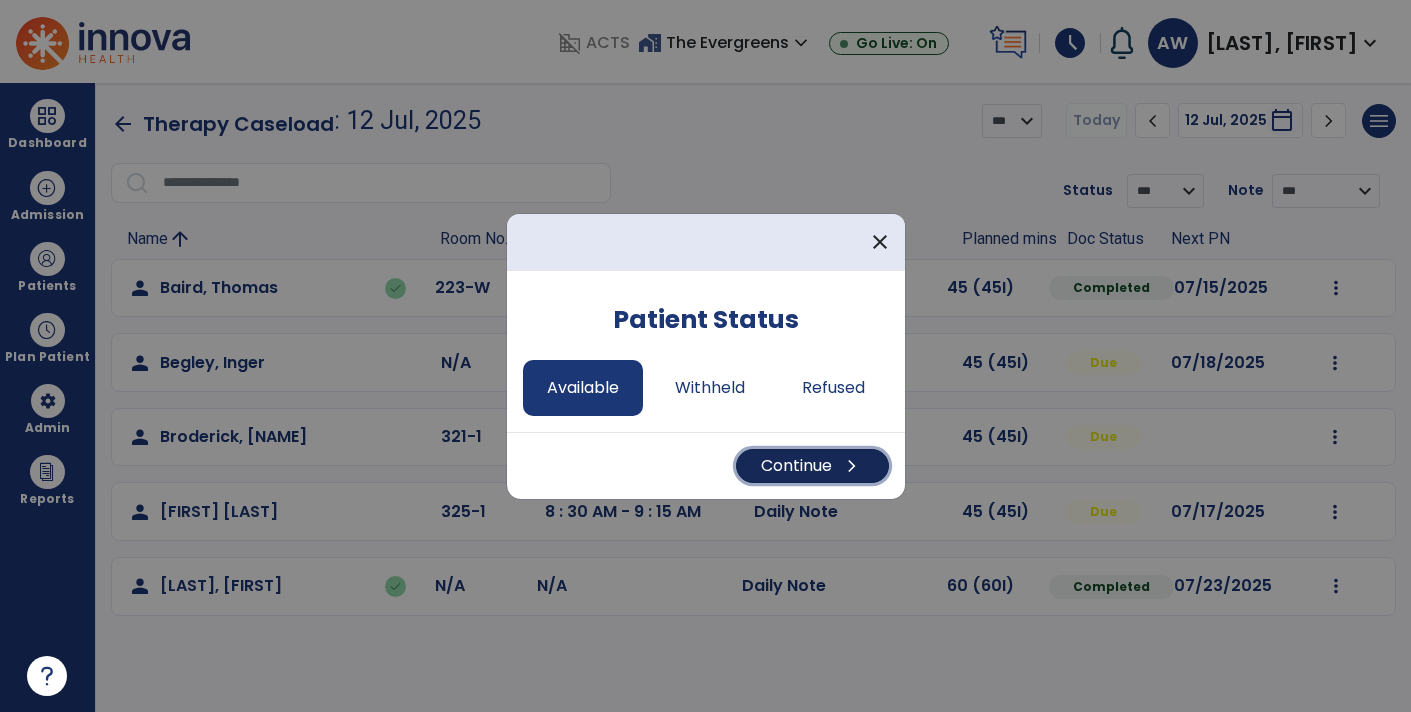 click on "Continue   chevron_right" at bounding box center (812, 466) 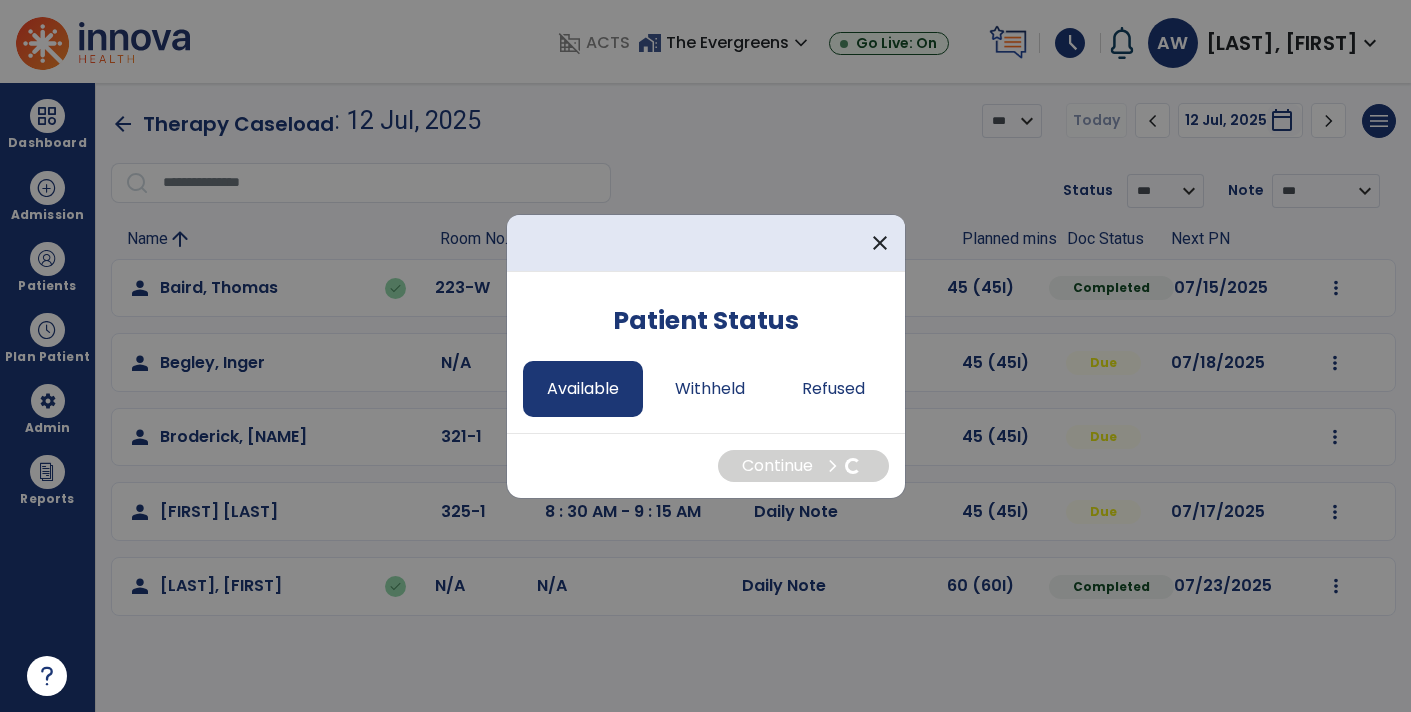 select on "*" 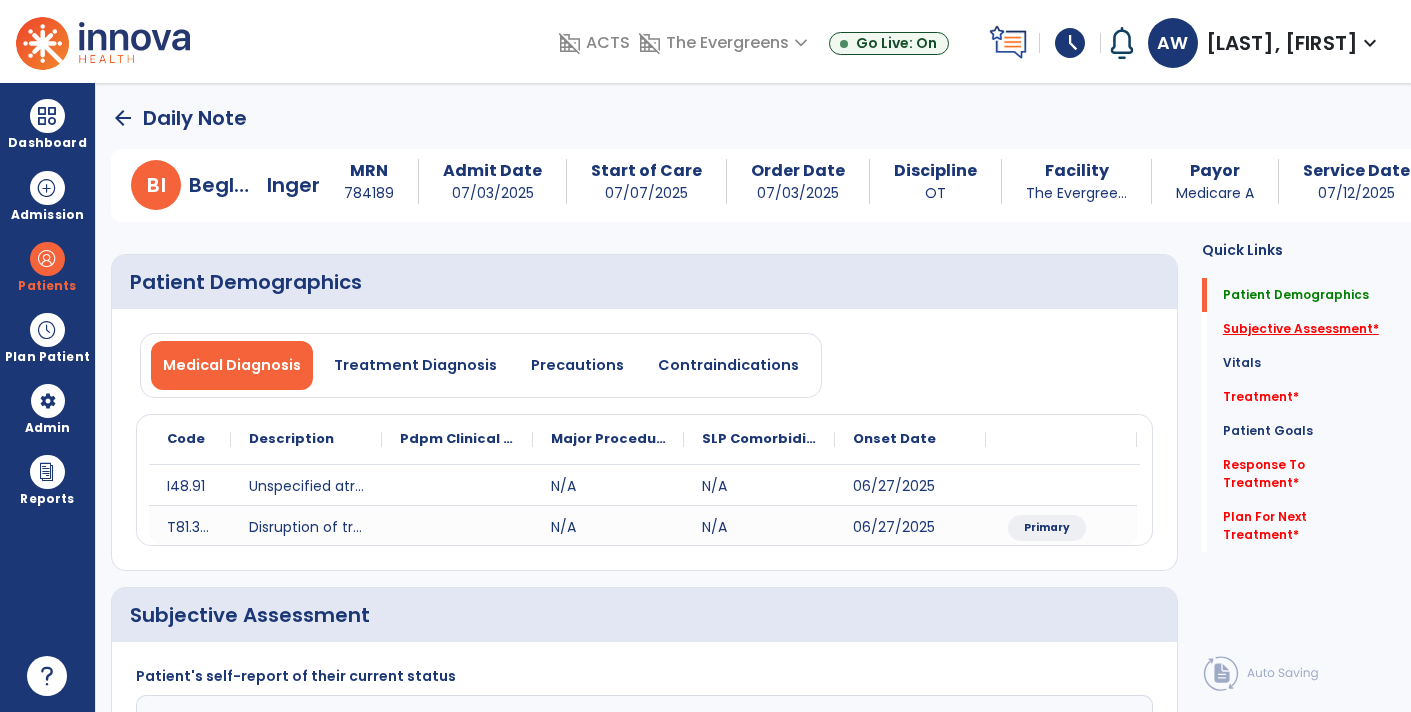 click on "Subjective Assessment   *" 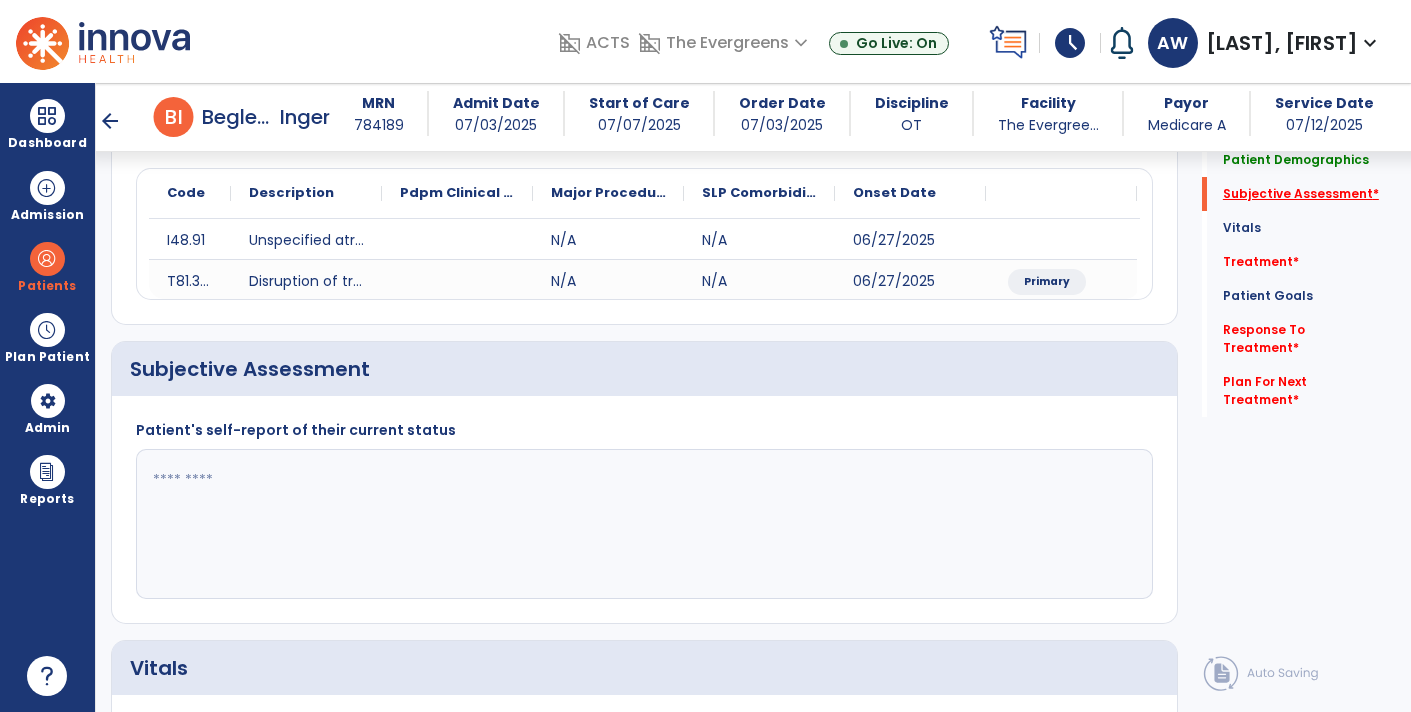 scroll, scrollTop: 329, scrollLeft: 0, axis: vertical 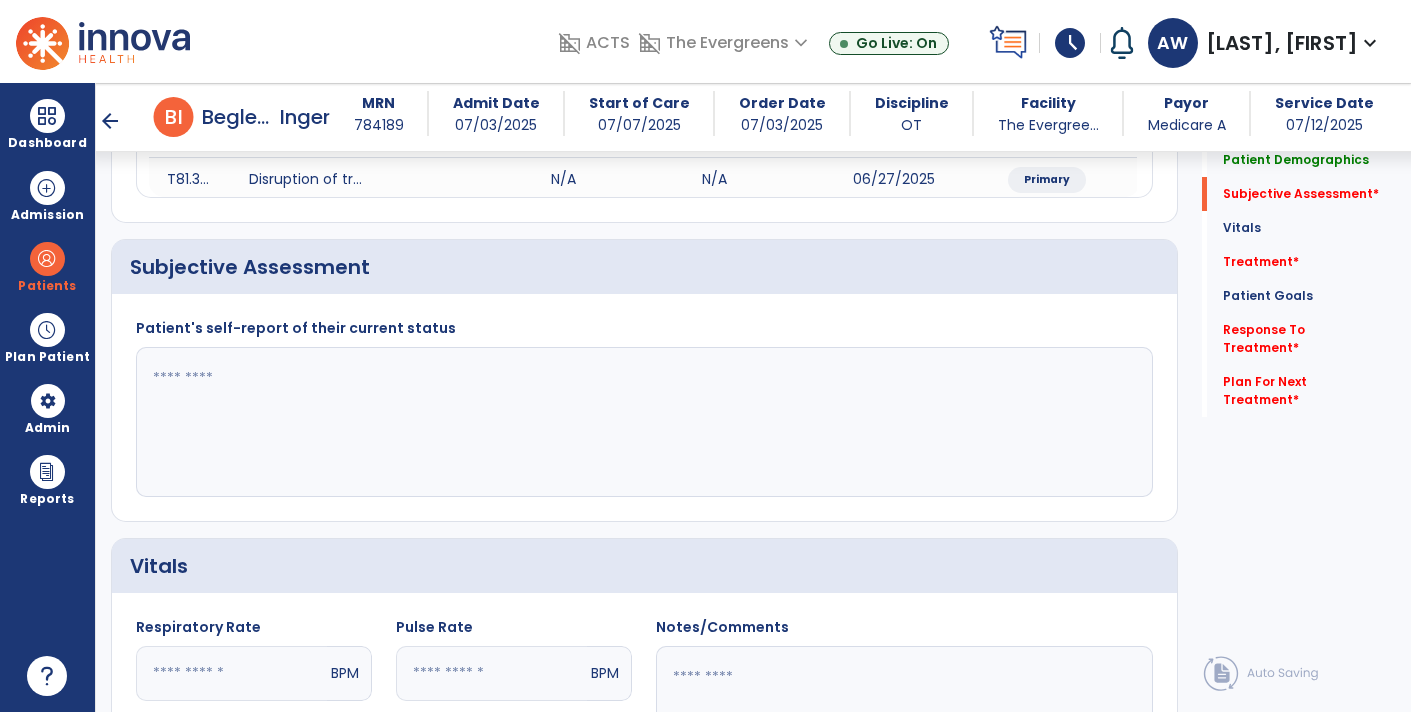 click 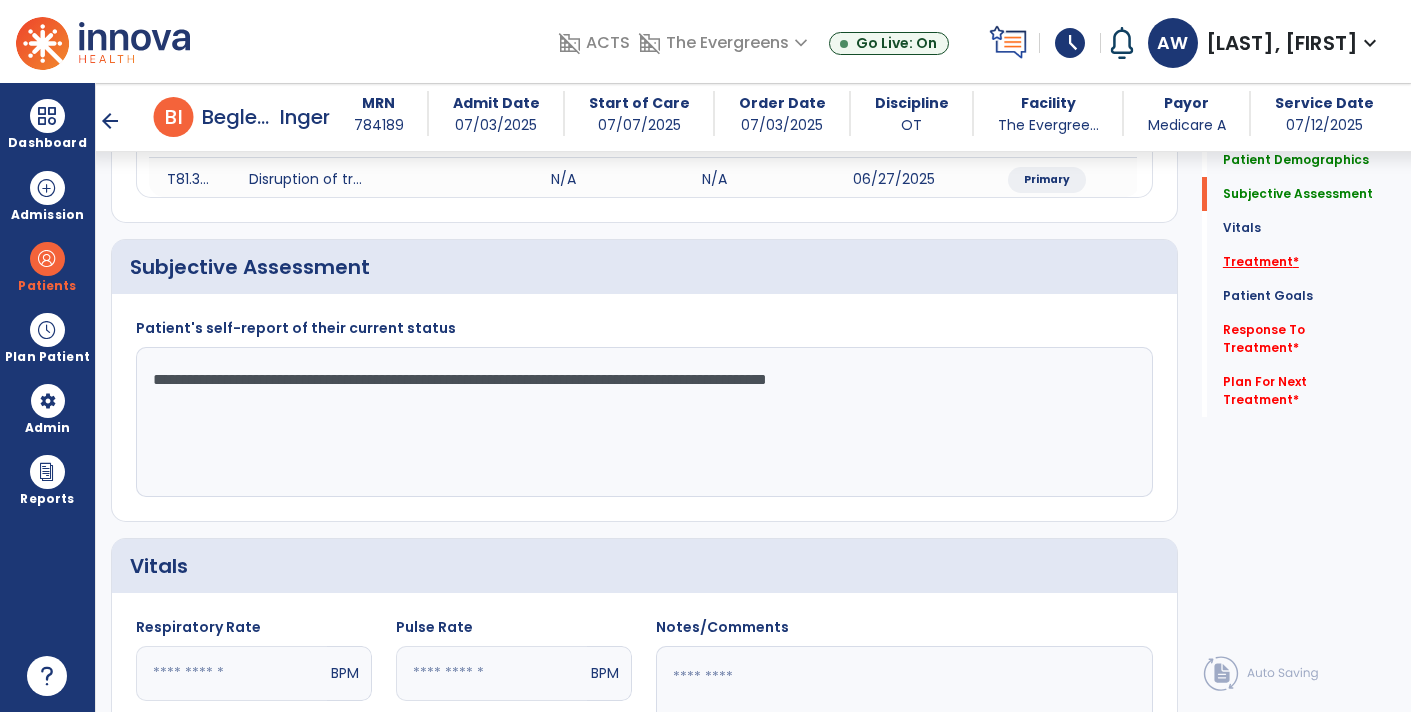 type on "**********" 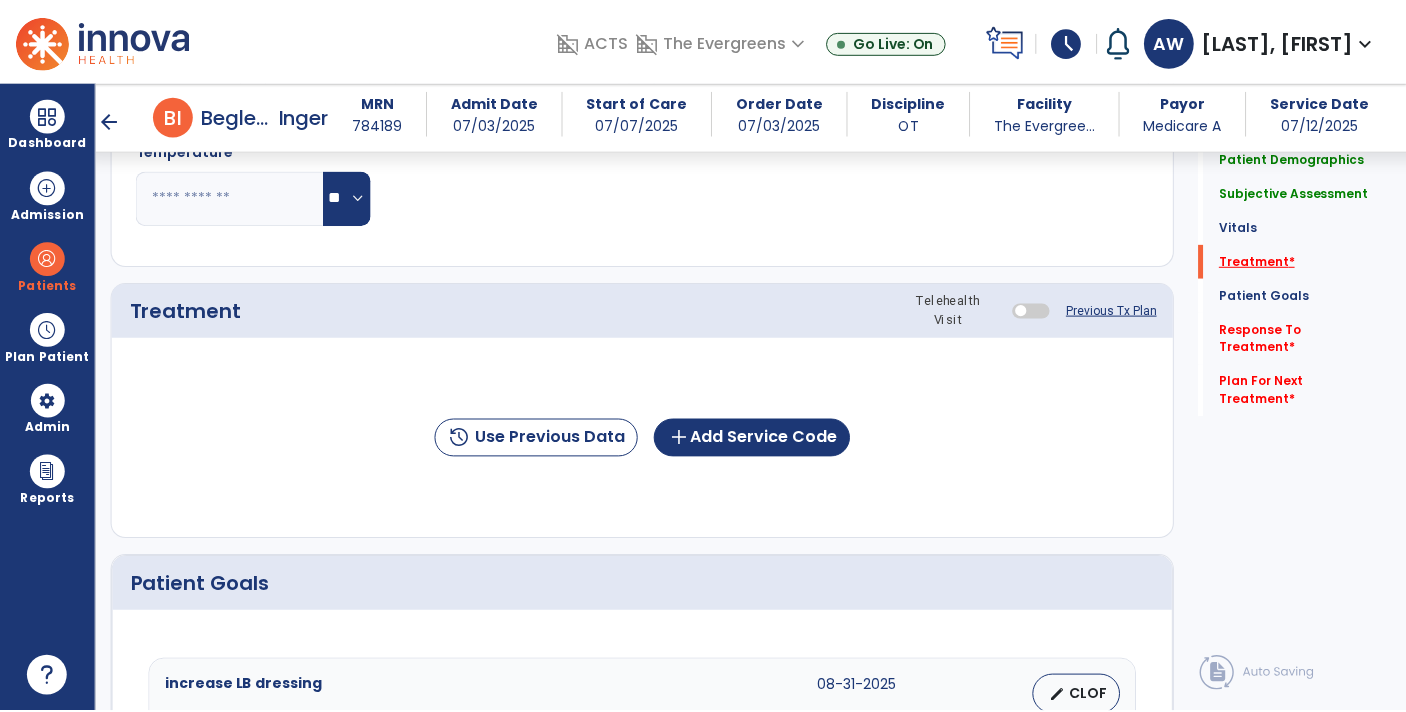scroll, scrollTop: 1015, scrollLeft: 0, axis: vertical 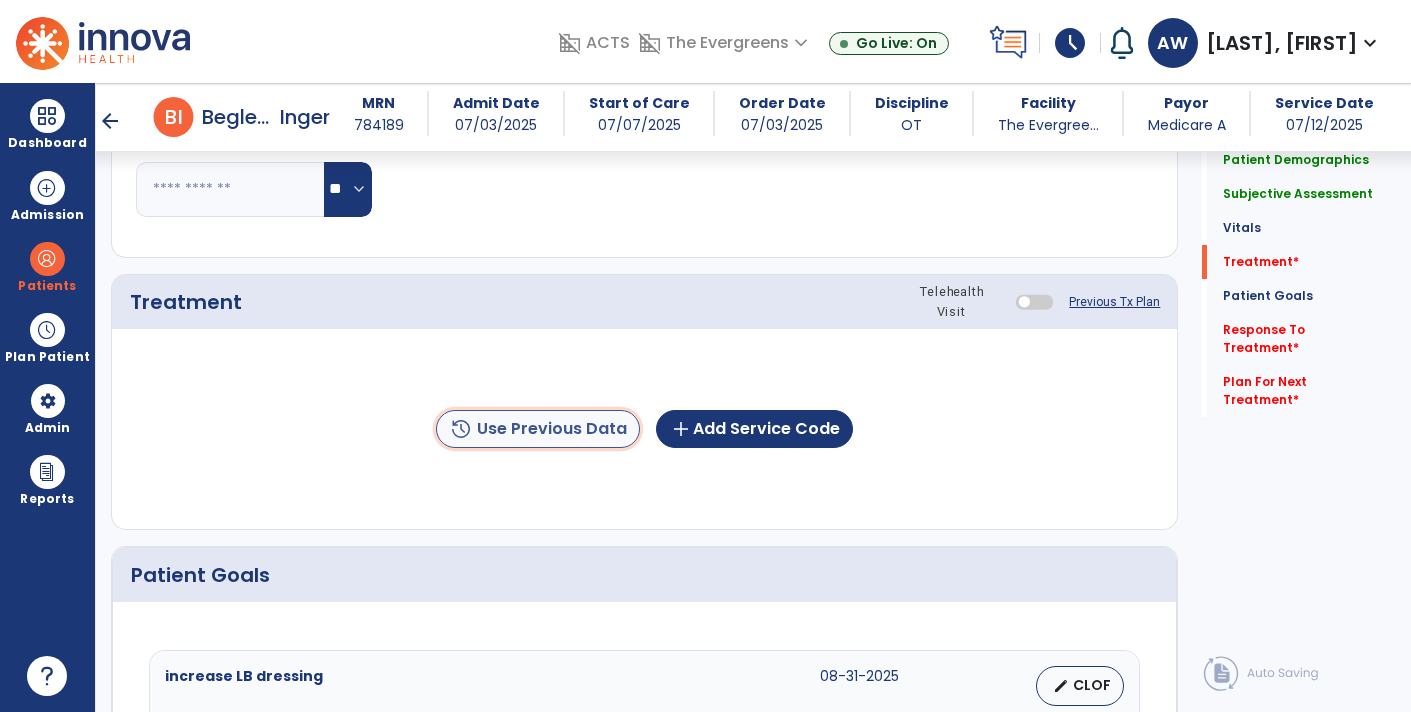 click on "history  Use Previous Data" 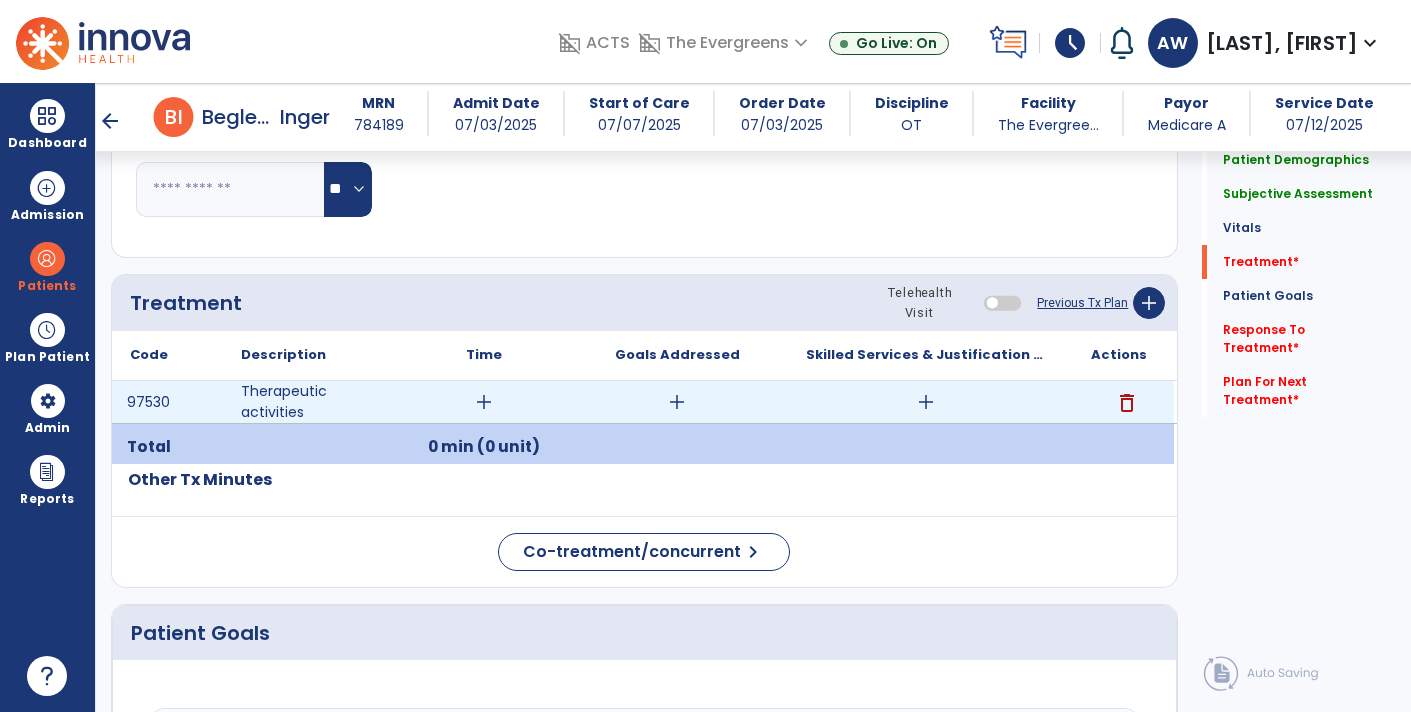 click on "add" at bounding box center [484, 402] 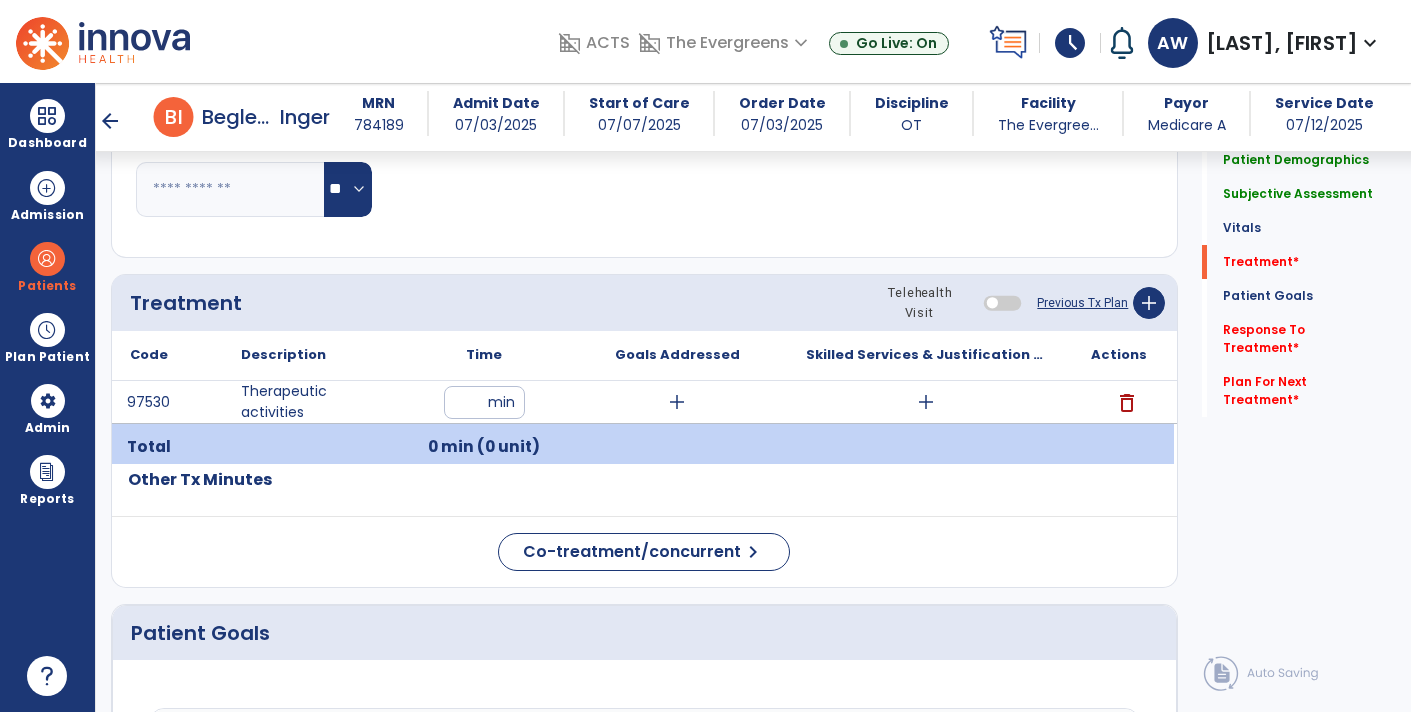 type on "**" 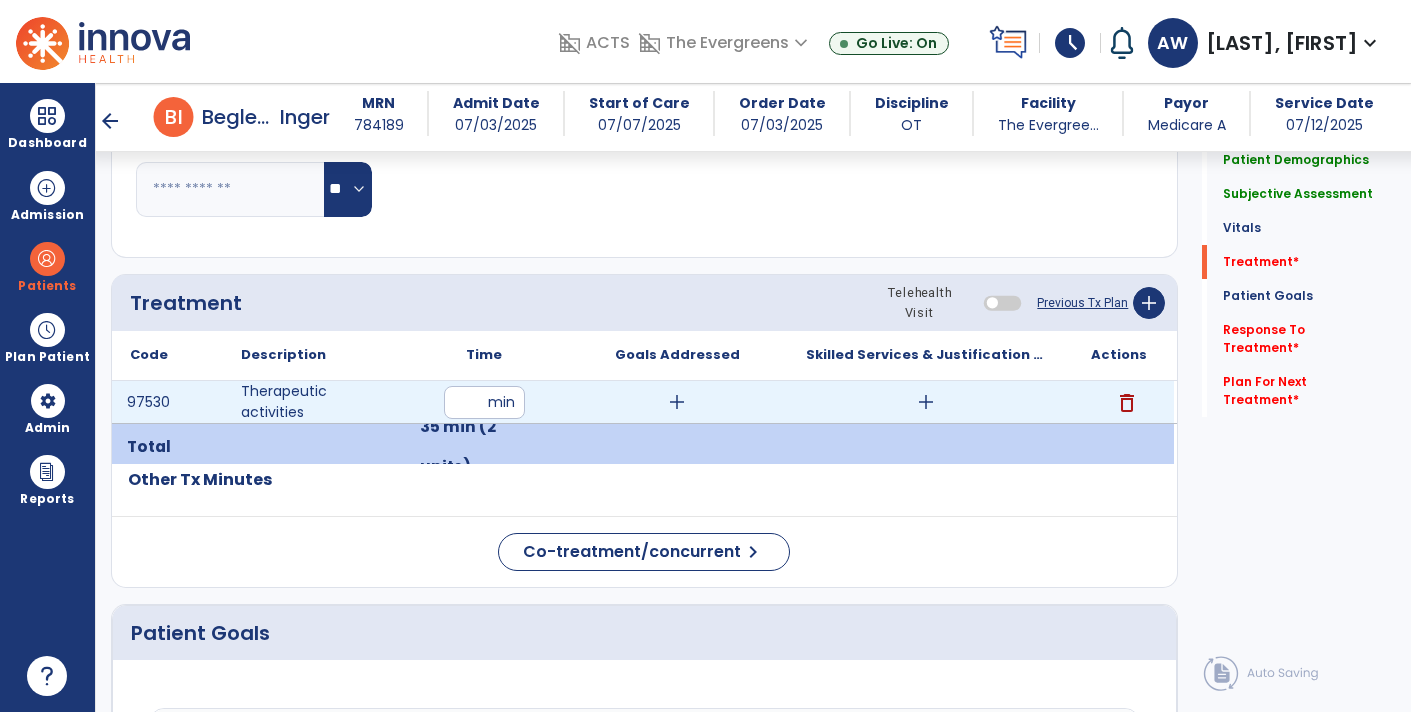click on "add" at bounding box center (926, 402) 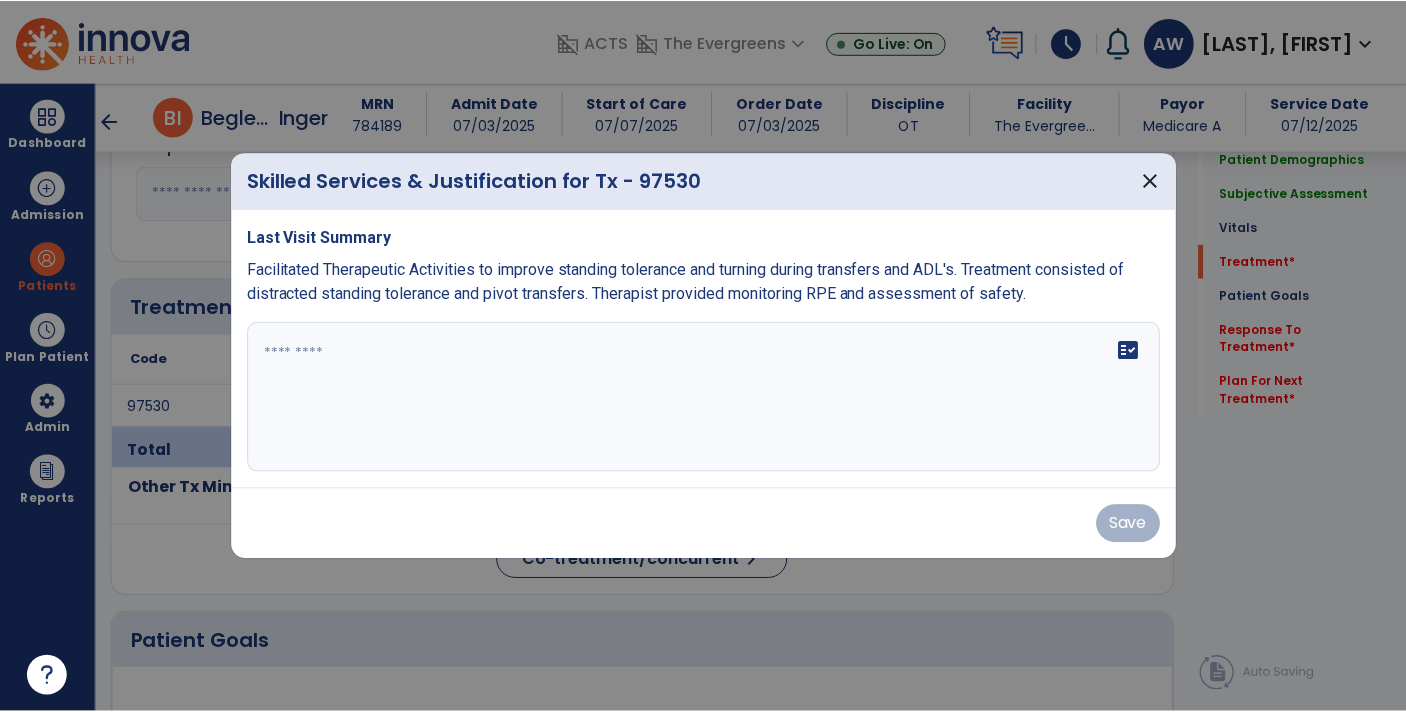 scroll, scrollTop: 1015, scrollLeft: 0, axis: vertical 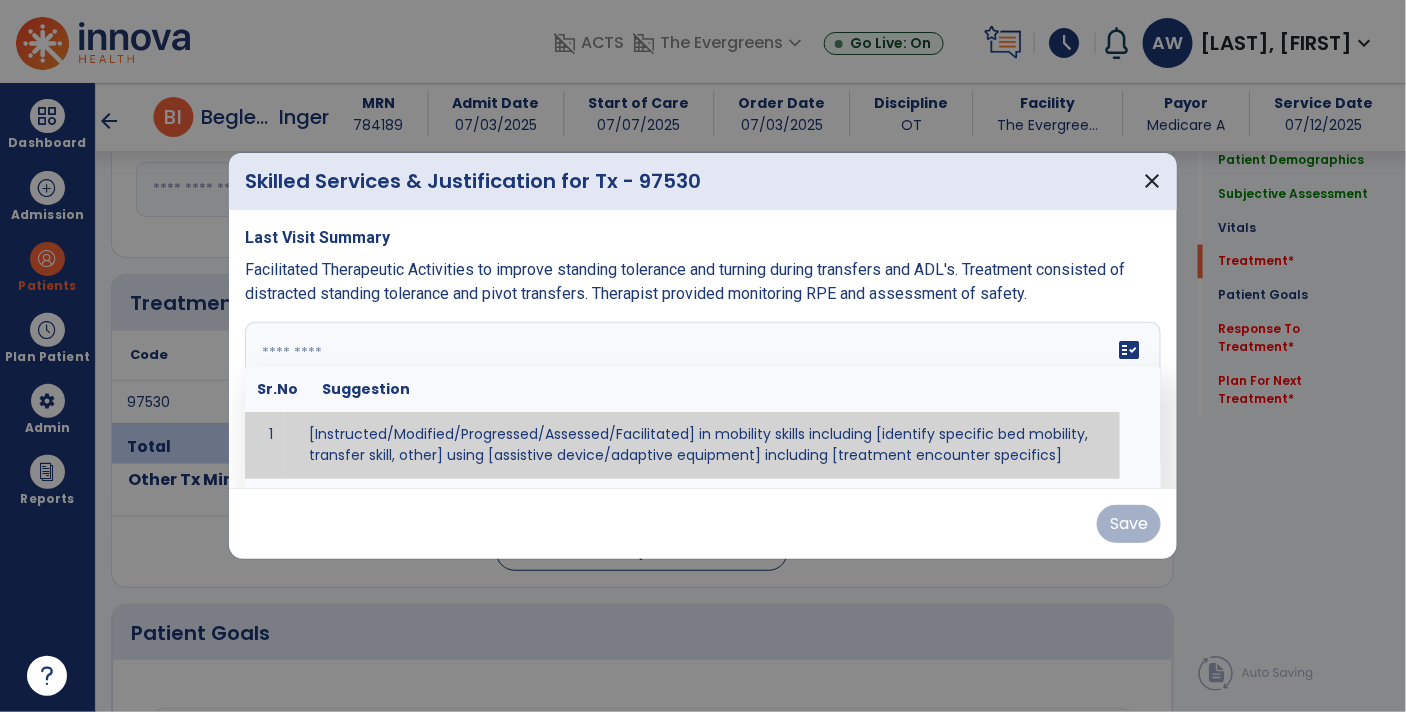 click at bounding box center [701, 397] 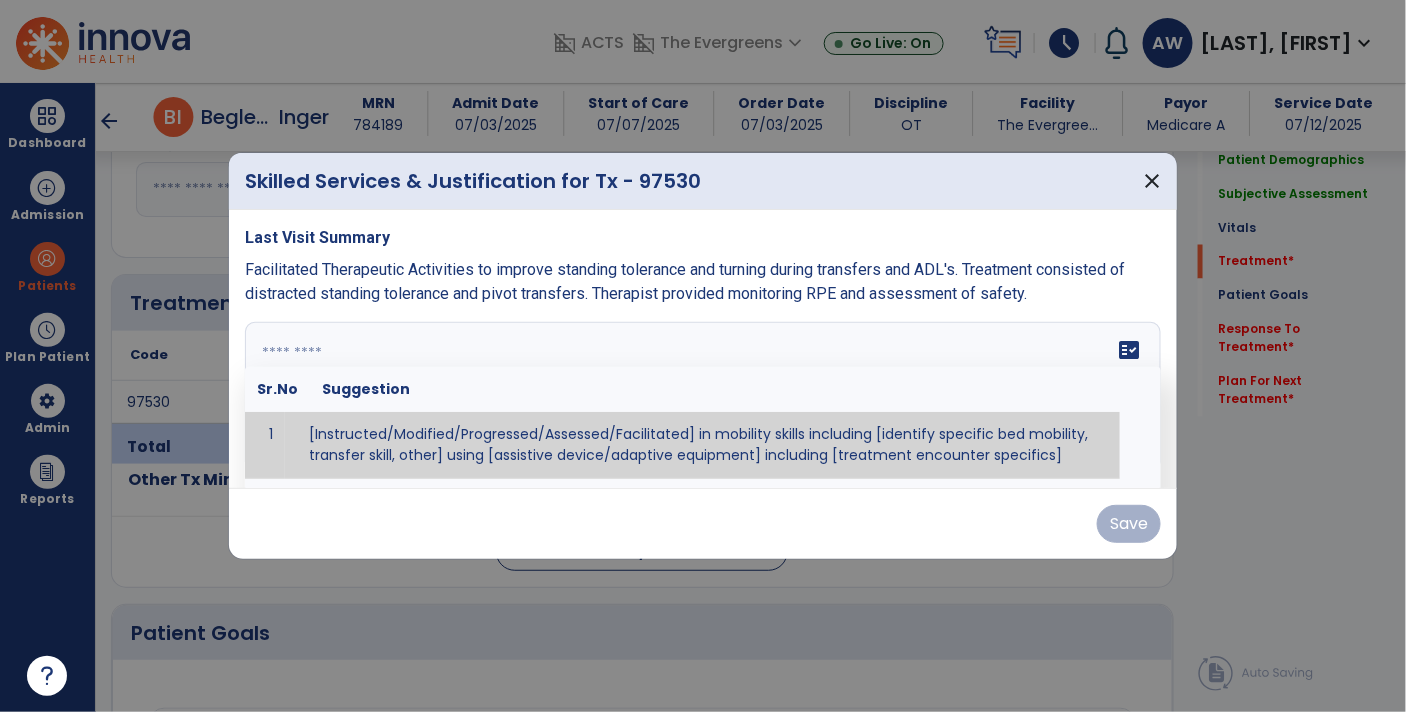 paste on "**********" 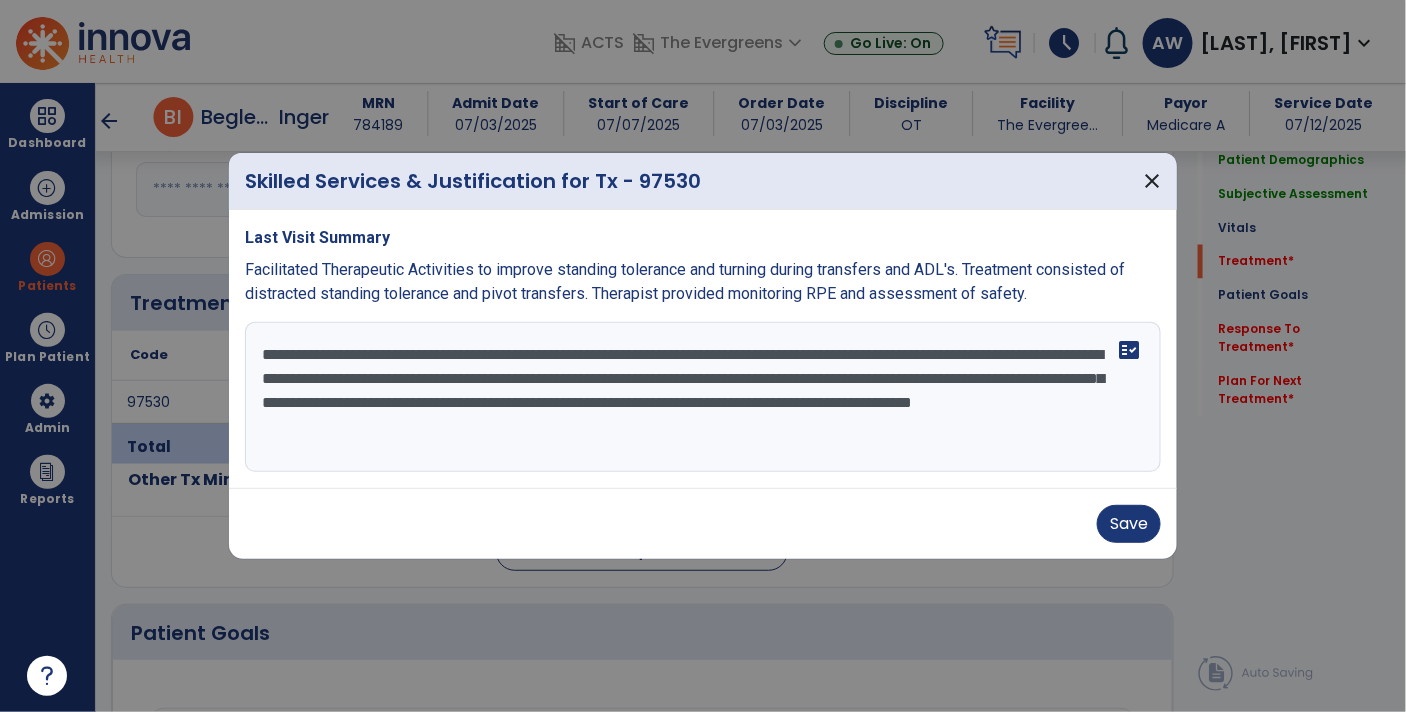 click on "**********" at bounding box center (703, 397) 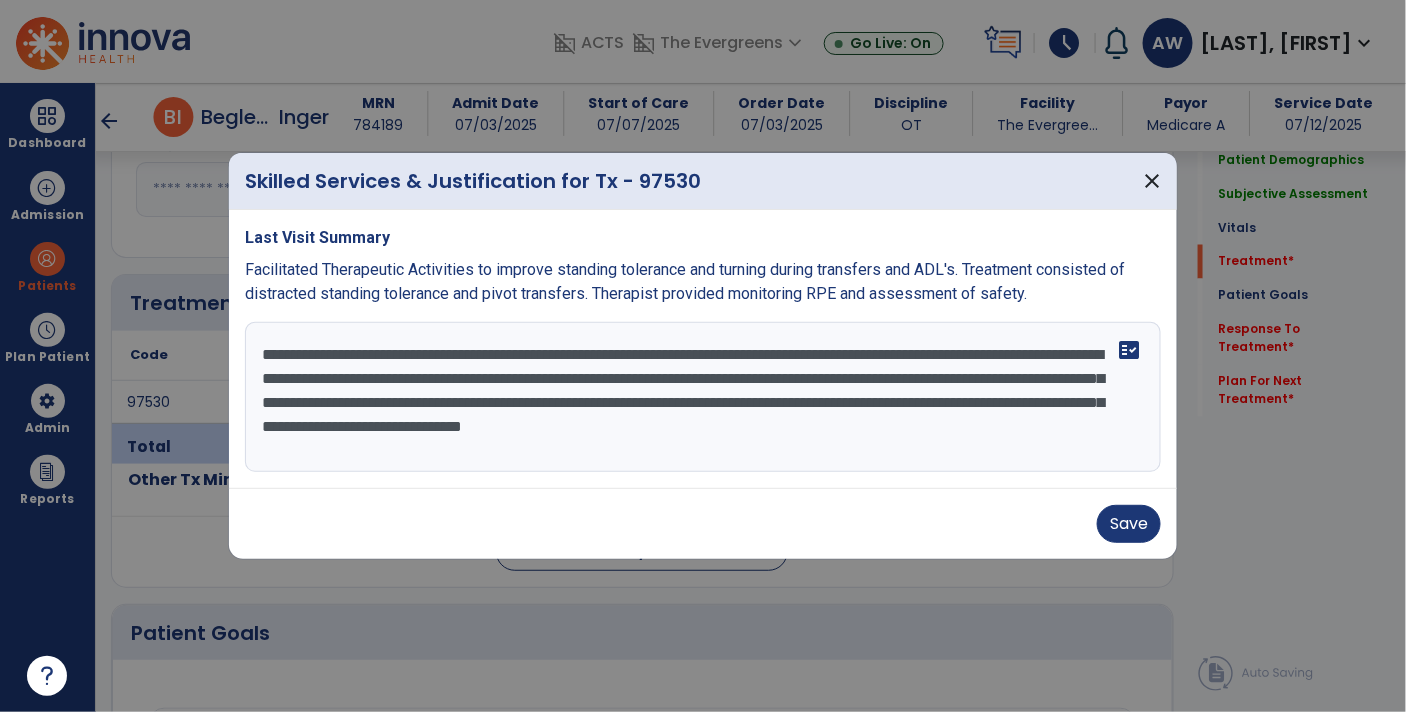 click on "**********" at bounding box center (703, 397) 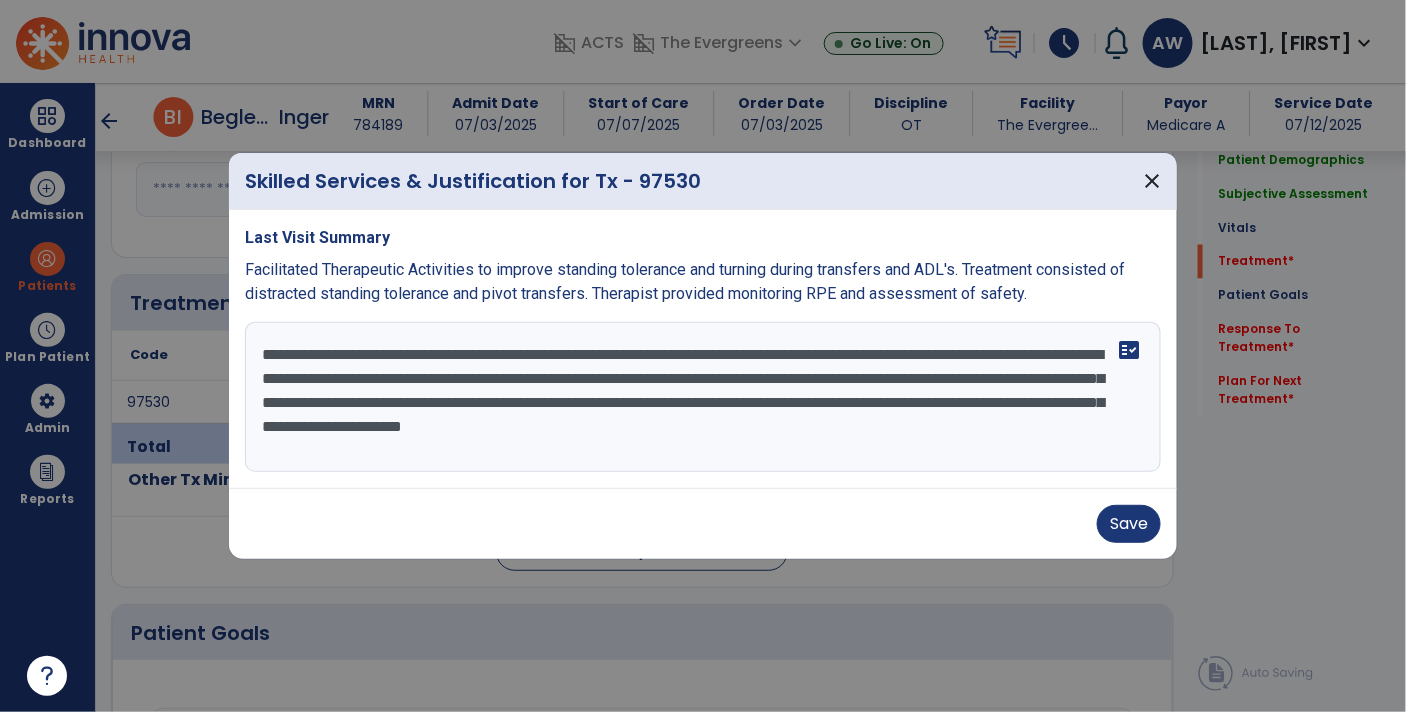 click on "**********" at bounding box center [703, 397] 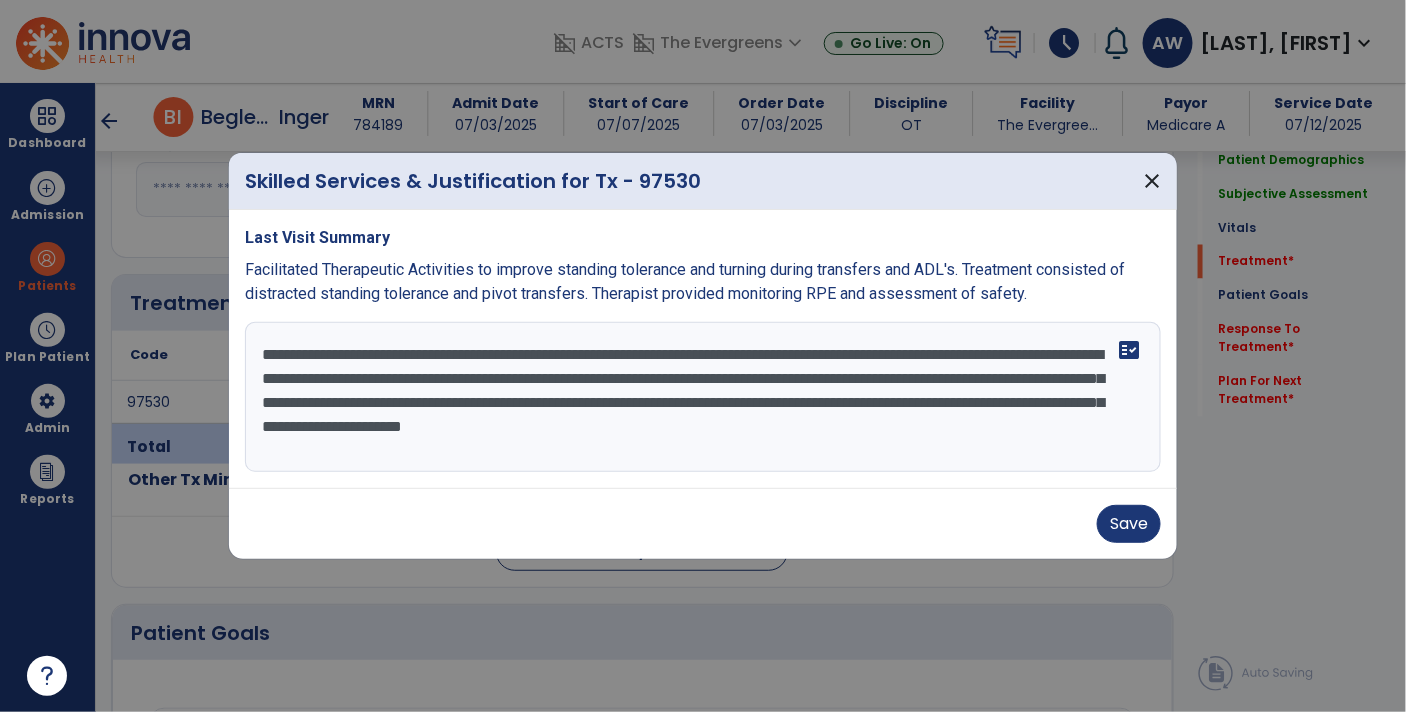 click on "**********" at bounding box center (703, 397) 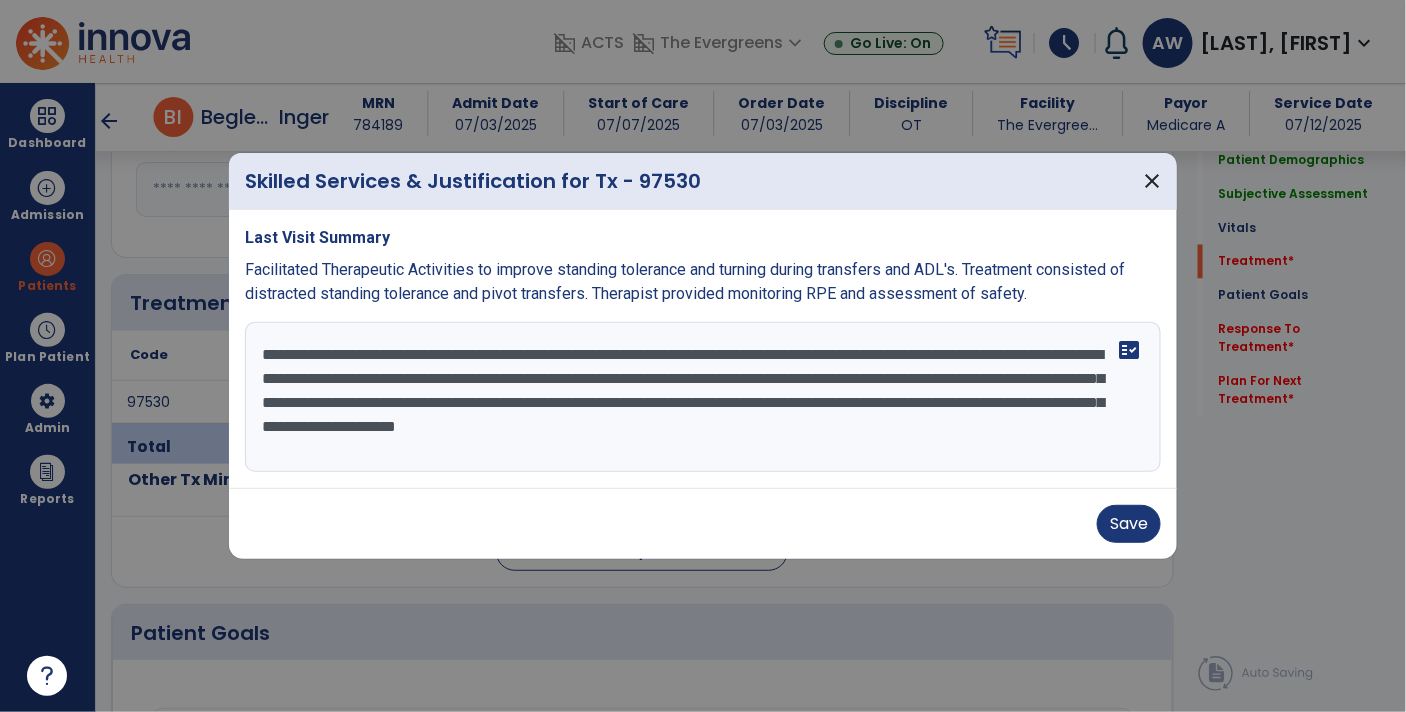 click on "**********" at bounding box center (703, 397) 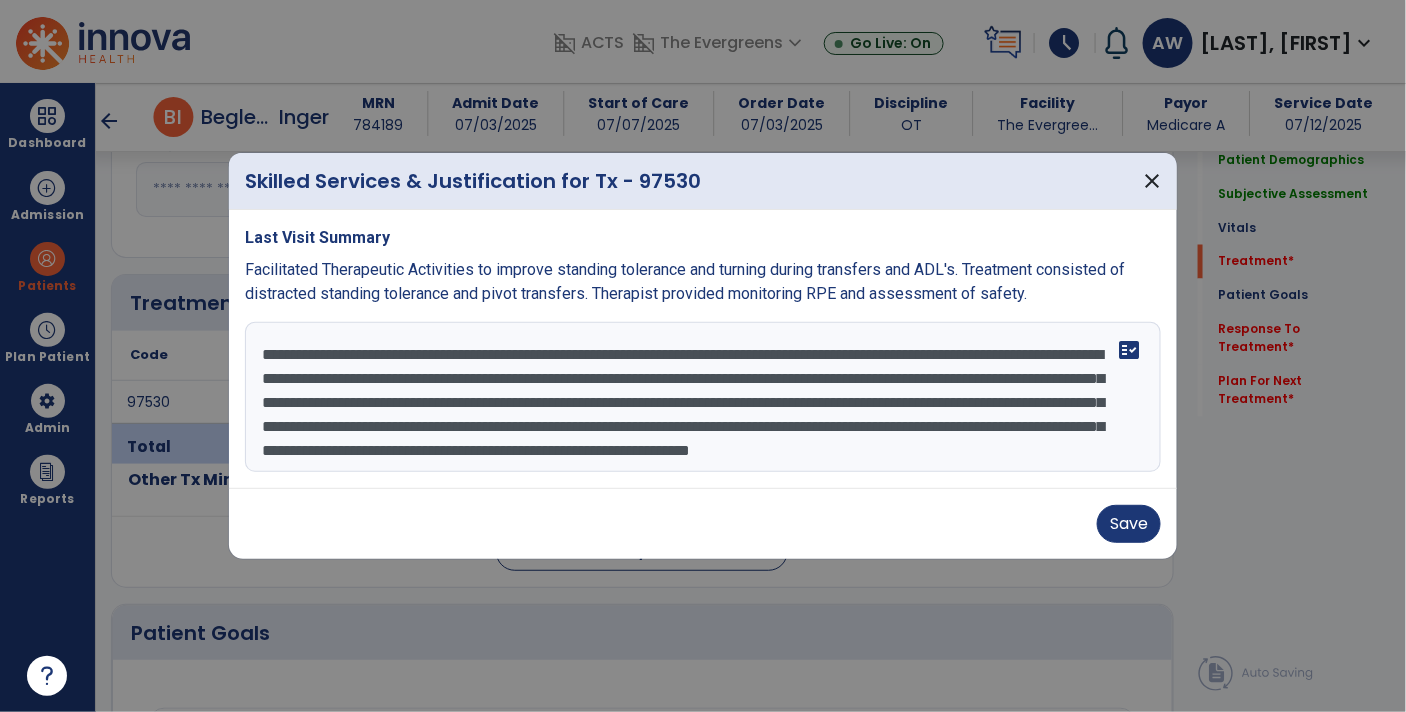 click on "**********" at bounding box center (703, 397) 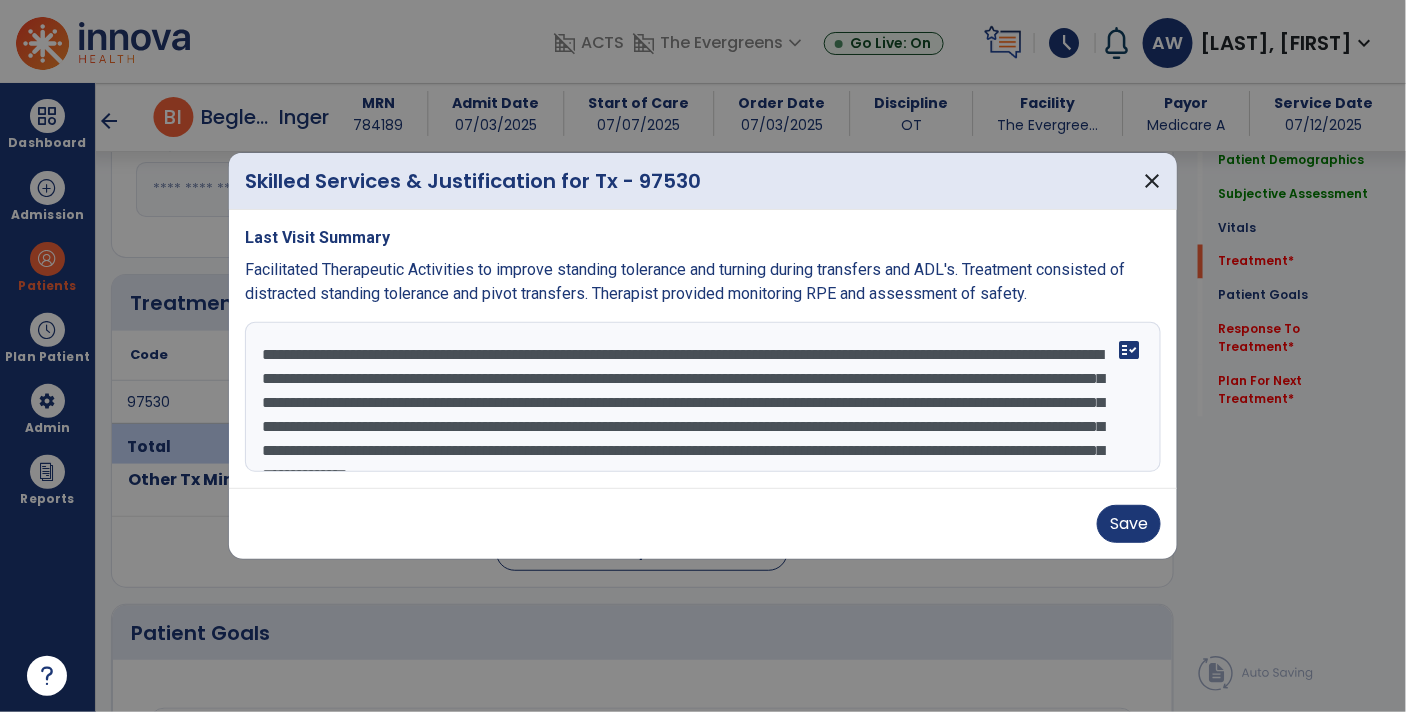 scroll, scrollTop: 15, scrollLeft: 0, axis: vertical 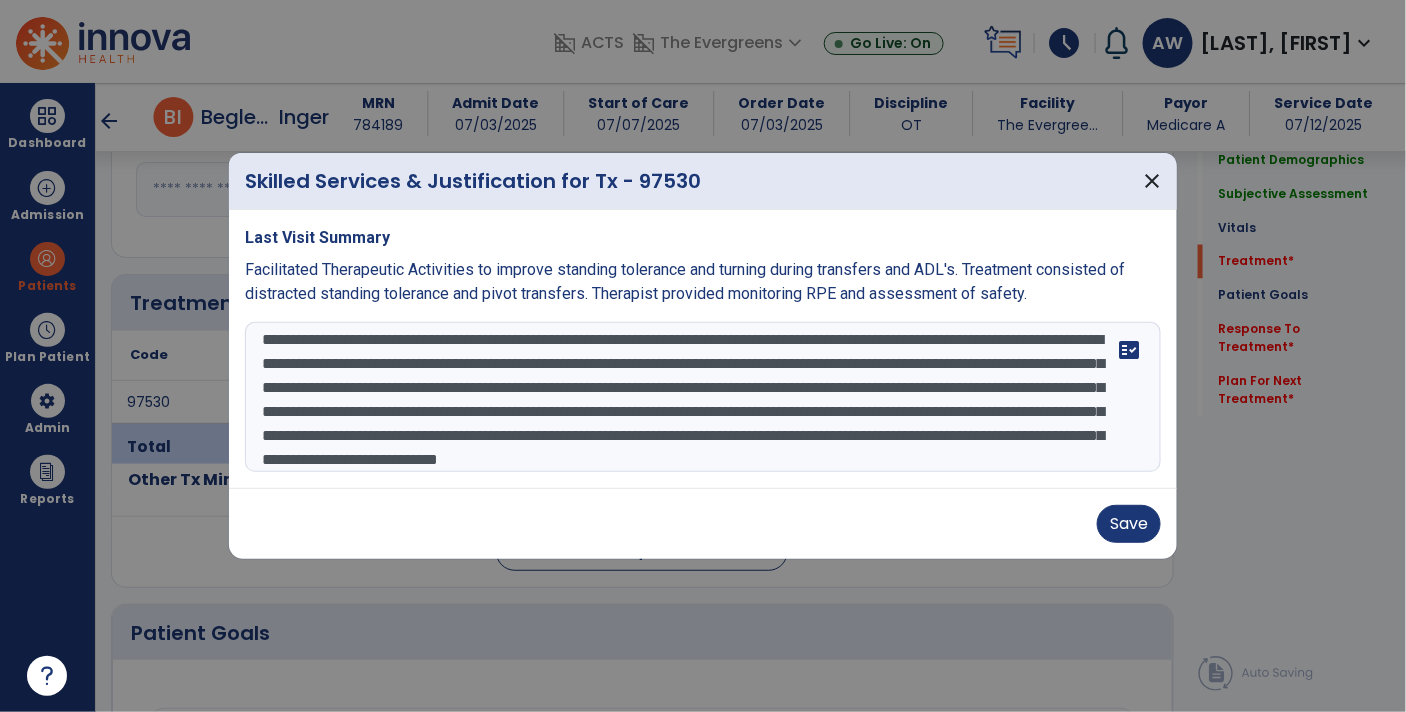 click on "**********" at bounding box center [703, 397] 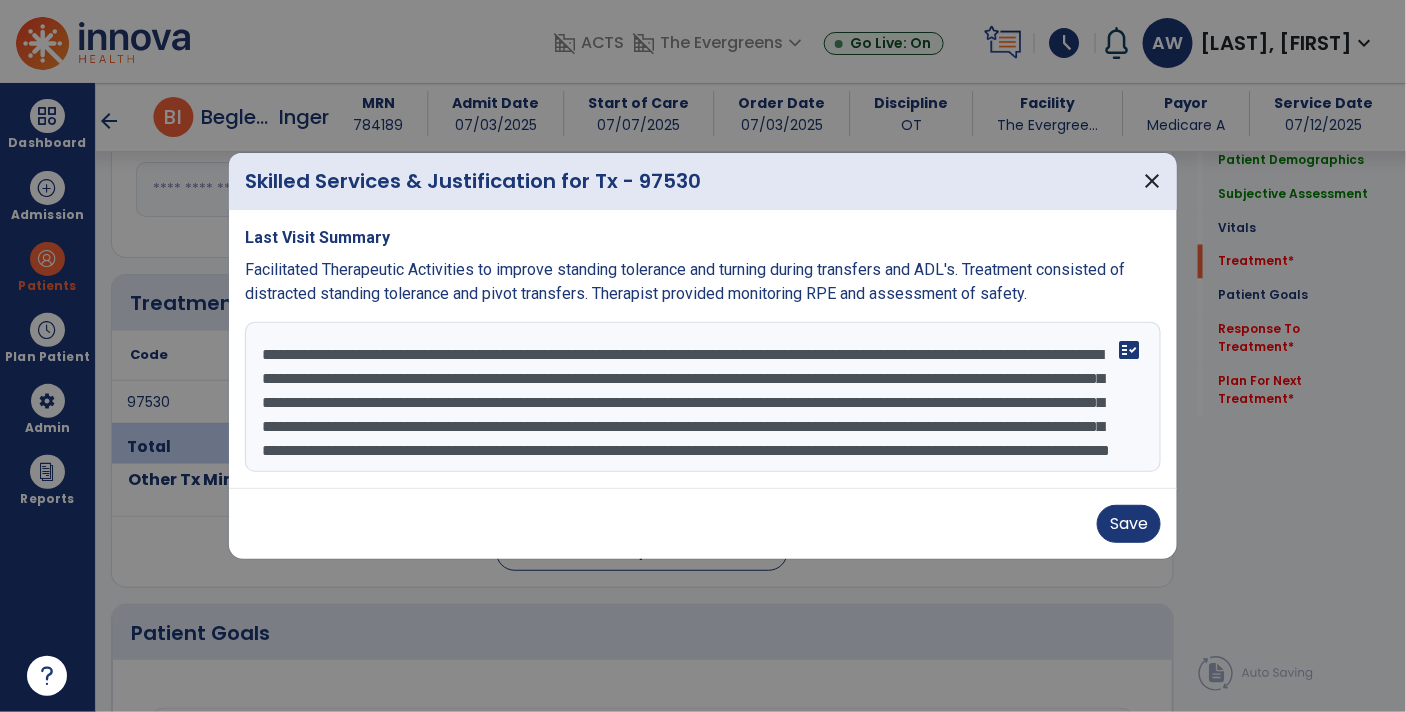 click on "**********" at bounding box center [703, 397] 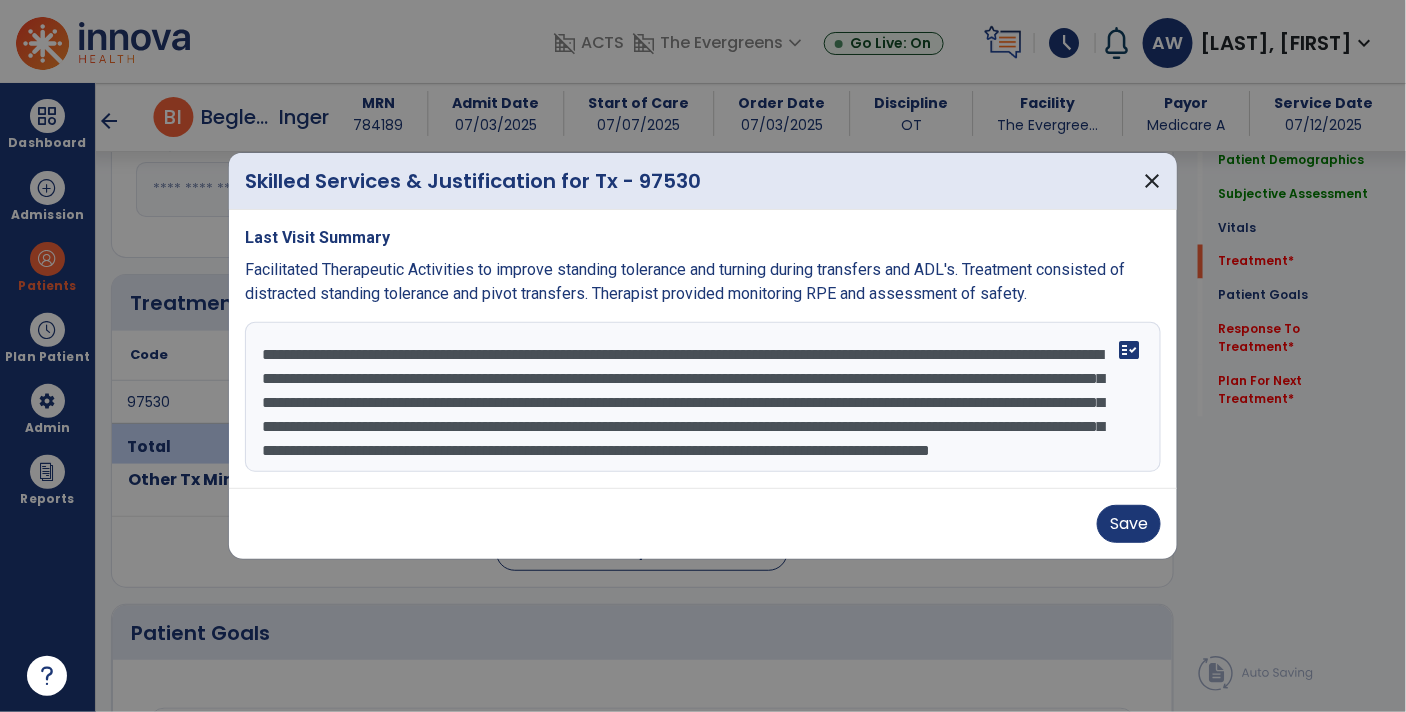click on "**********" at bounding box center [703, 397] 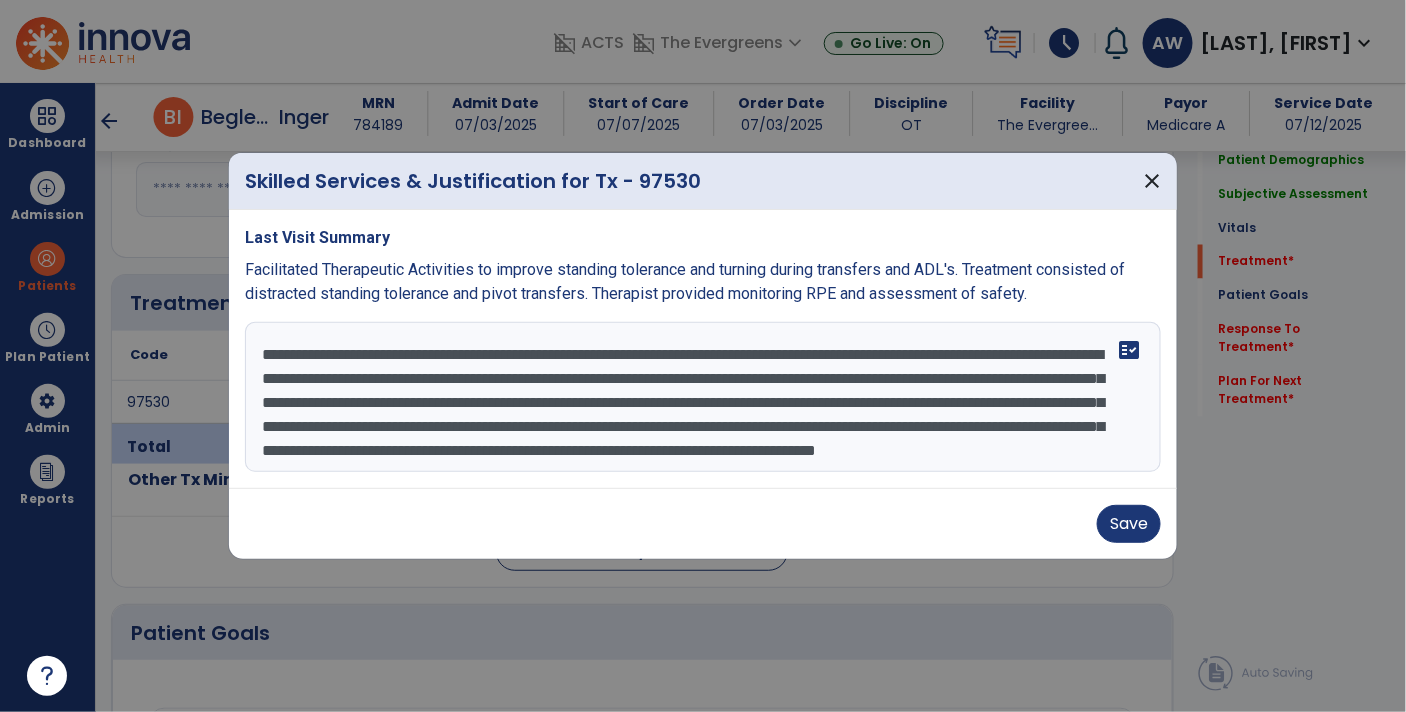 click on "**********" at bounding box center (703, 397) 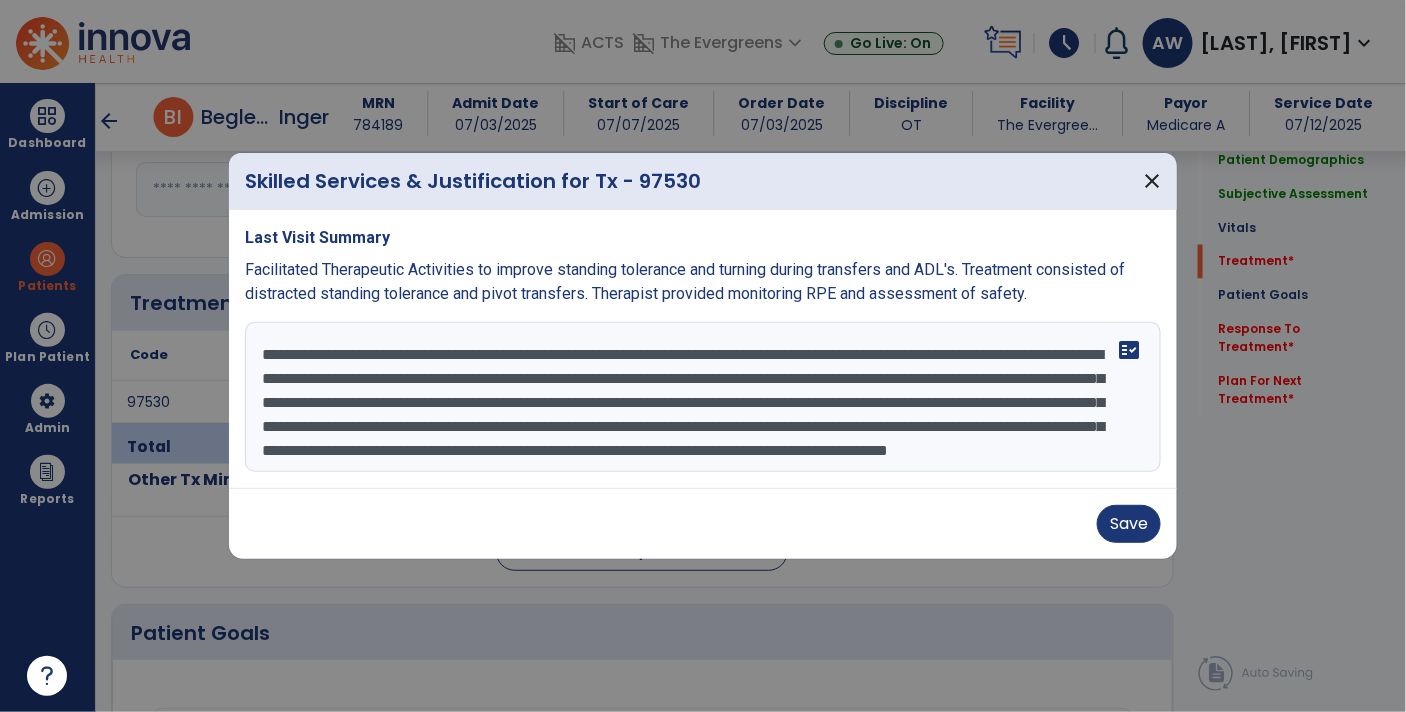 scroll, scrollTop: 18, scrollLeft: 0, axis: vertical 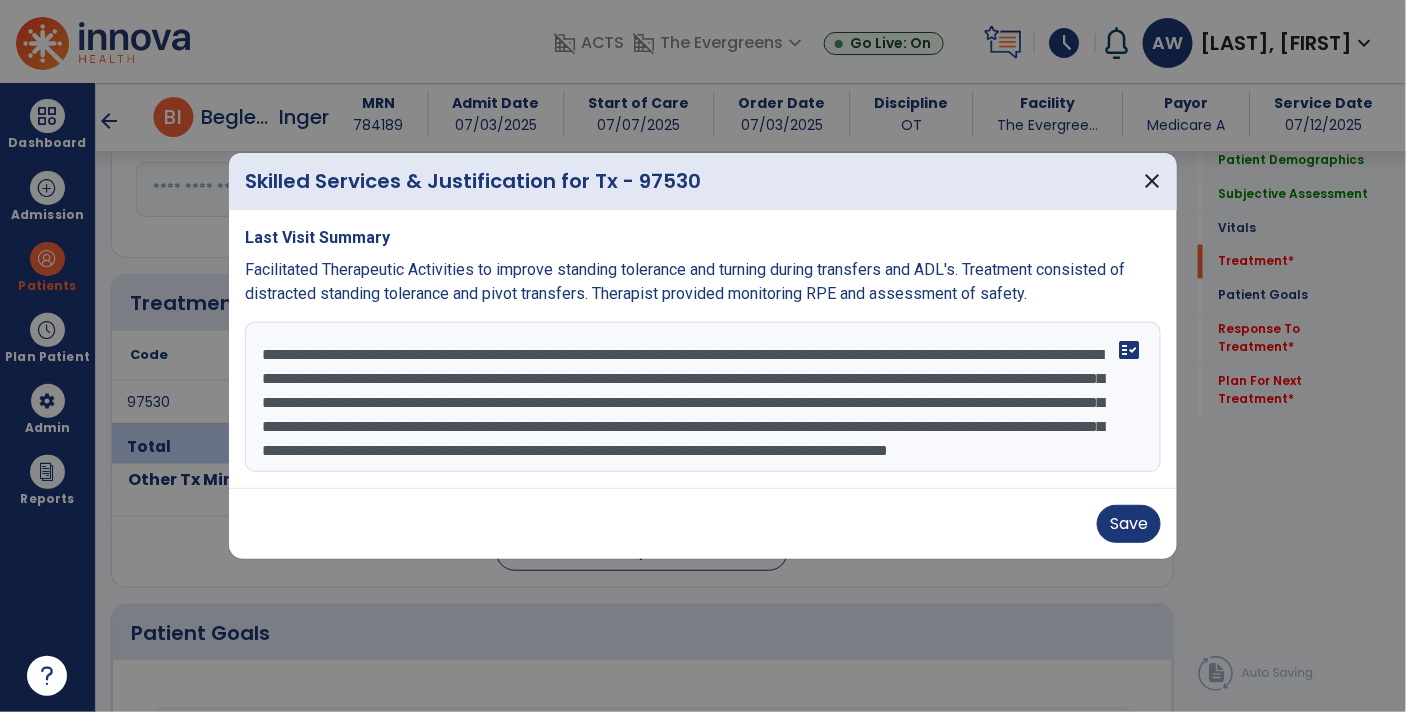 click on "**********" at bounding box center (703, 397) 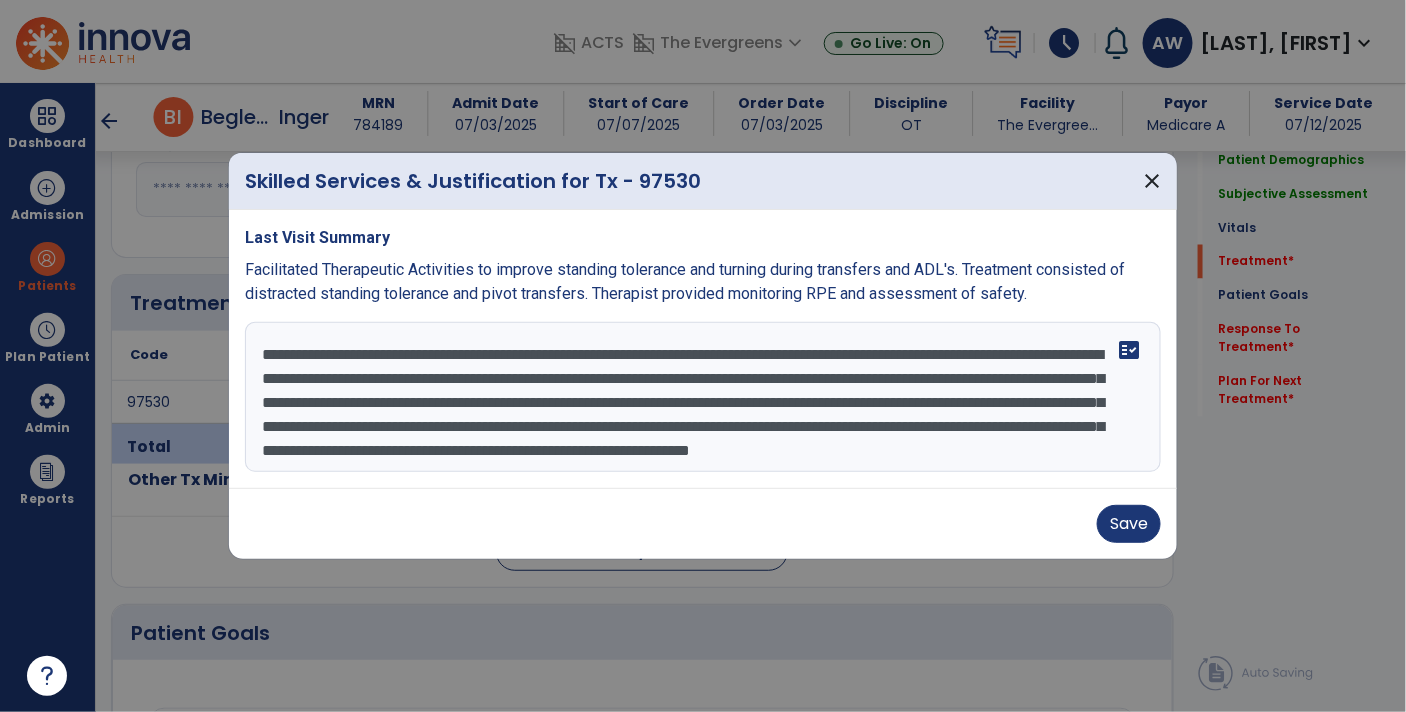 scroll, scrollTop: 24, scrollLeft: 0, axis: vertical 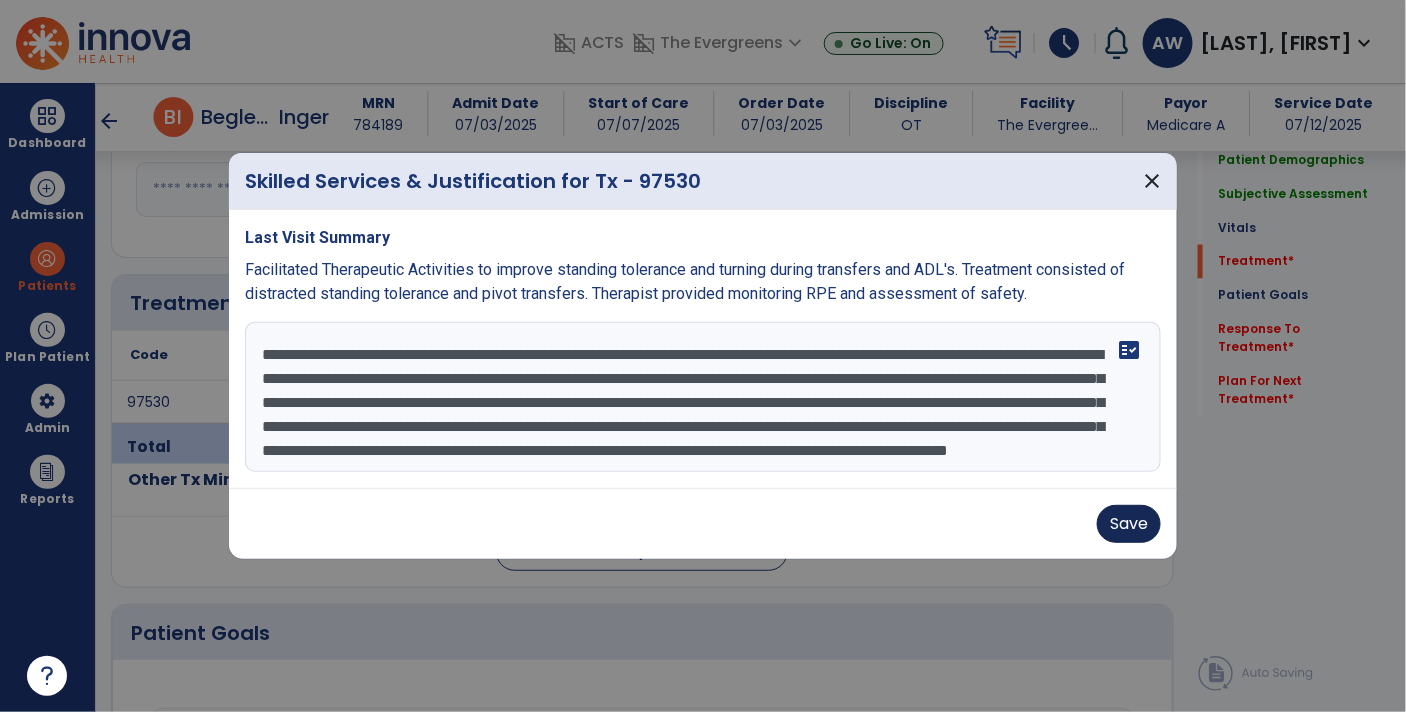 type on "**********" 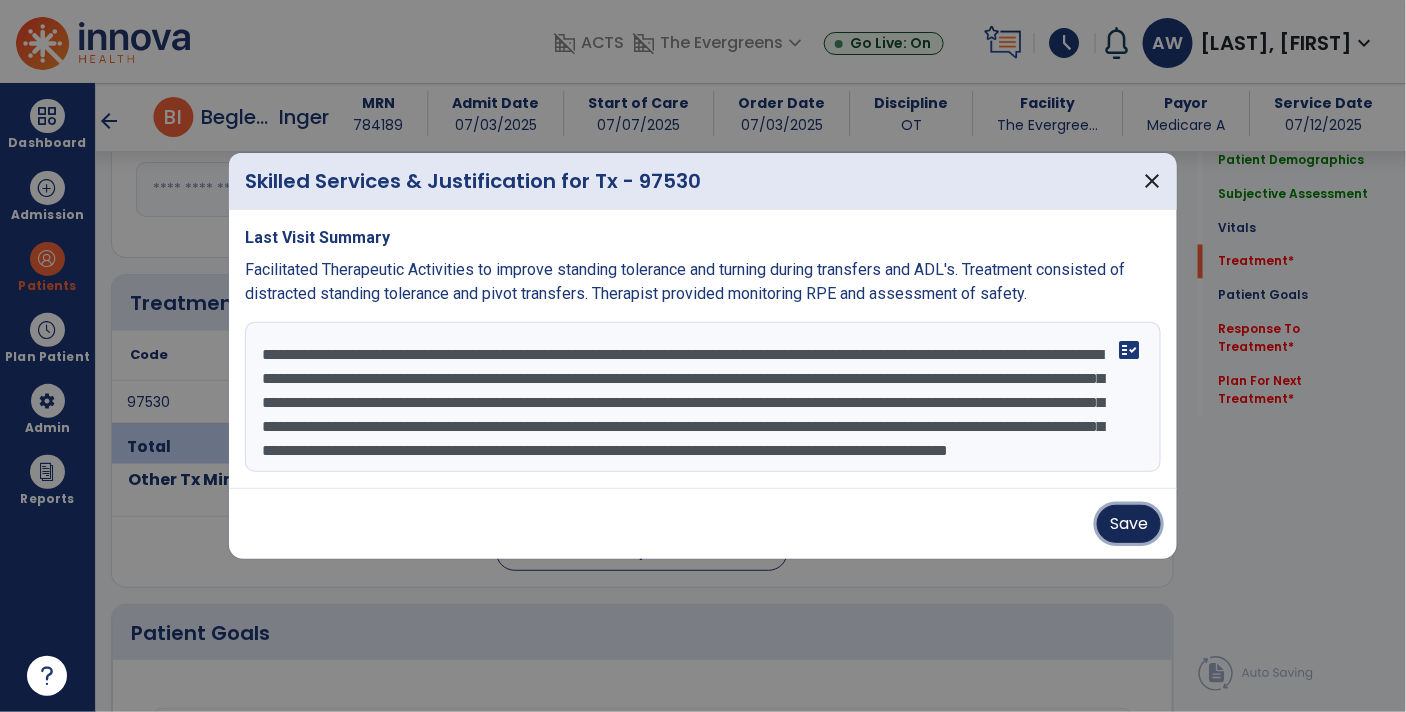 click on "Save" at bounding box center (1129, 524) 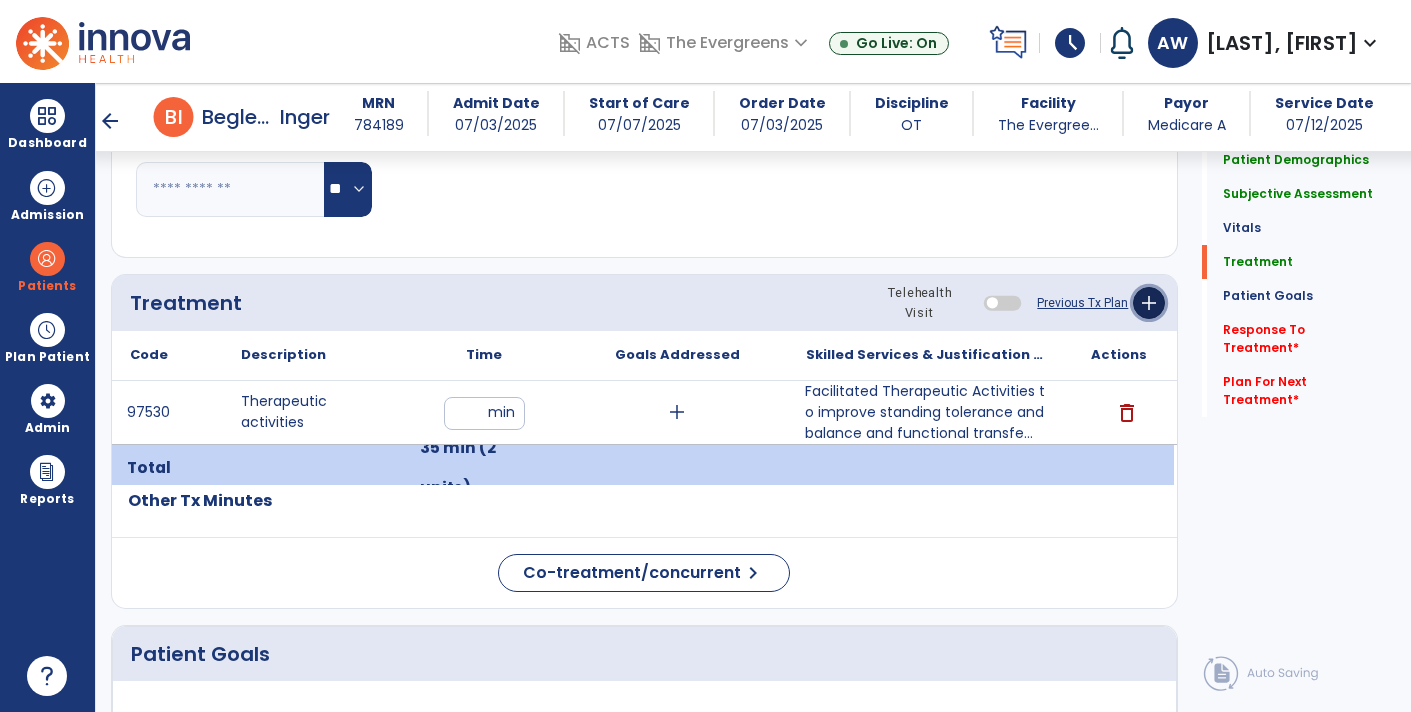 click on "add" 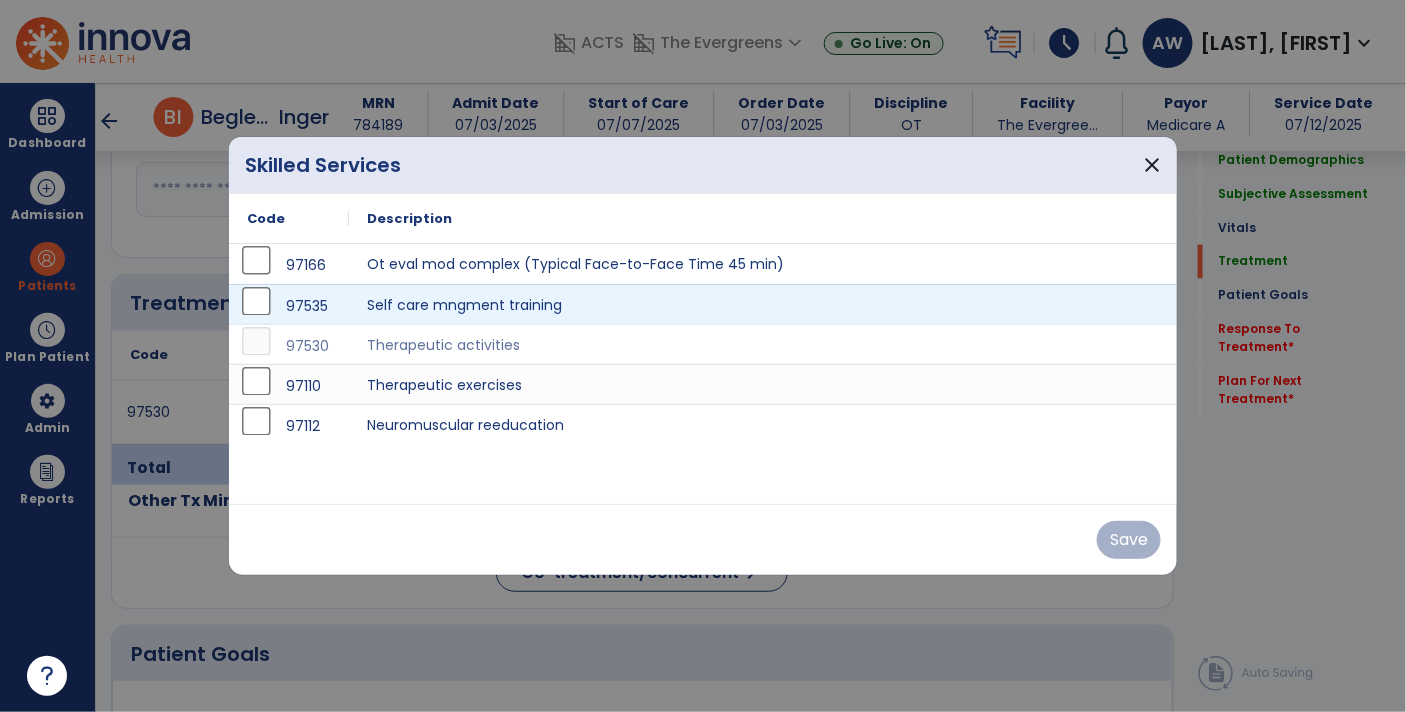 scroll, scrollTop: 1015, scrollLeft: 0, axis: vertical 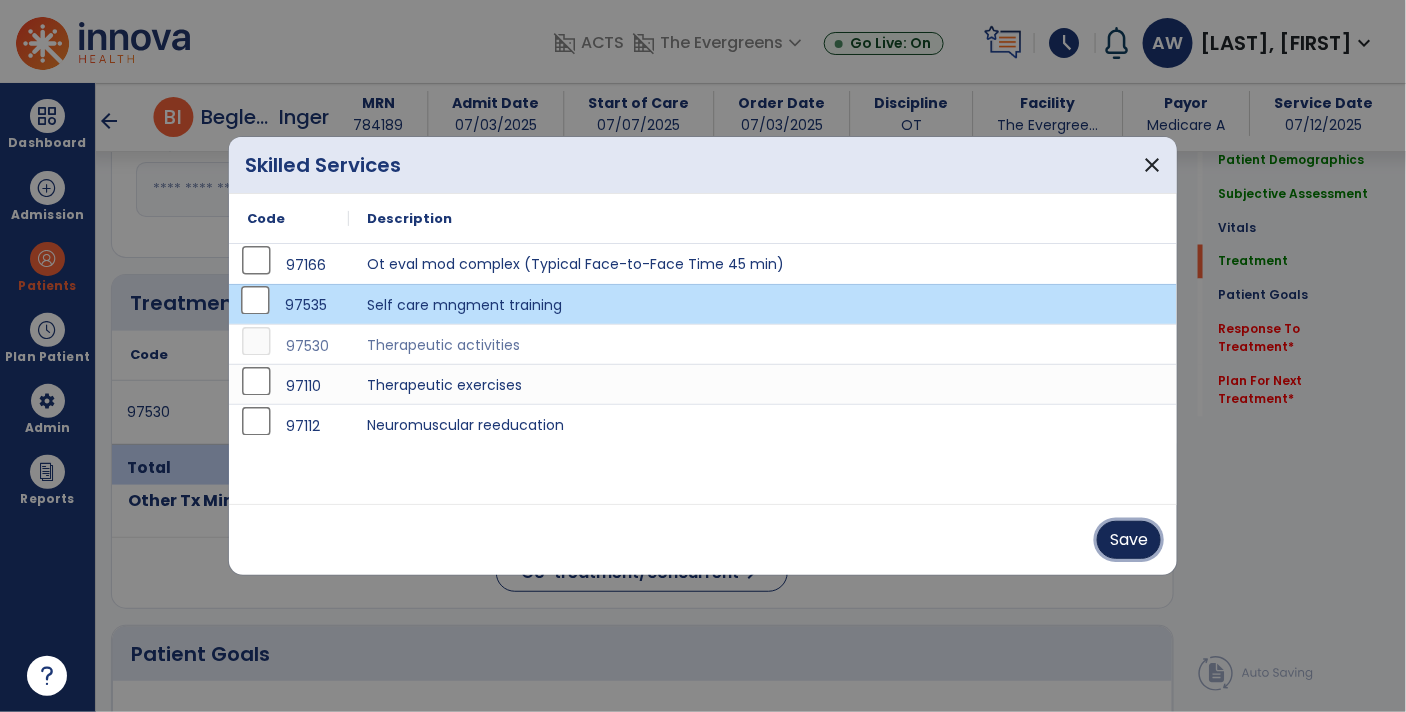 click on "Save" at bounding box center (1129, 540) 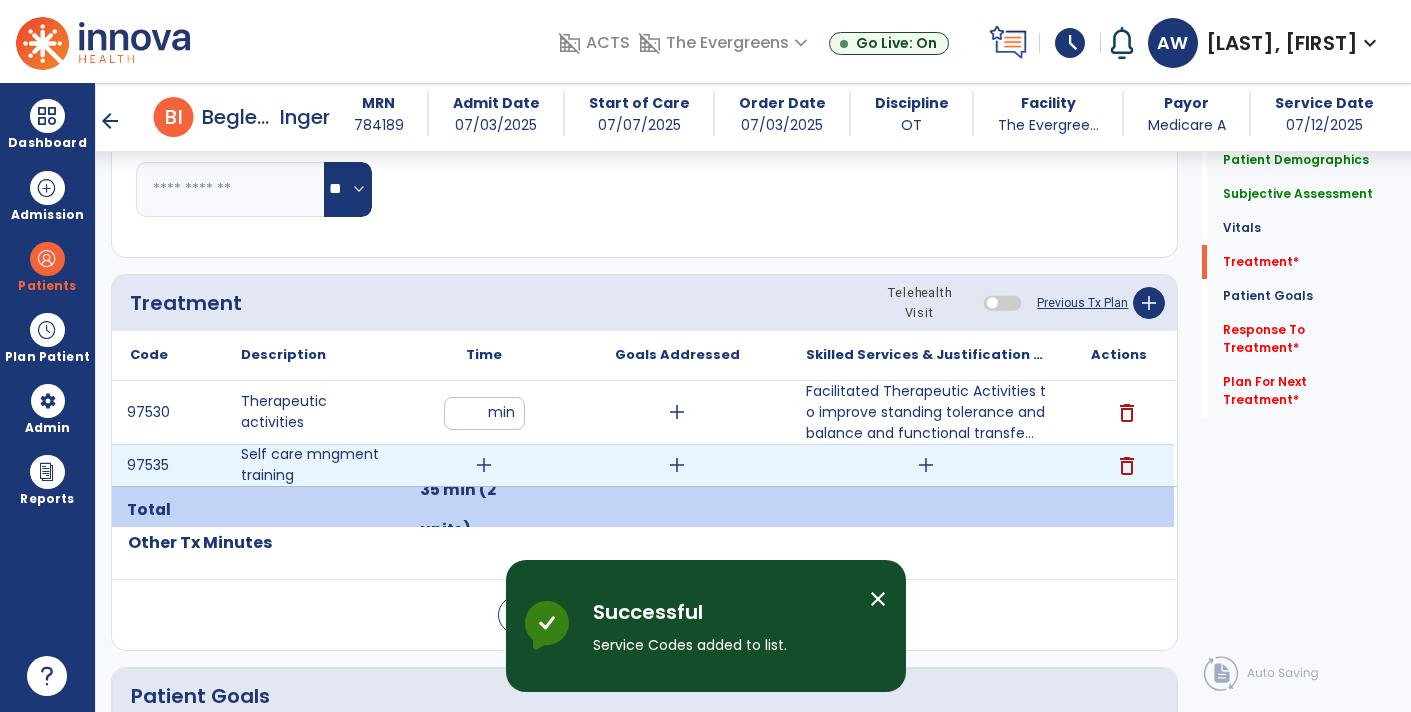 click on "add" at bounding box center [484, 465] 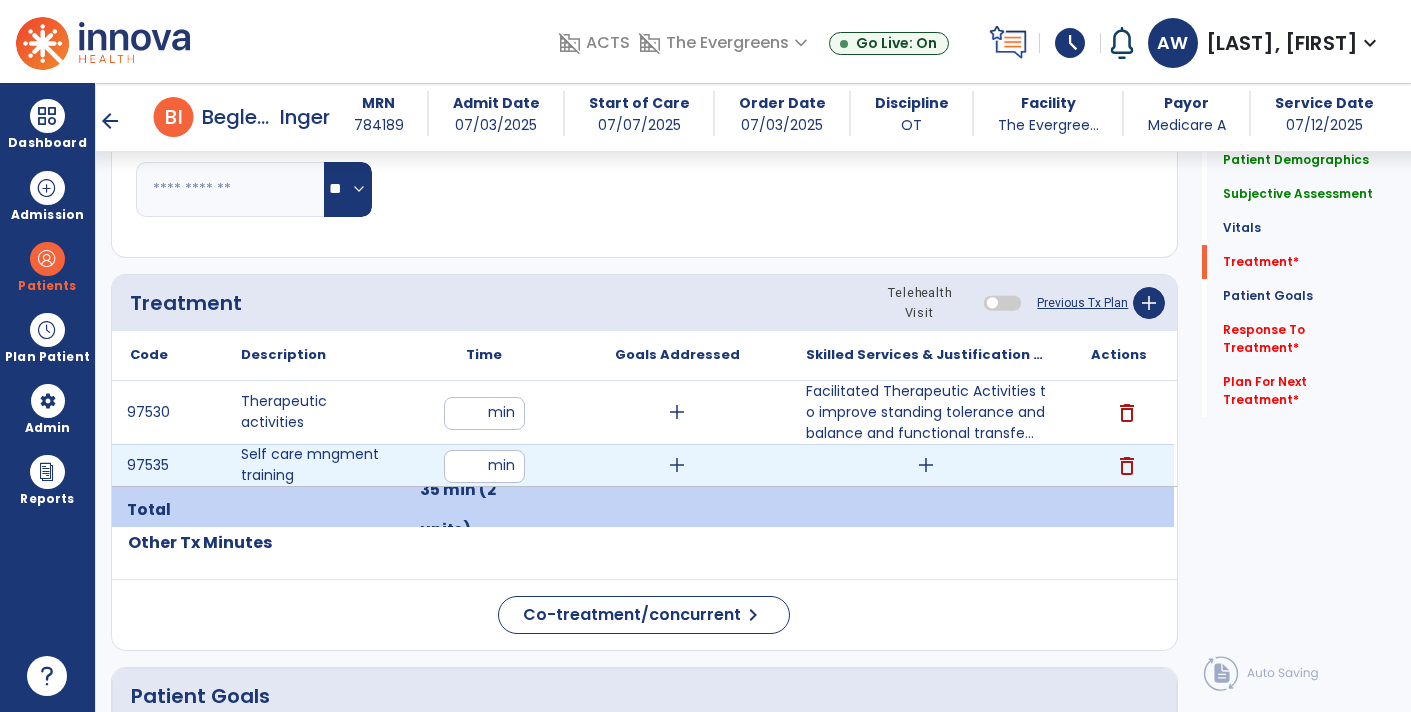 type on "**" 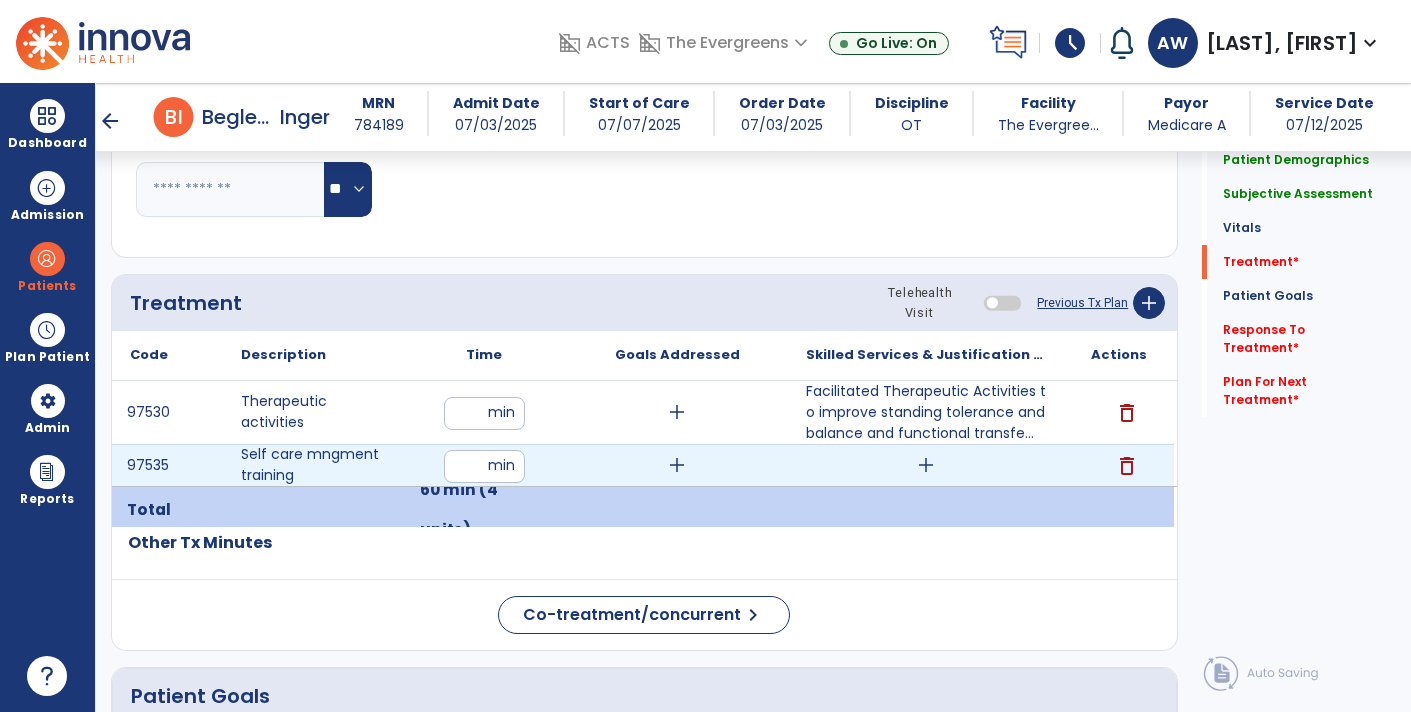 click on "add" at bounding box center (926, 465) 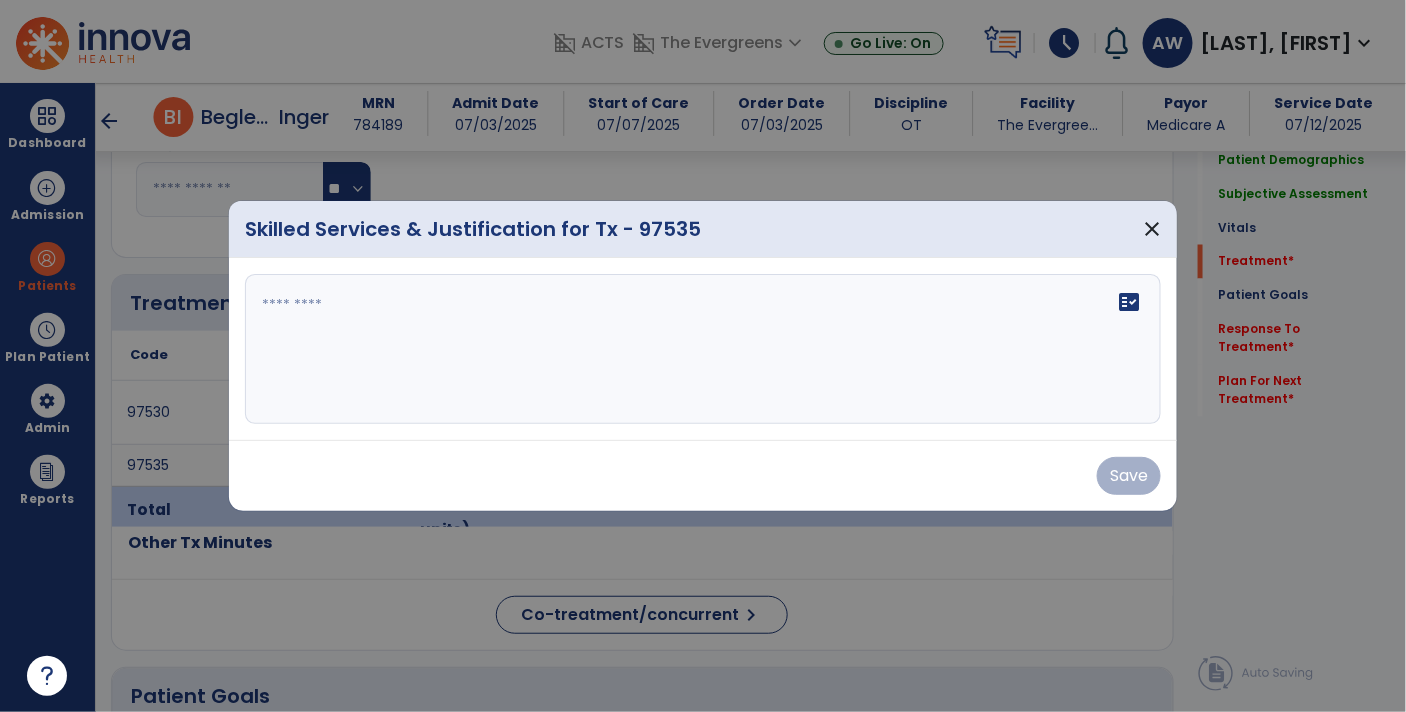 scroll, scrollTop: 1015, scrollLeft: 0, axis: vertical 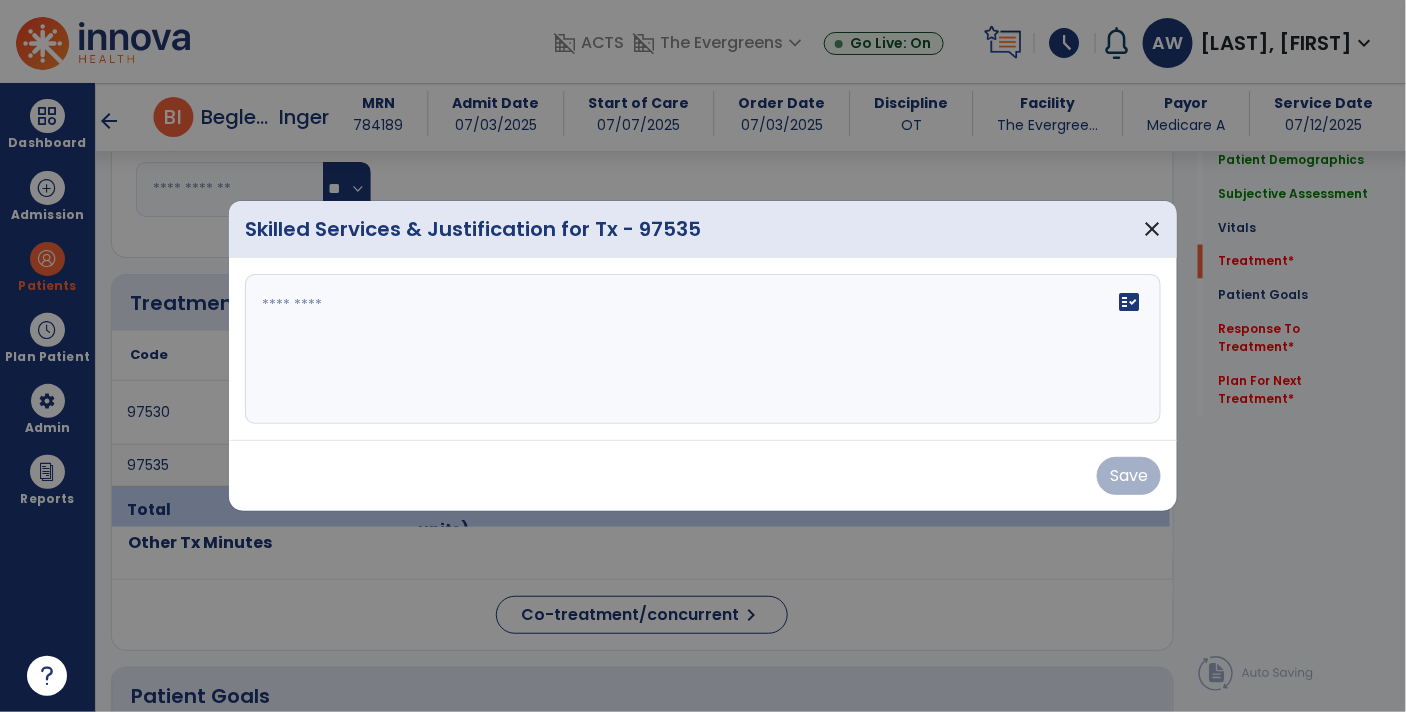 click on "fact_check" at bounding box center (703, 349) 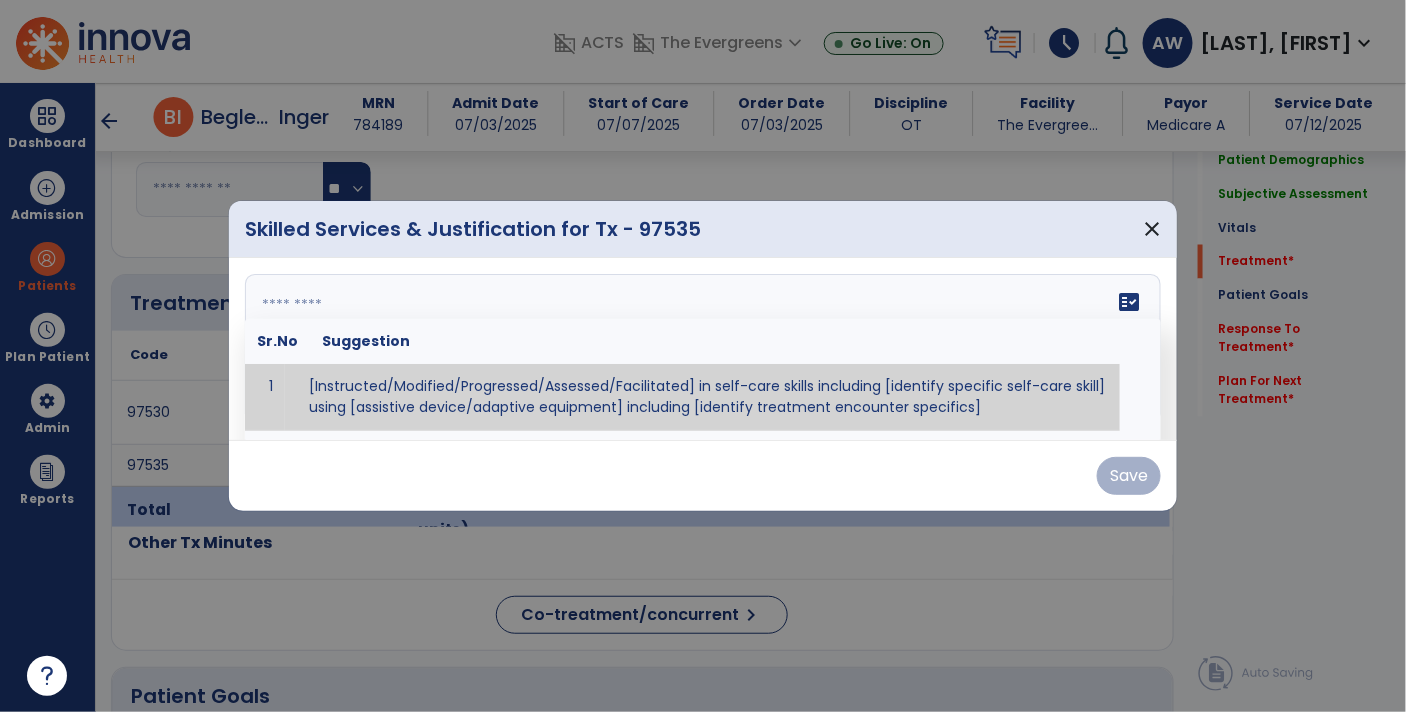 paste on "**********" 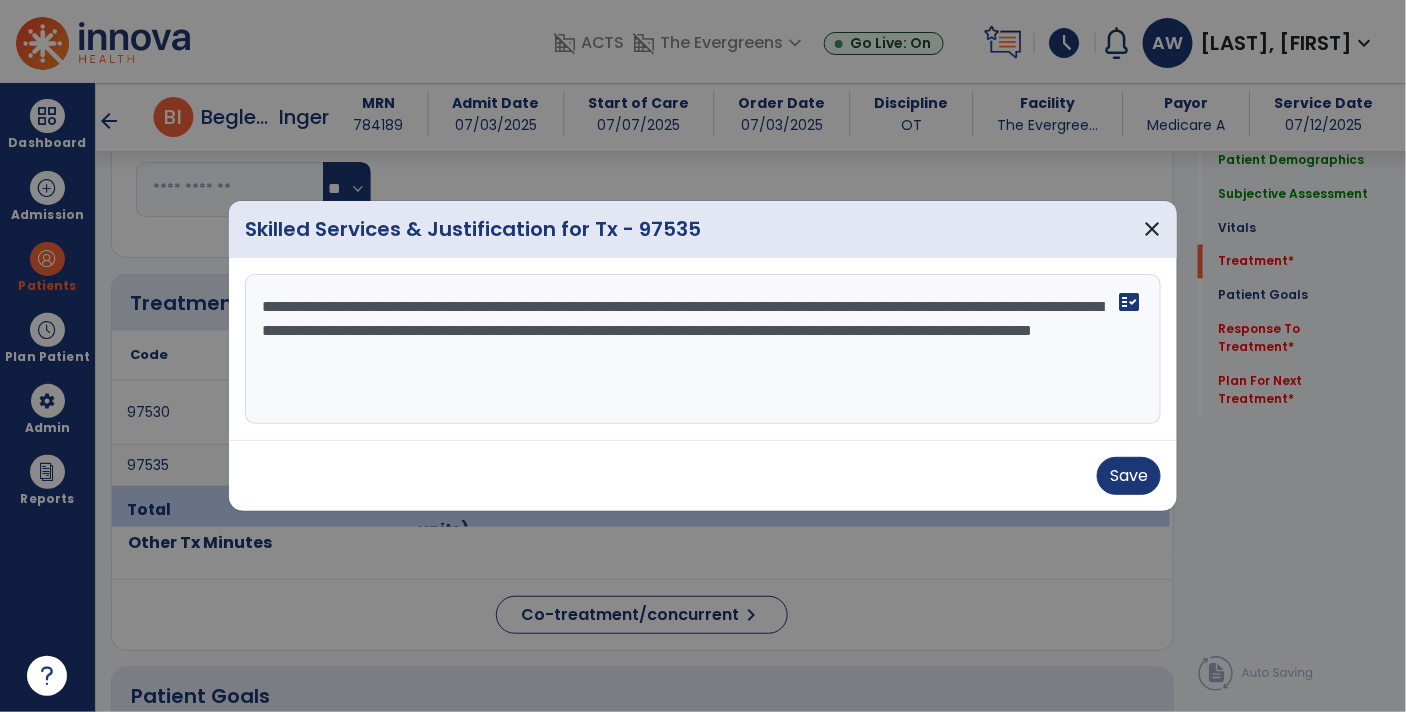 click on "**********" at bounding box center (703, 349) 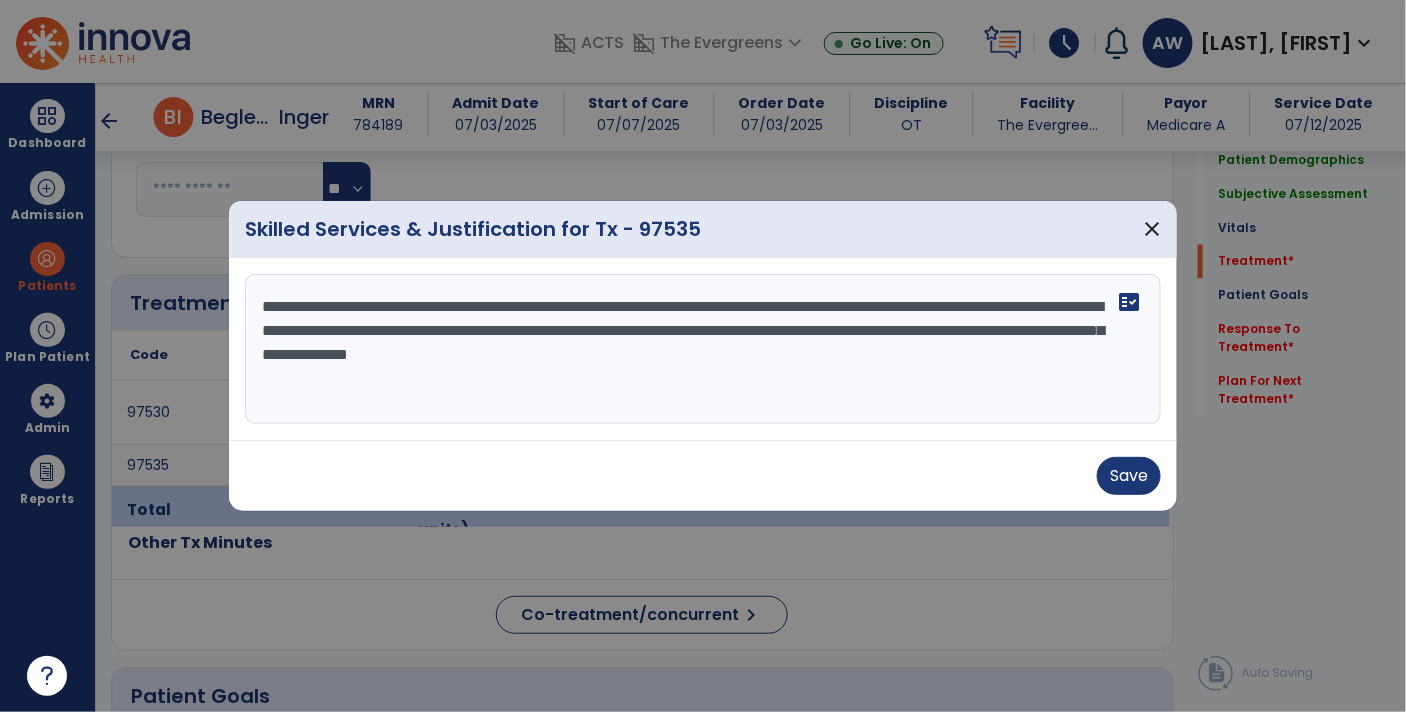 click on "**********" at bounding box center (703, 349) 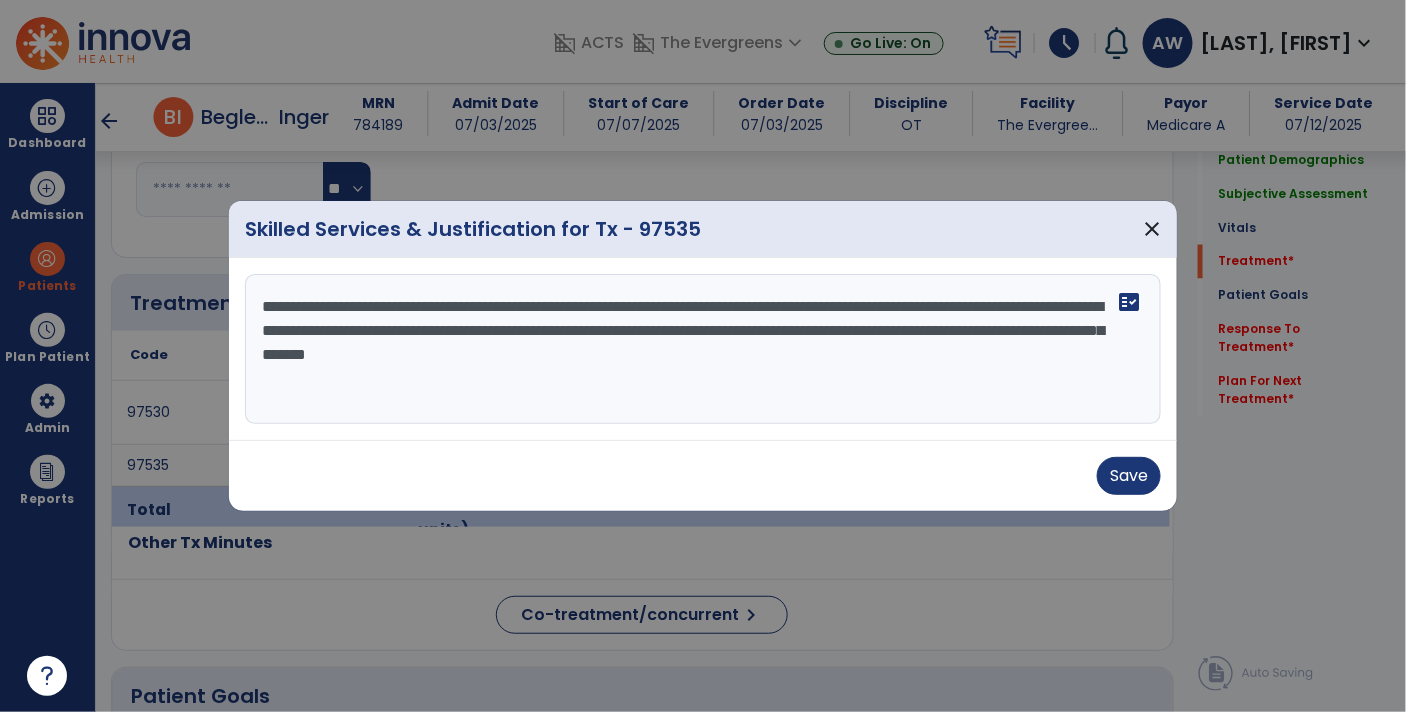 click on "**********" at bounding box center [703, 349] 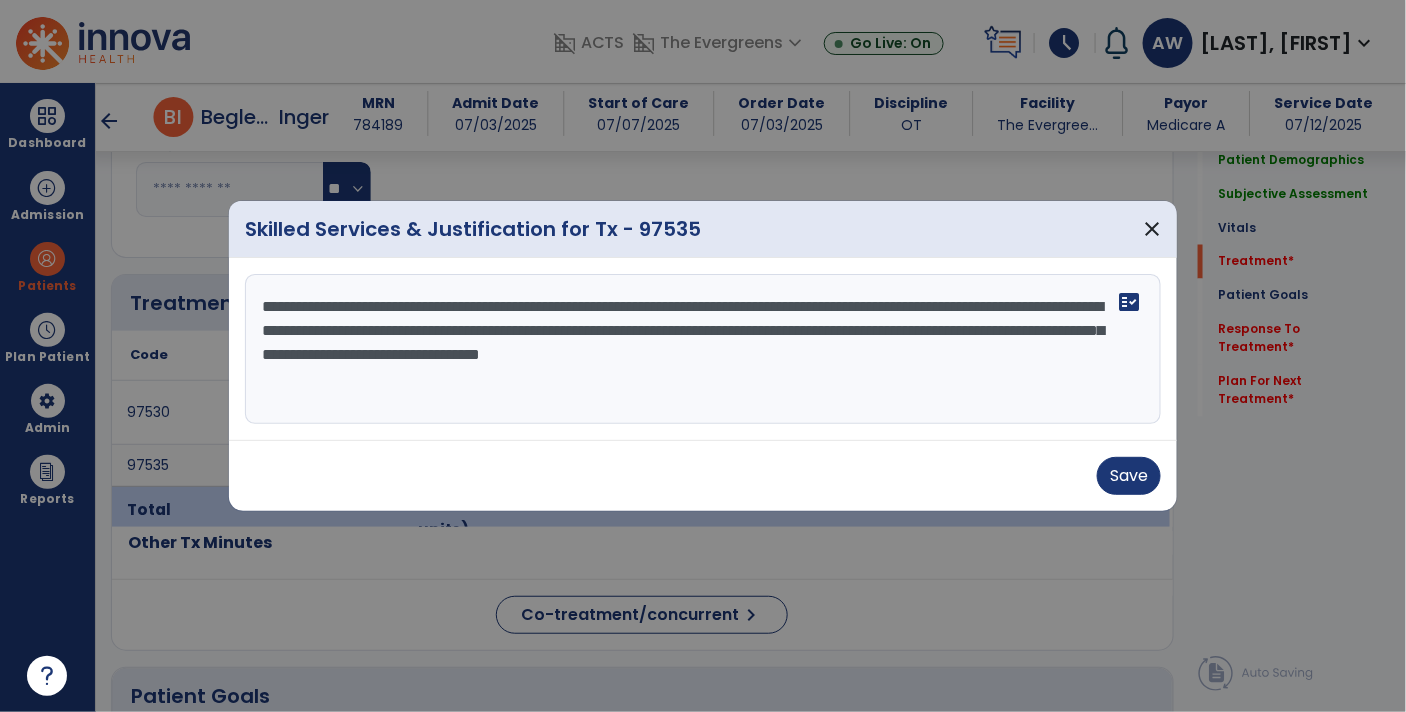 click on "**********" at bounding box center [703, 349] 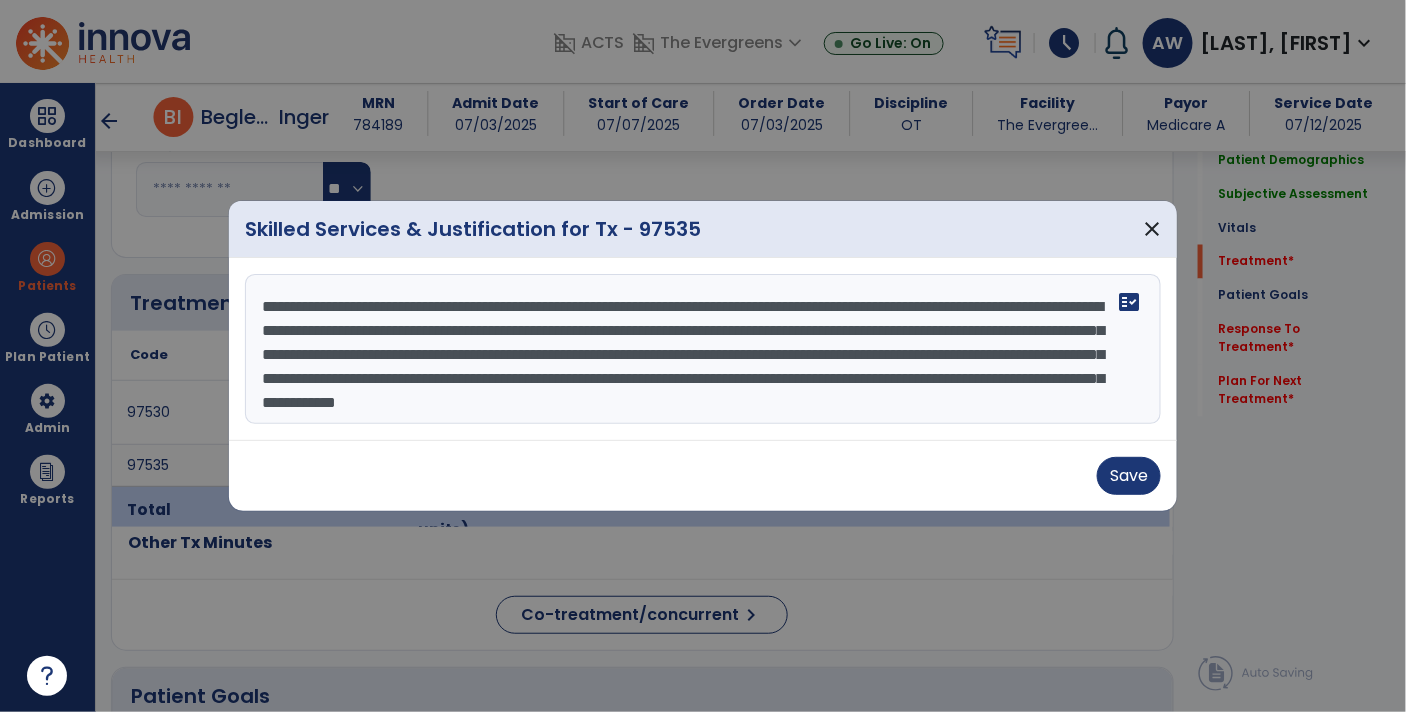 drag, startPoint x: 1156, startPoint y: 382, endPoint x: 1156, endPoint y: 412, distance: 30 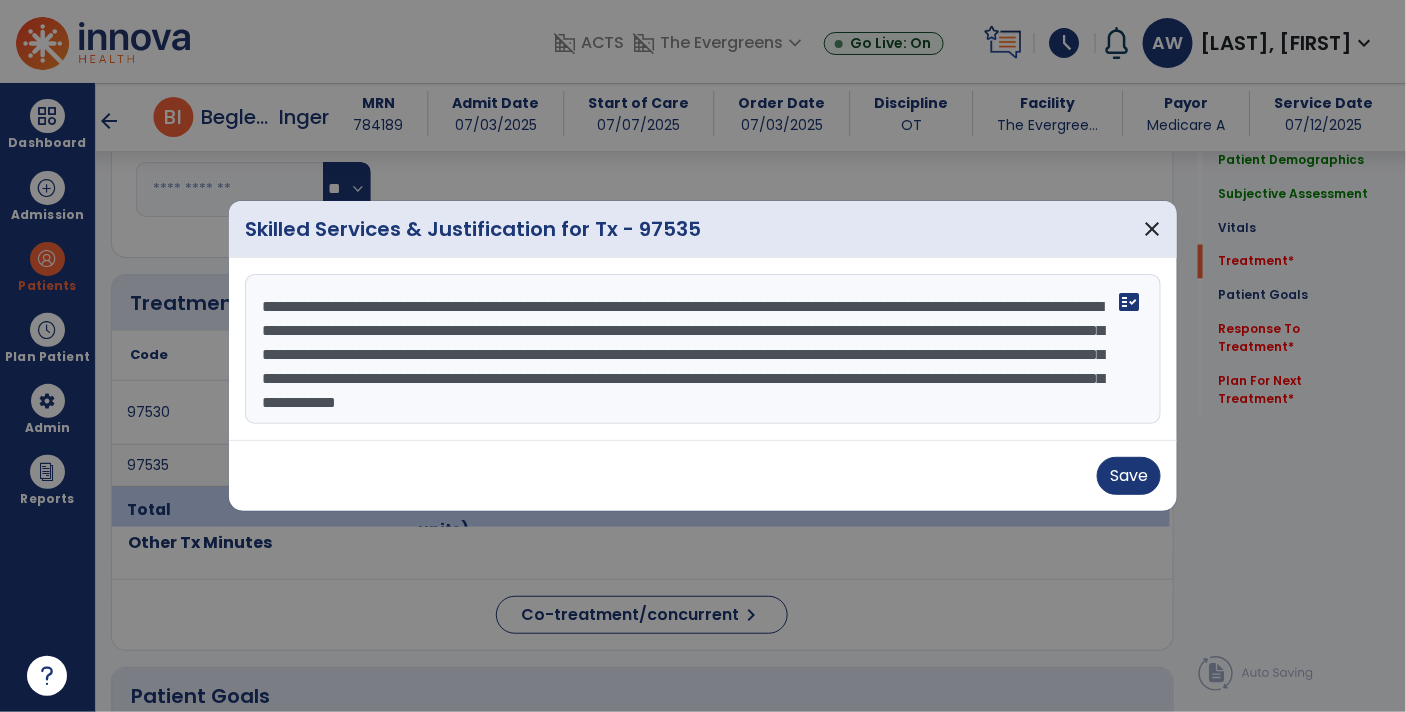 click on "**********" at bounding box center [703, 349] 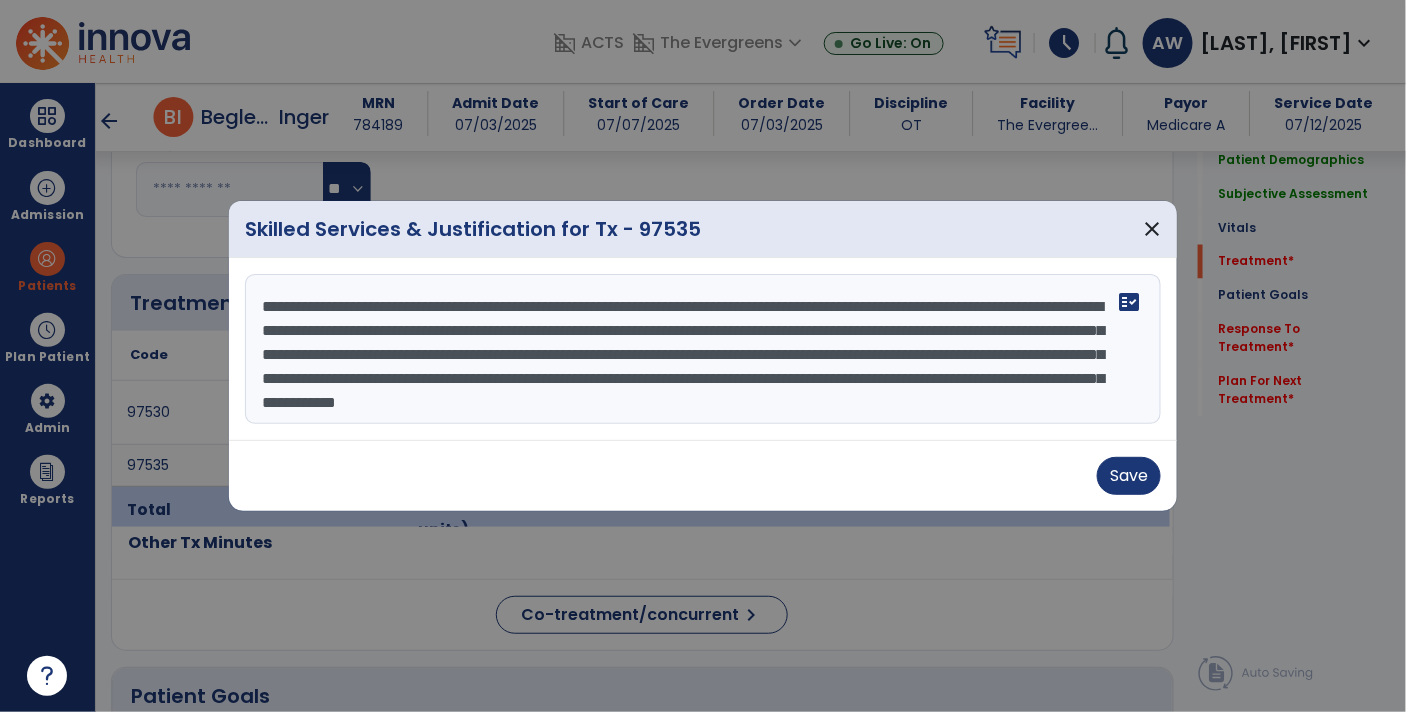click on "**********" at bounding box center (703, 349) 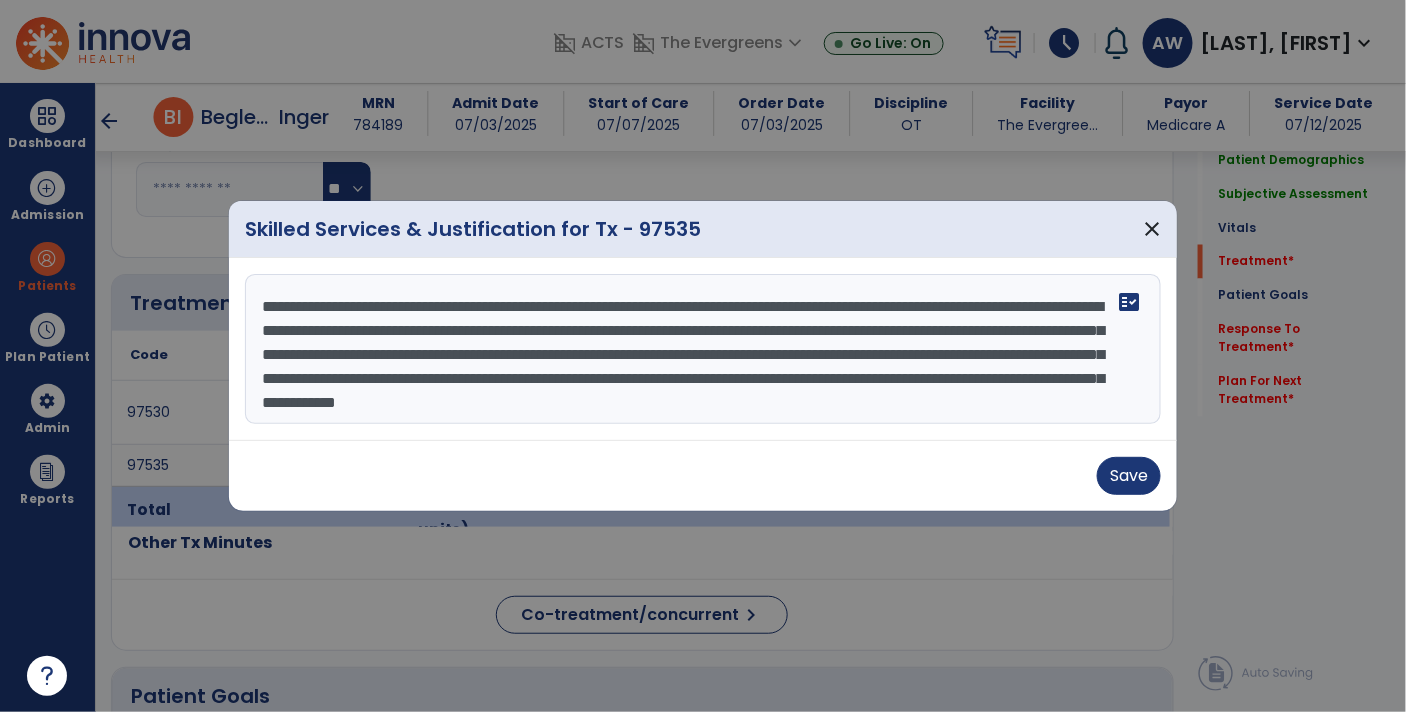click on "**********" at bounding box center (703, 349) 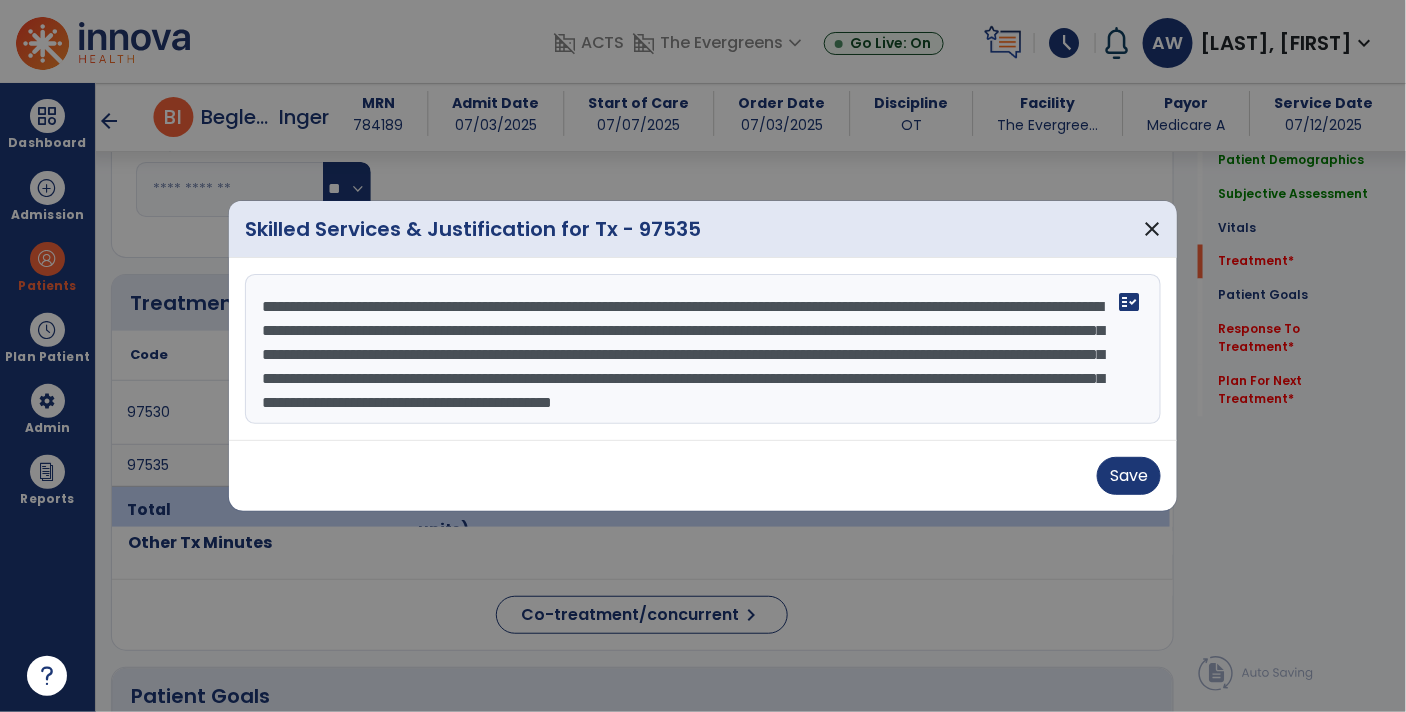 scroll, scrollTop: 38, scrollLeft: 0, axis: vertical 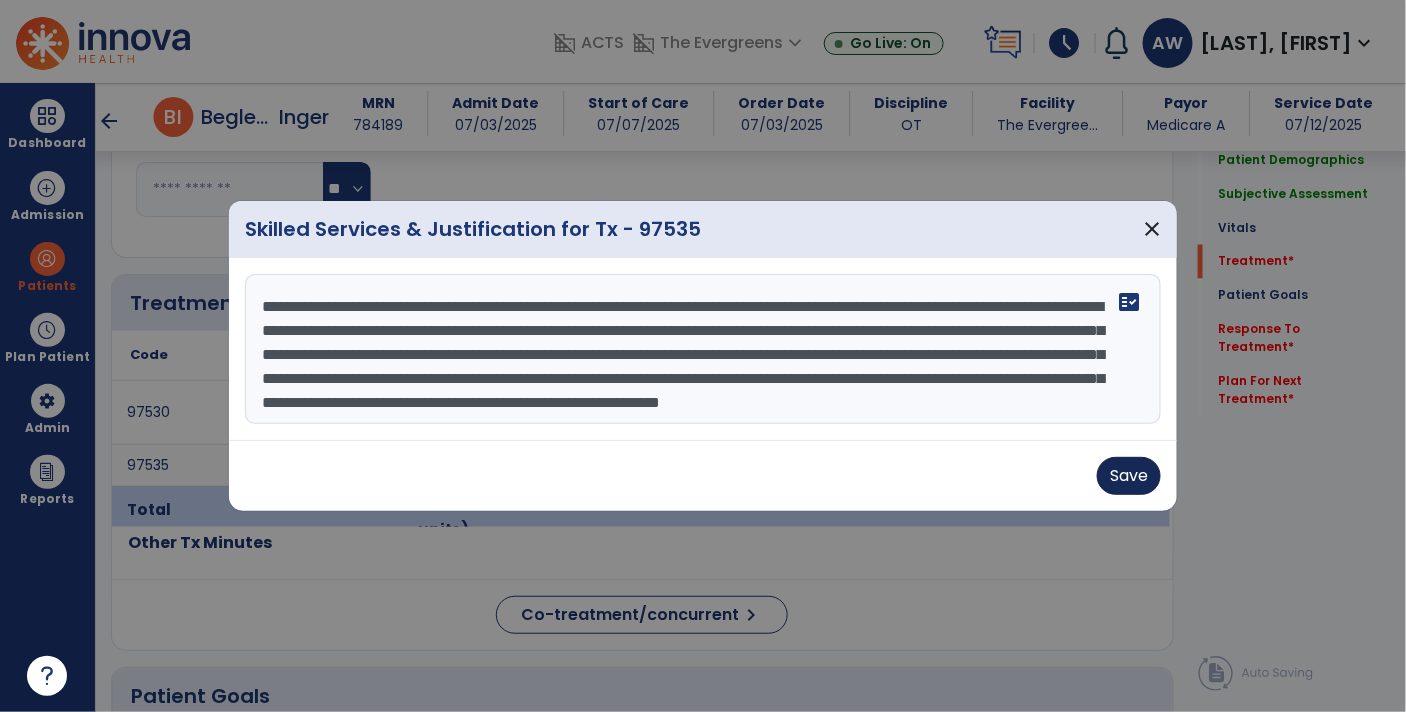 type on "**********" 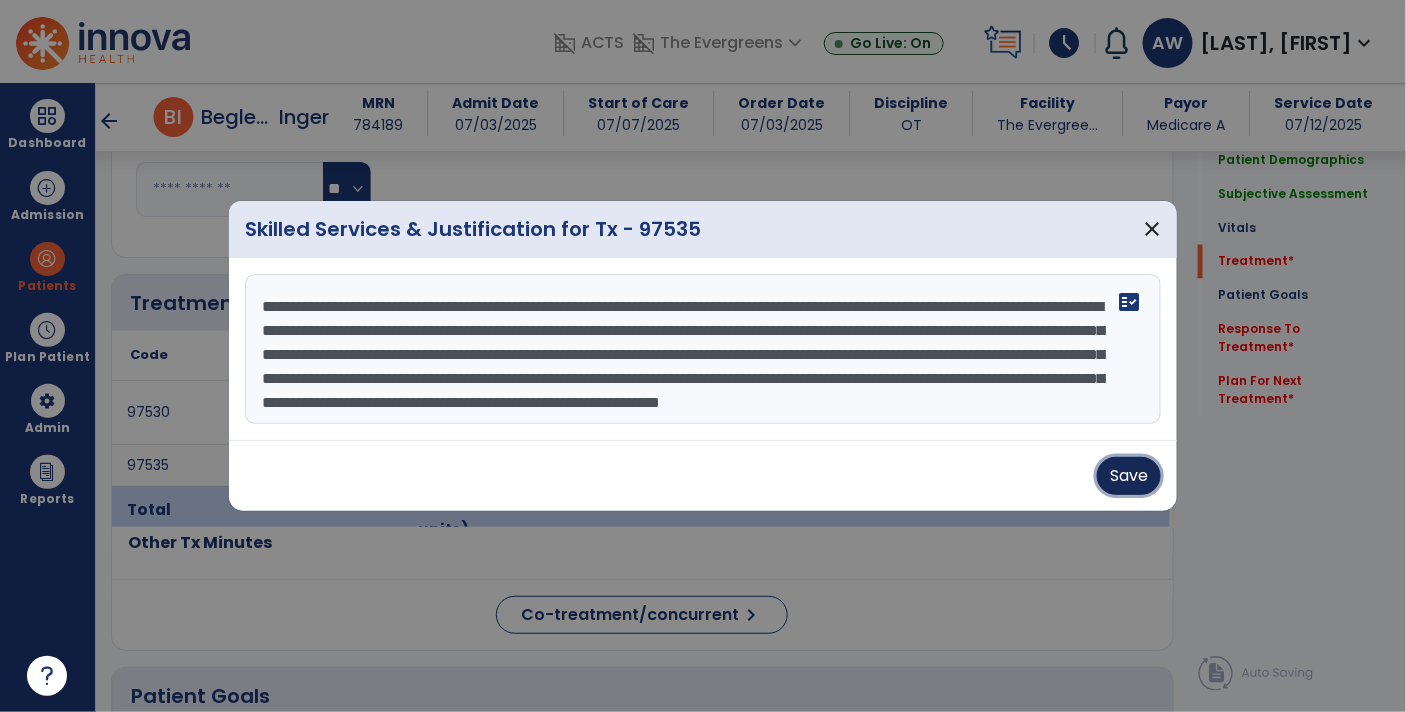 click on "Save" at bounding box center [1129, 476] 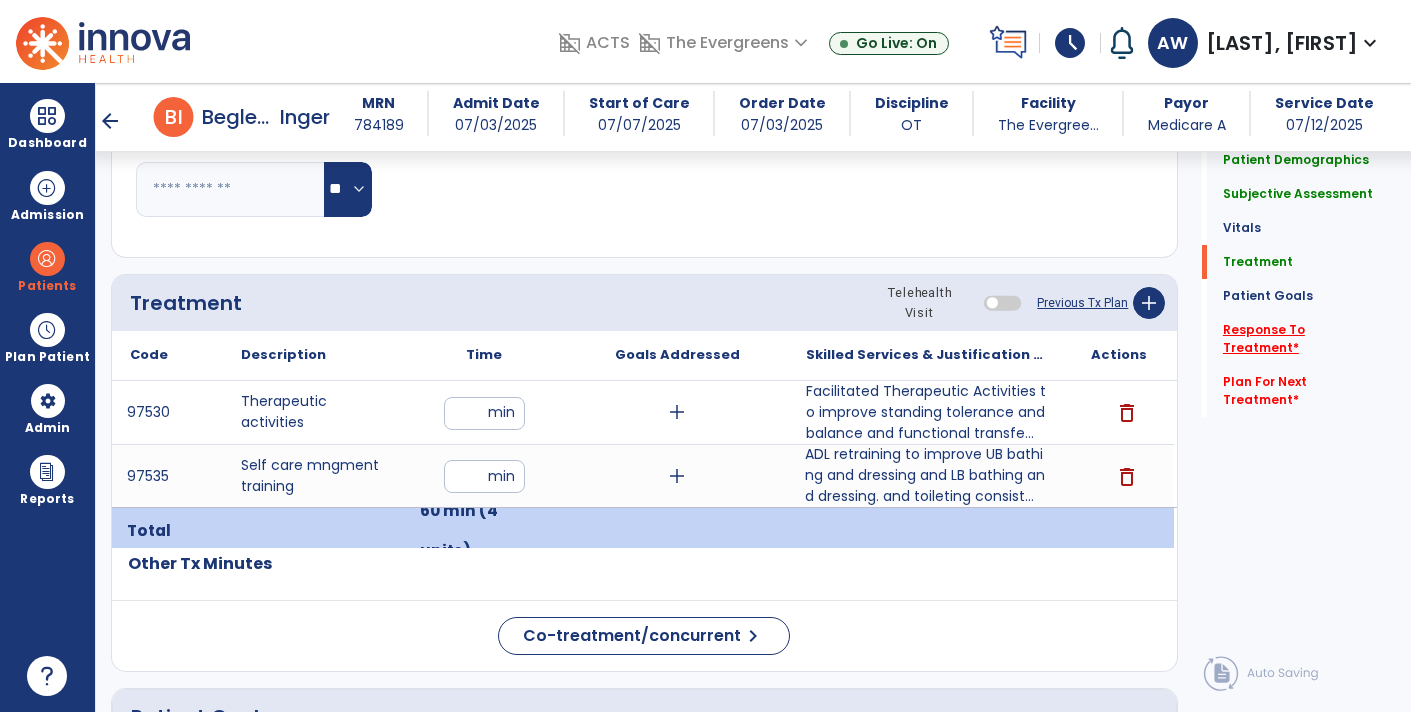 click on "Response To Treatment   *" 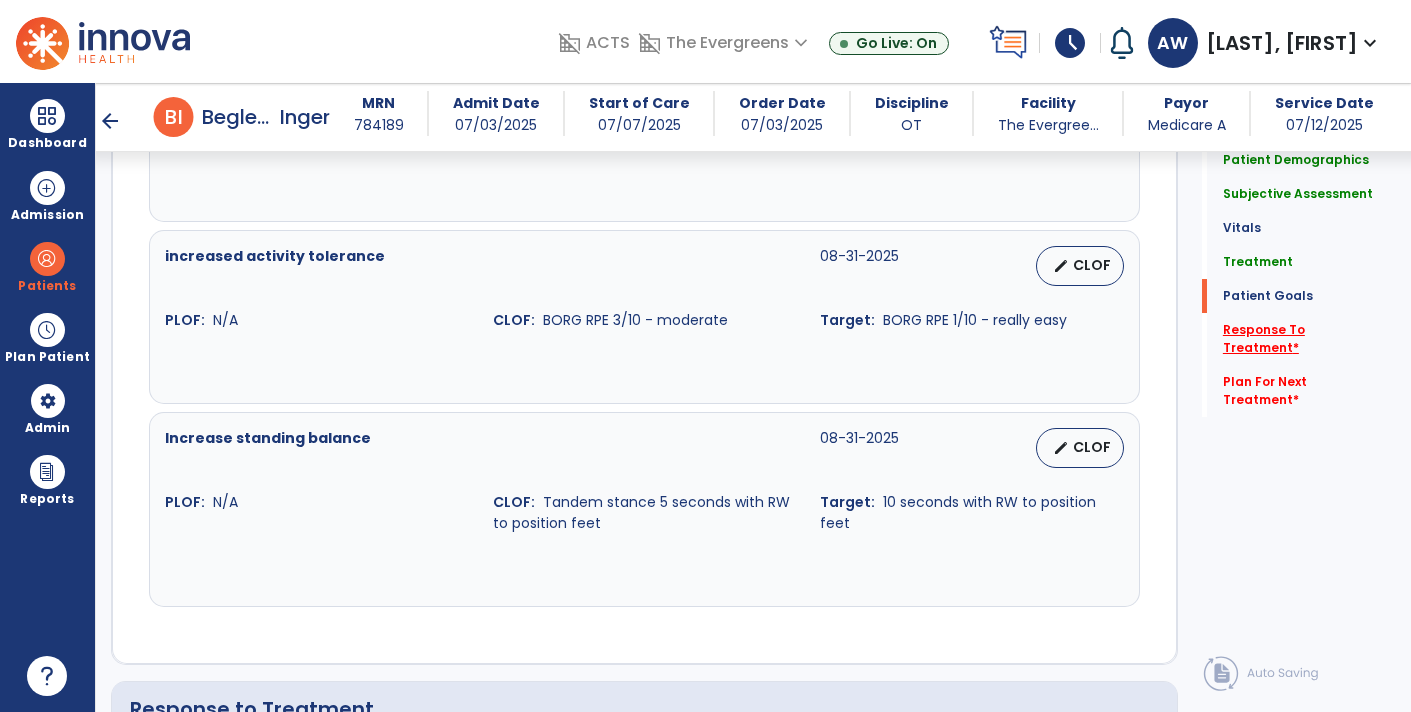 scroll, scrollTop: 2746, scrollLeft: 0, axis: vertical 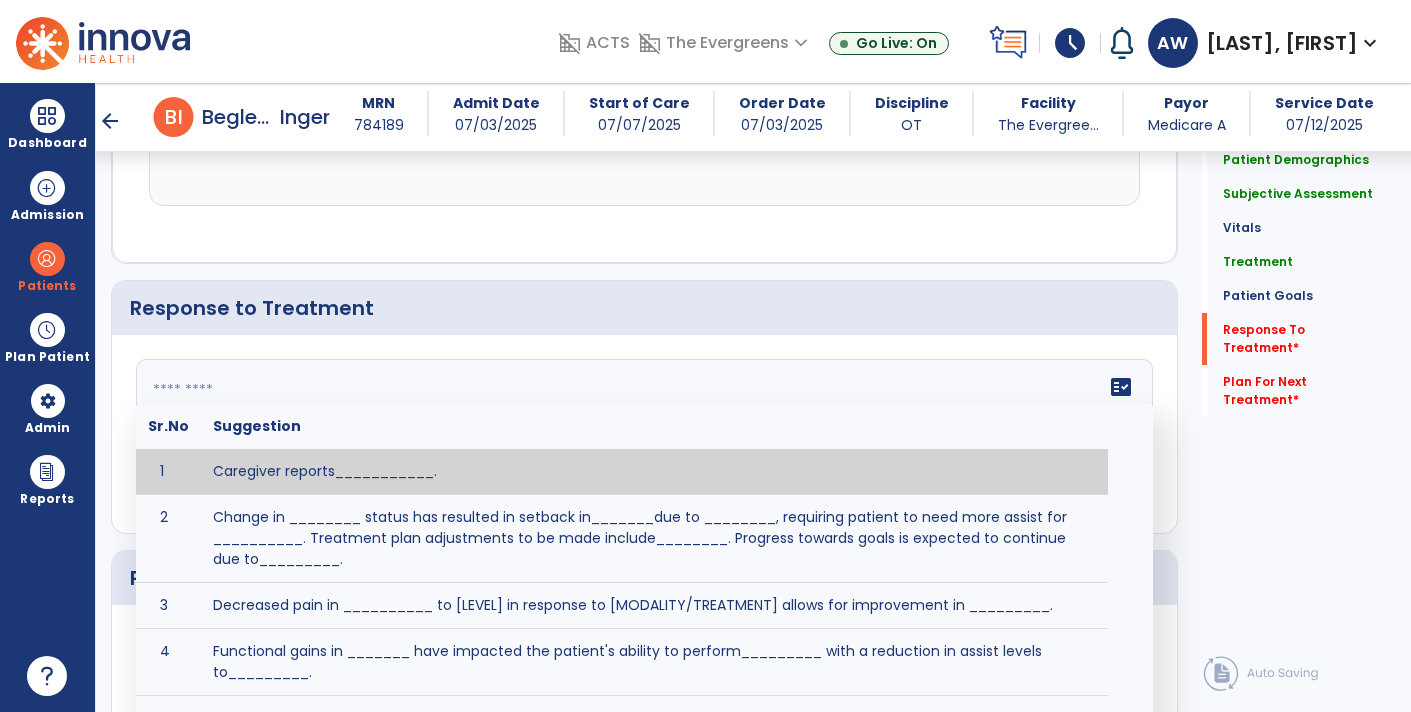 click 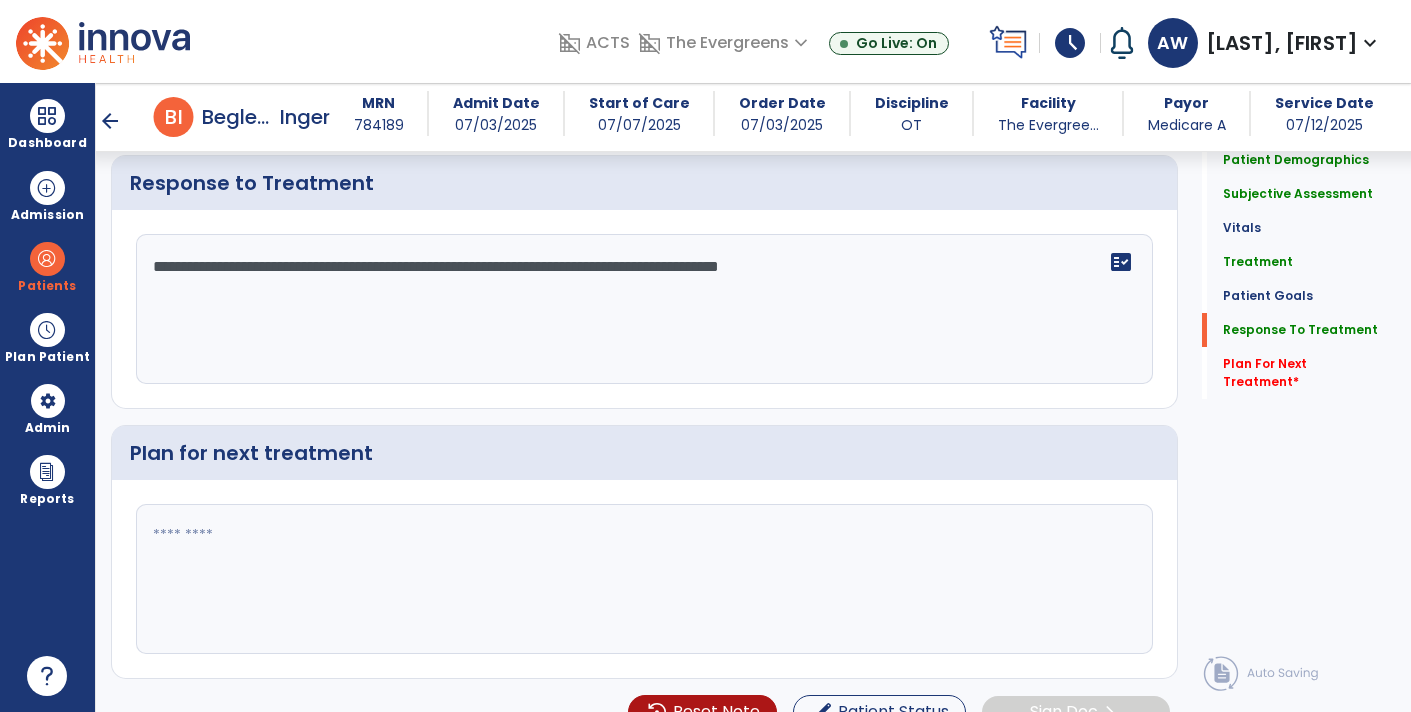 scroll, scrollTop: 2892, scrollLeft: 0, axis: vertical 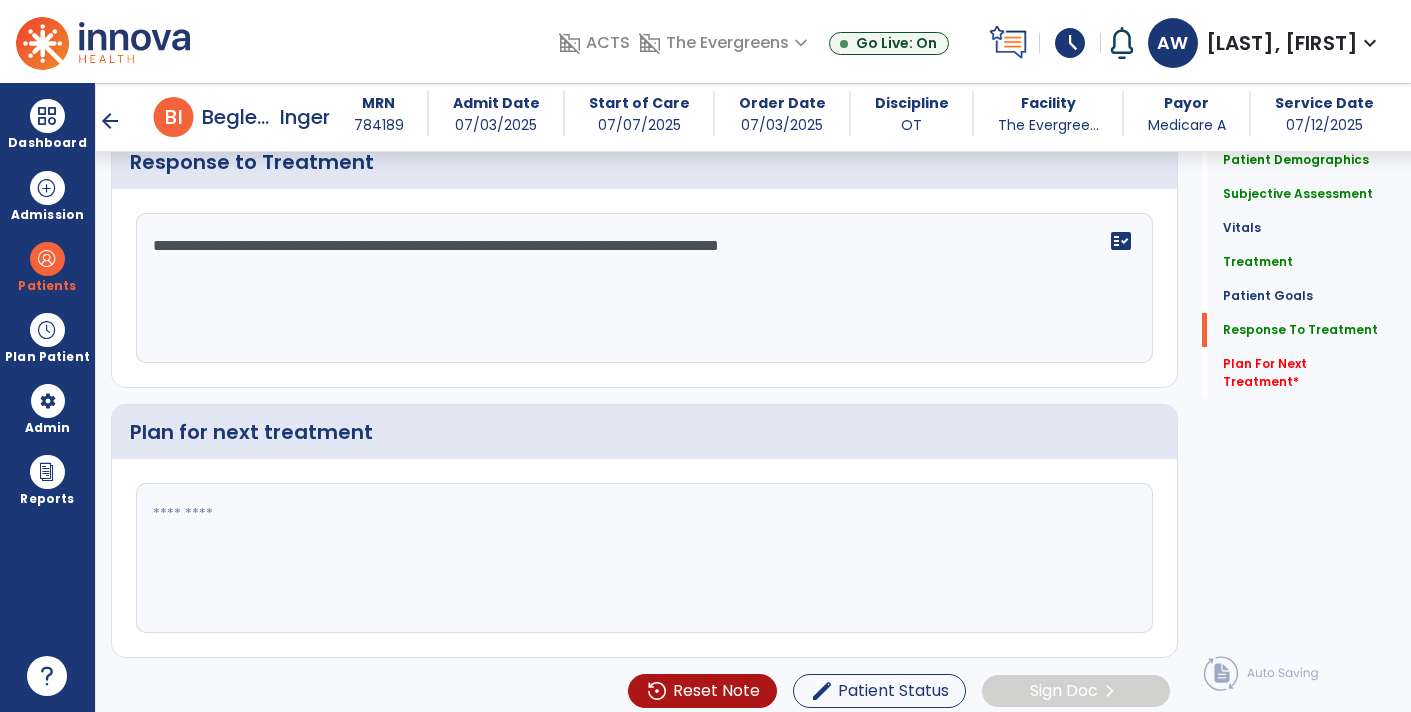 type on "**********" 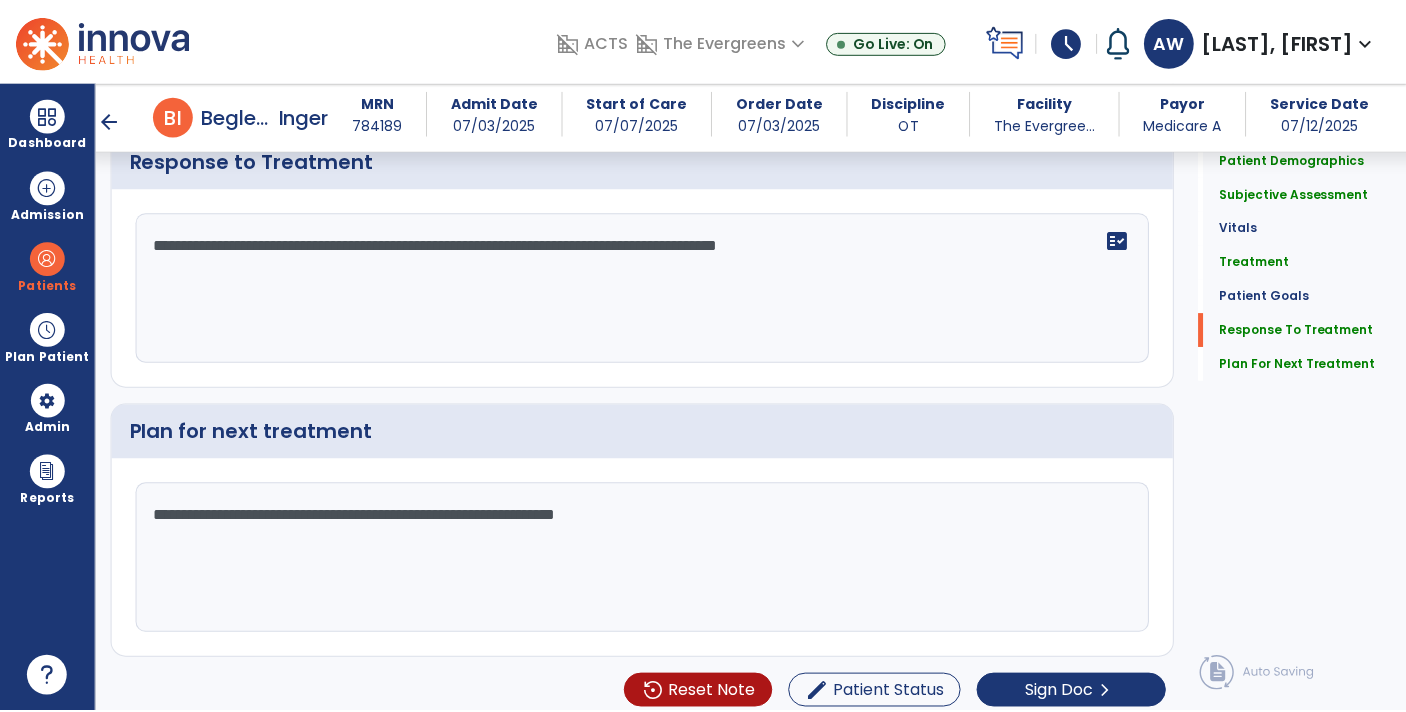 scroll, scrollTop: 2892, scrollLeft: 0, axis: vertical 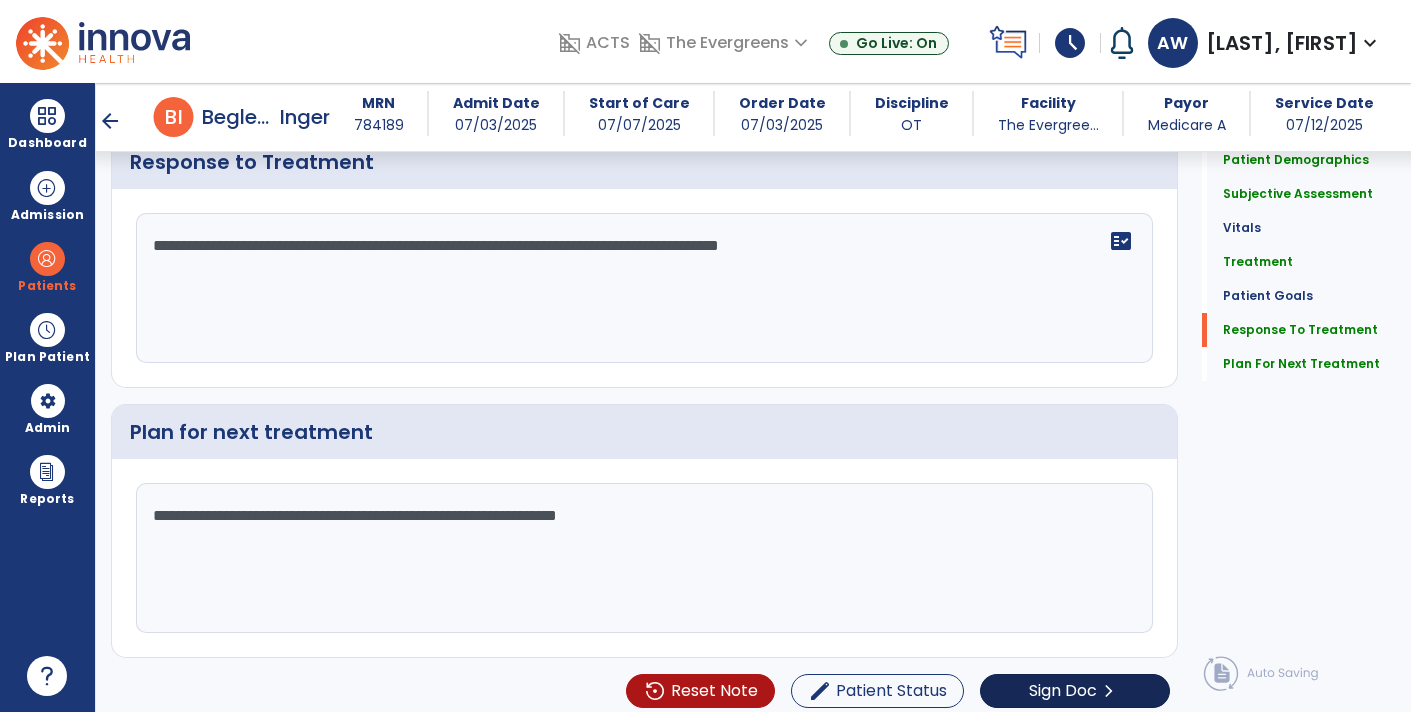 type on "**********" 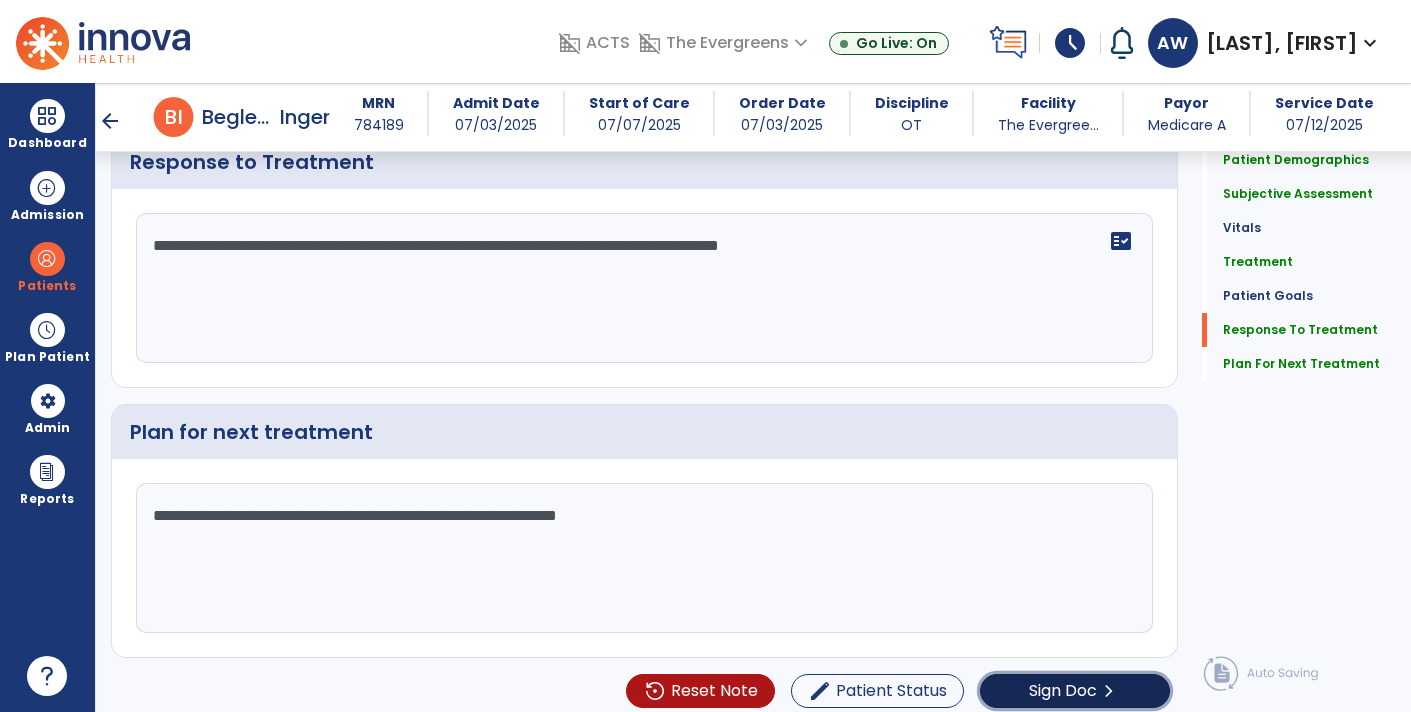 click on "Sign Doc  chevron_right" 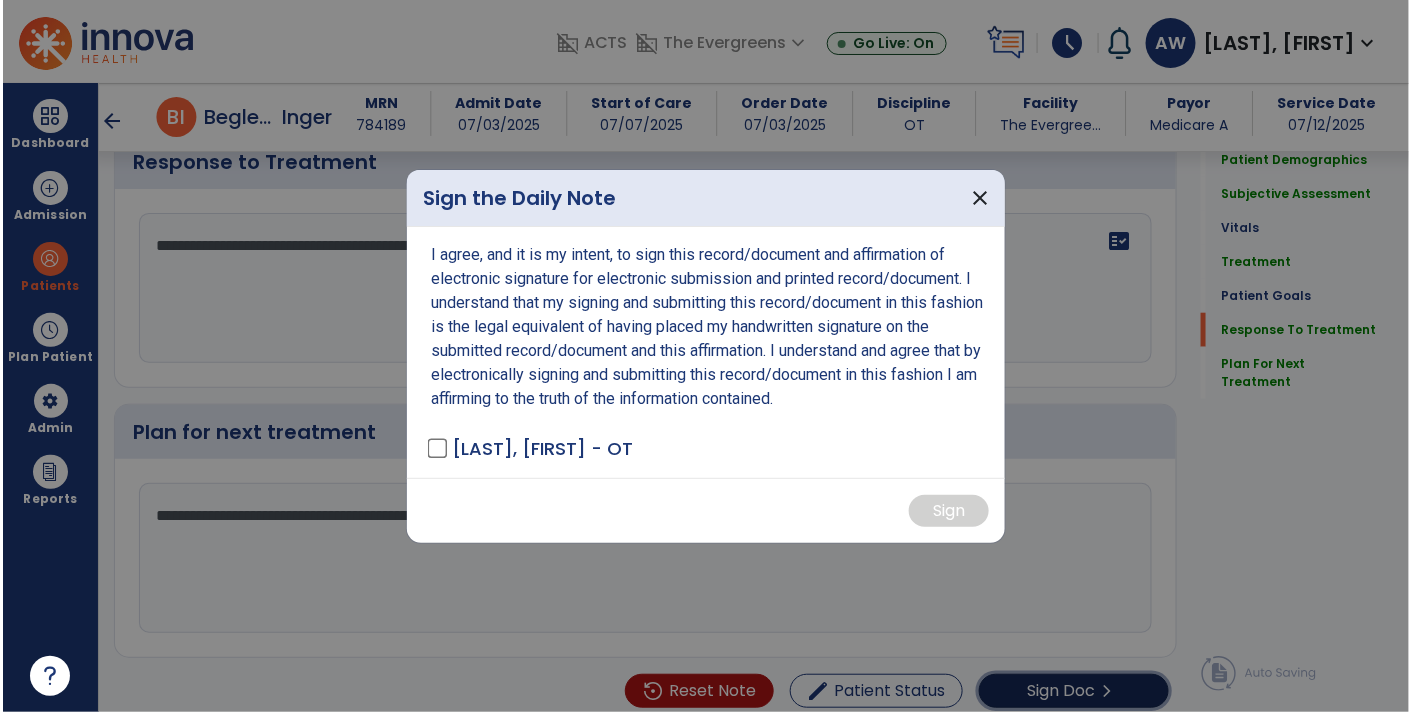 scroll, scrollTop: 2892, scrollLeft: 0, axis: vertical 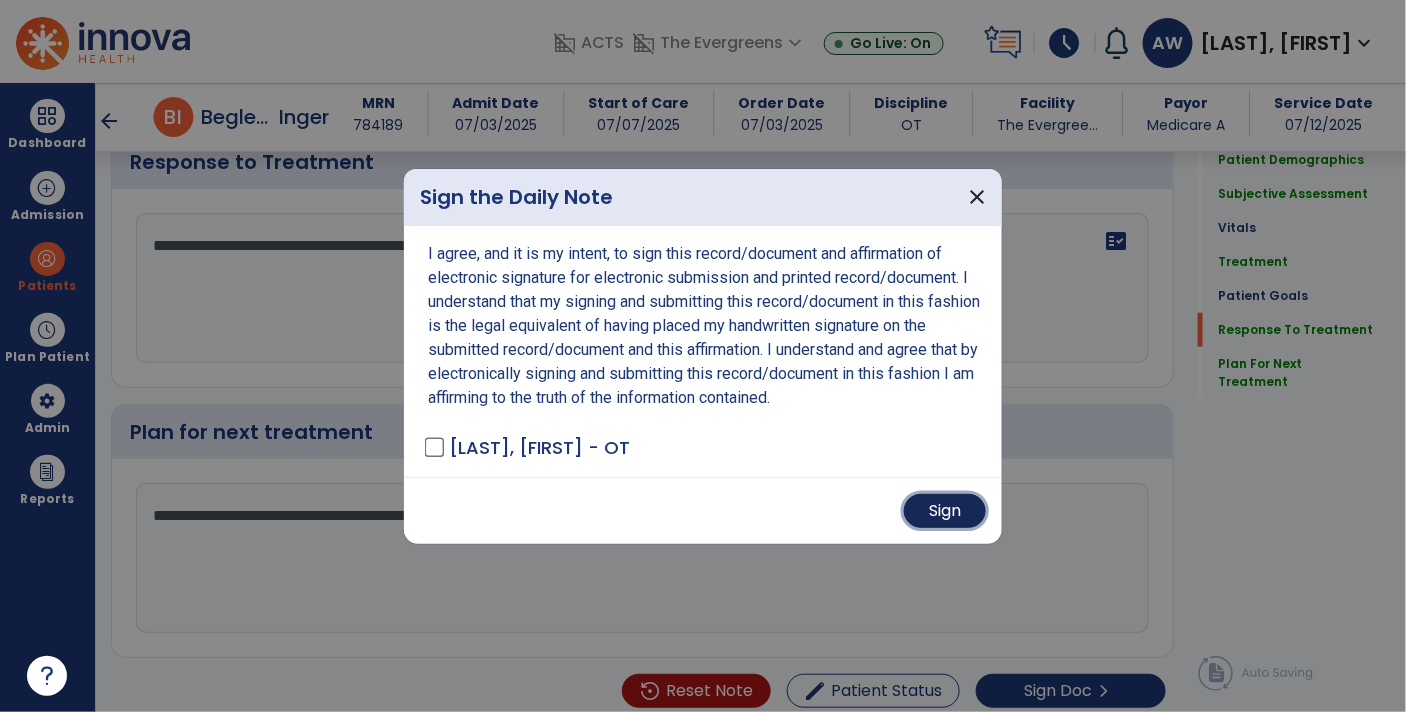 click on "Sign" at bounding box center (945, 511) 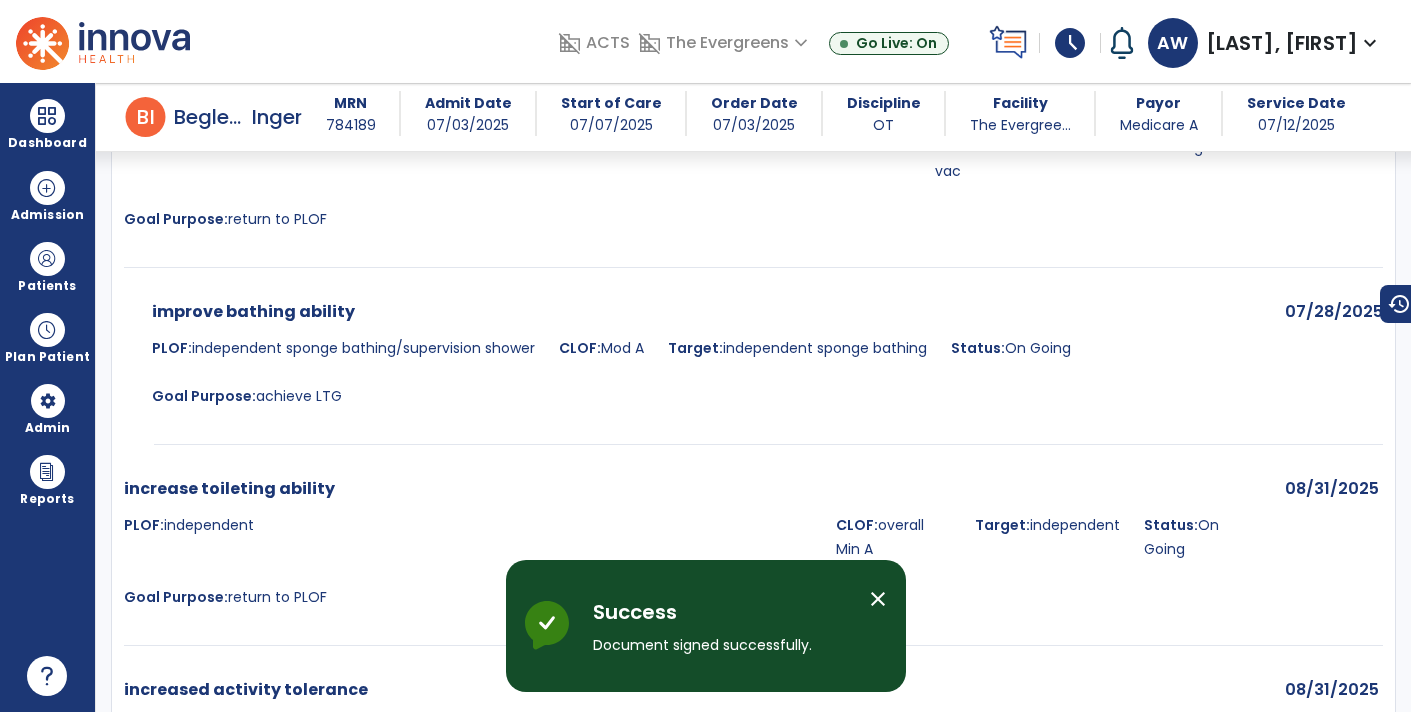 scroll, scrollTop: 4418, scrollLeft: 0, axis: vertical 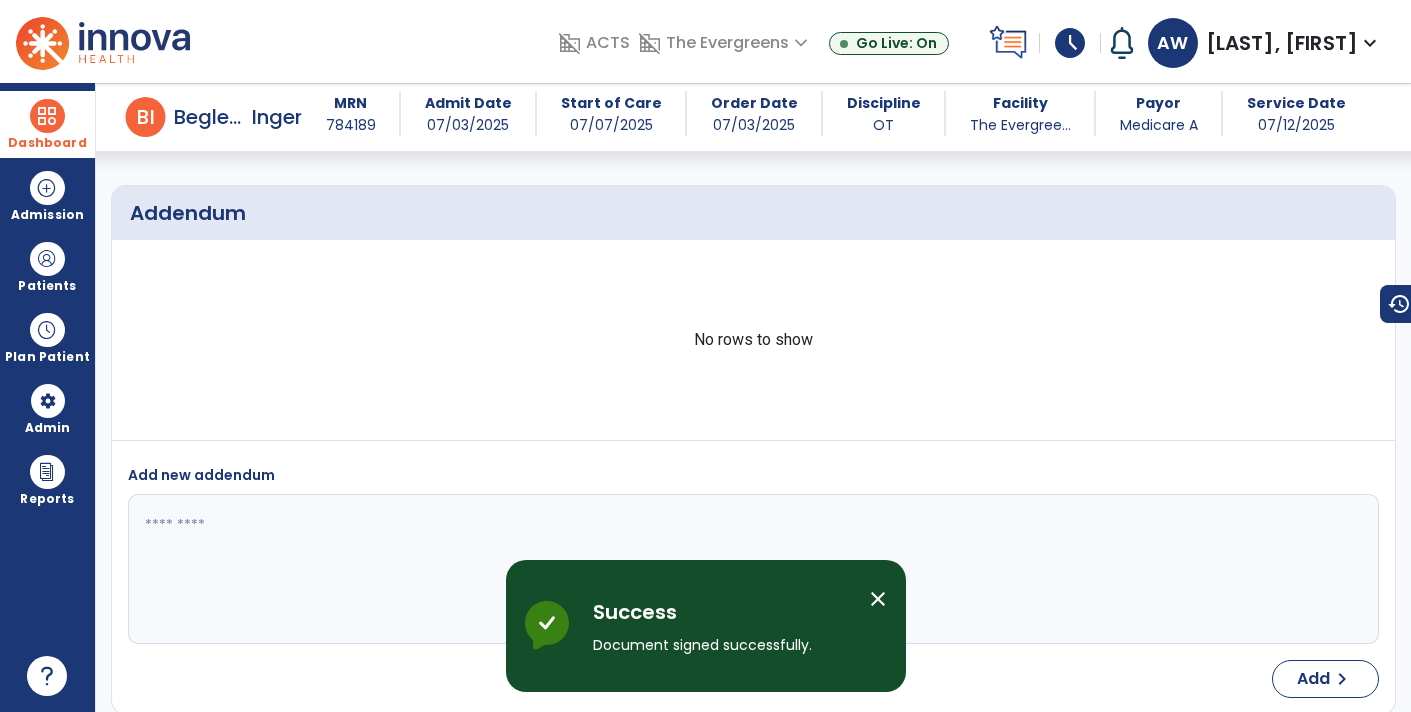 click on "Dashboard" at bounding box center [47, 124] 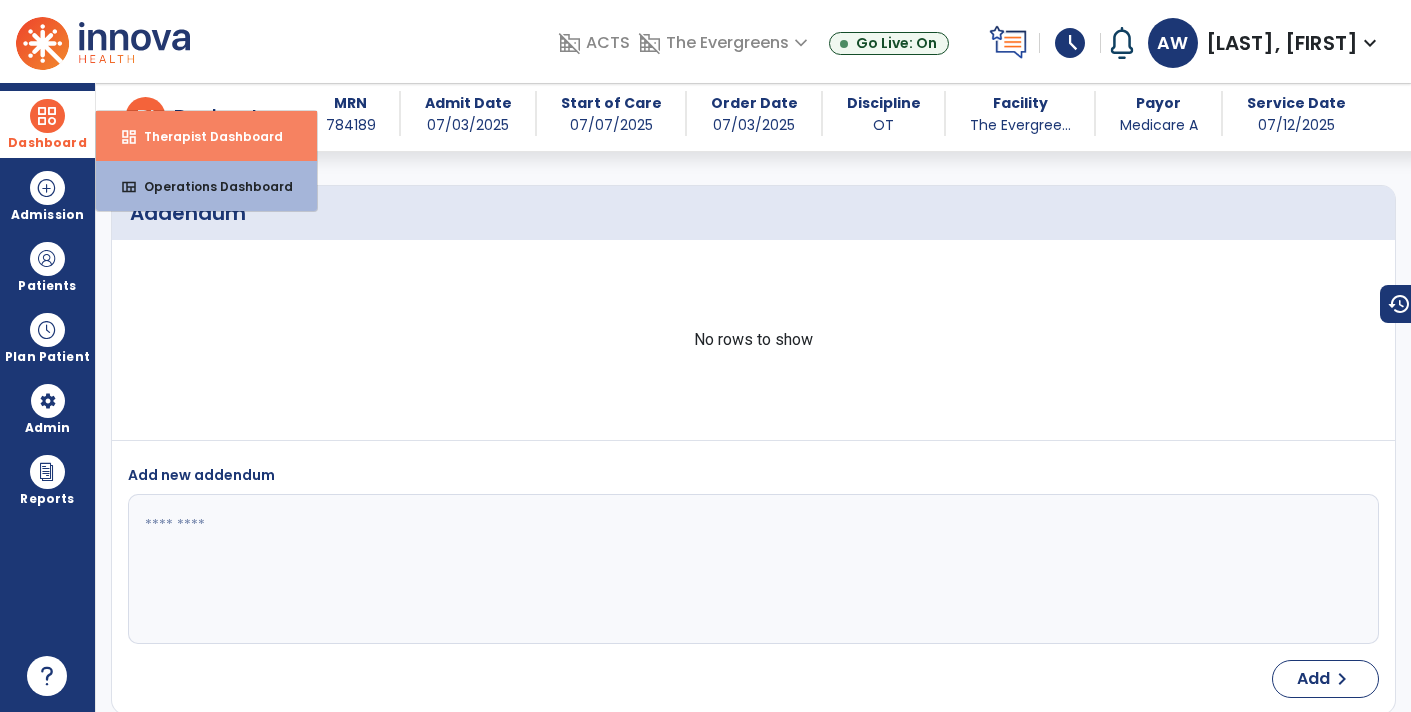 click on "dashboard" at bounding box center [129, 137] 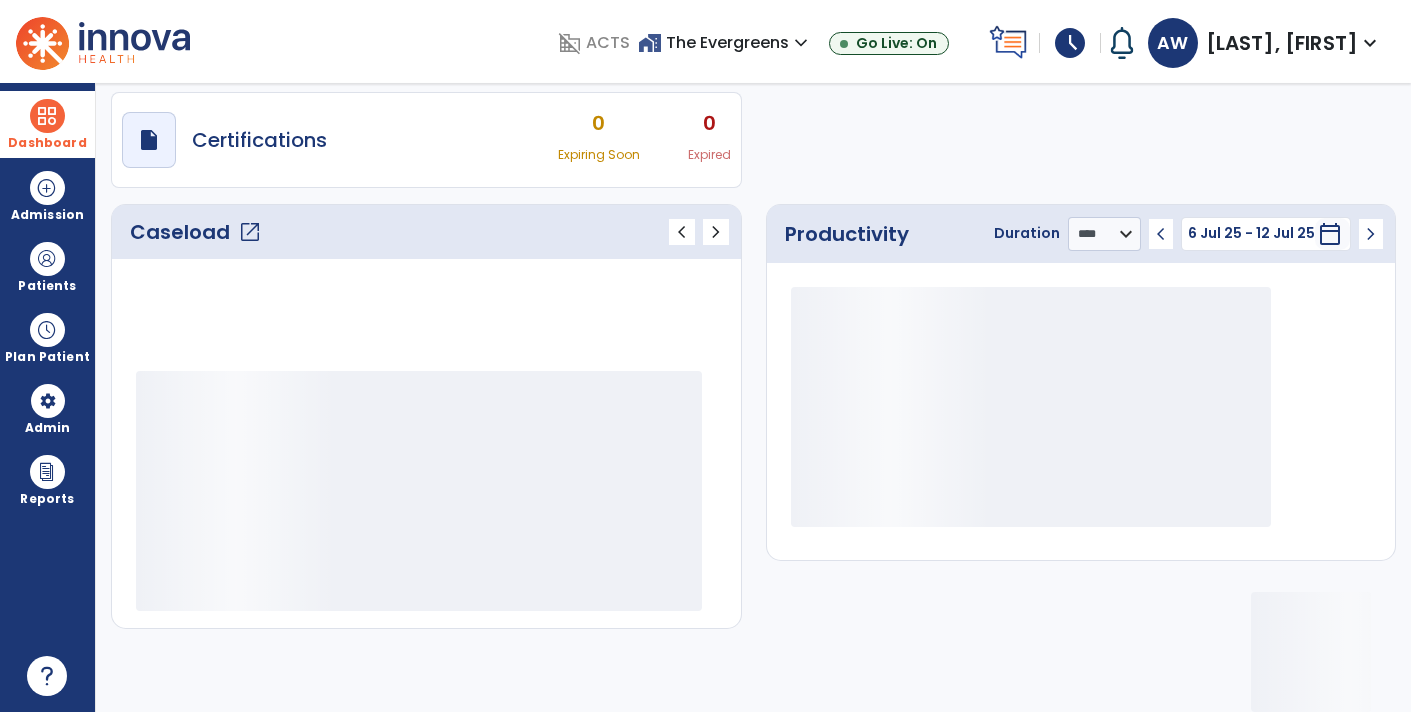 scroll, scrollTop: 162, scrollLeft: 0, axis: vertical 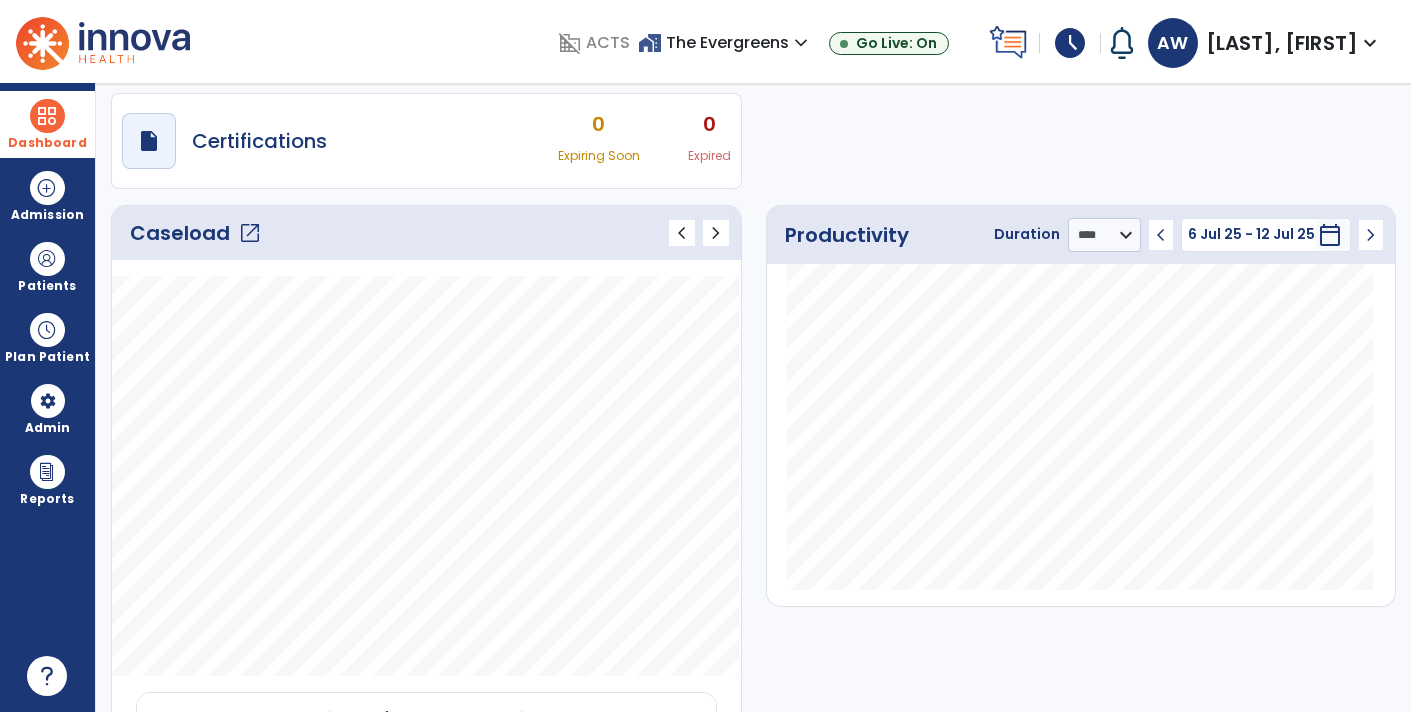 click on "open_in_new" 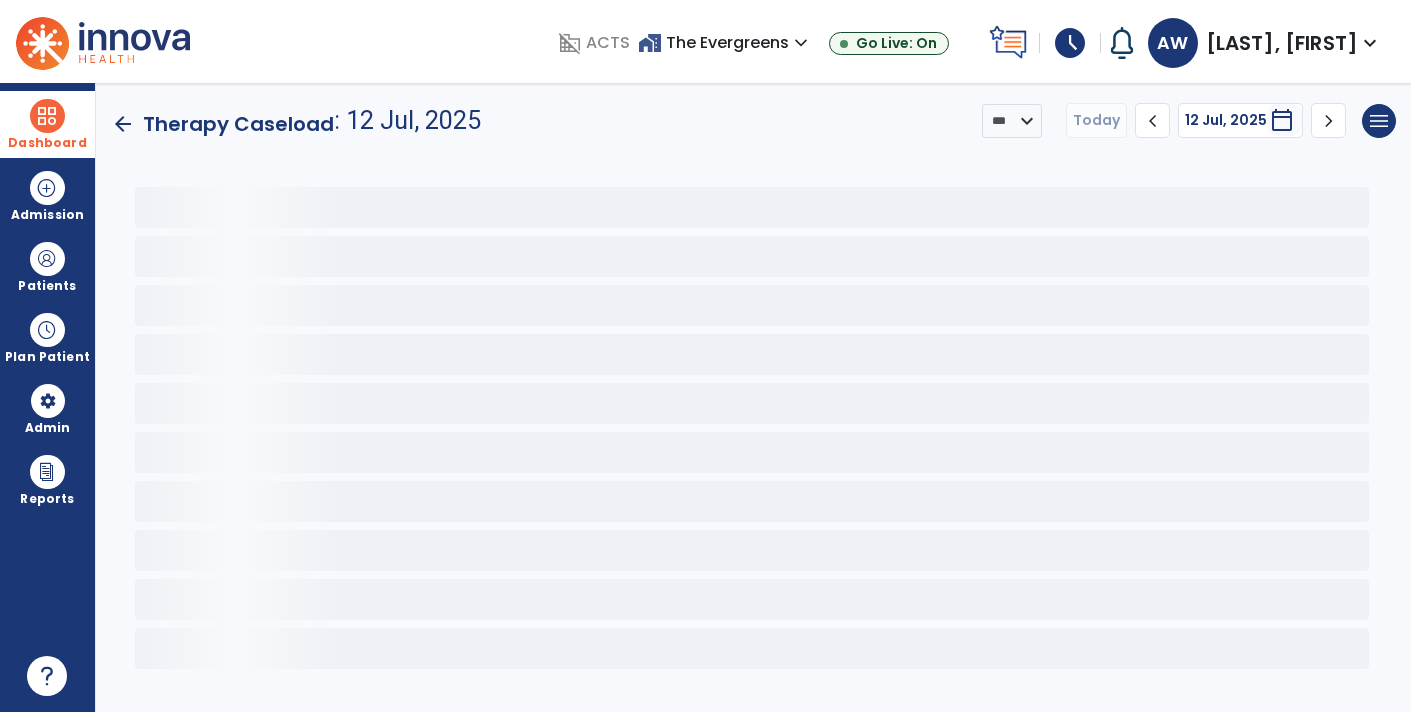 scroll, scrollTop: 0, scrollLeft: 0, axis: both 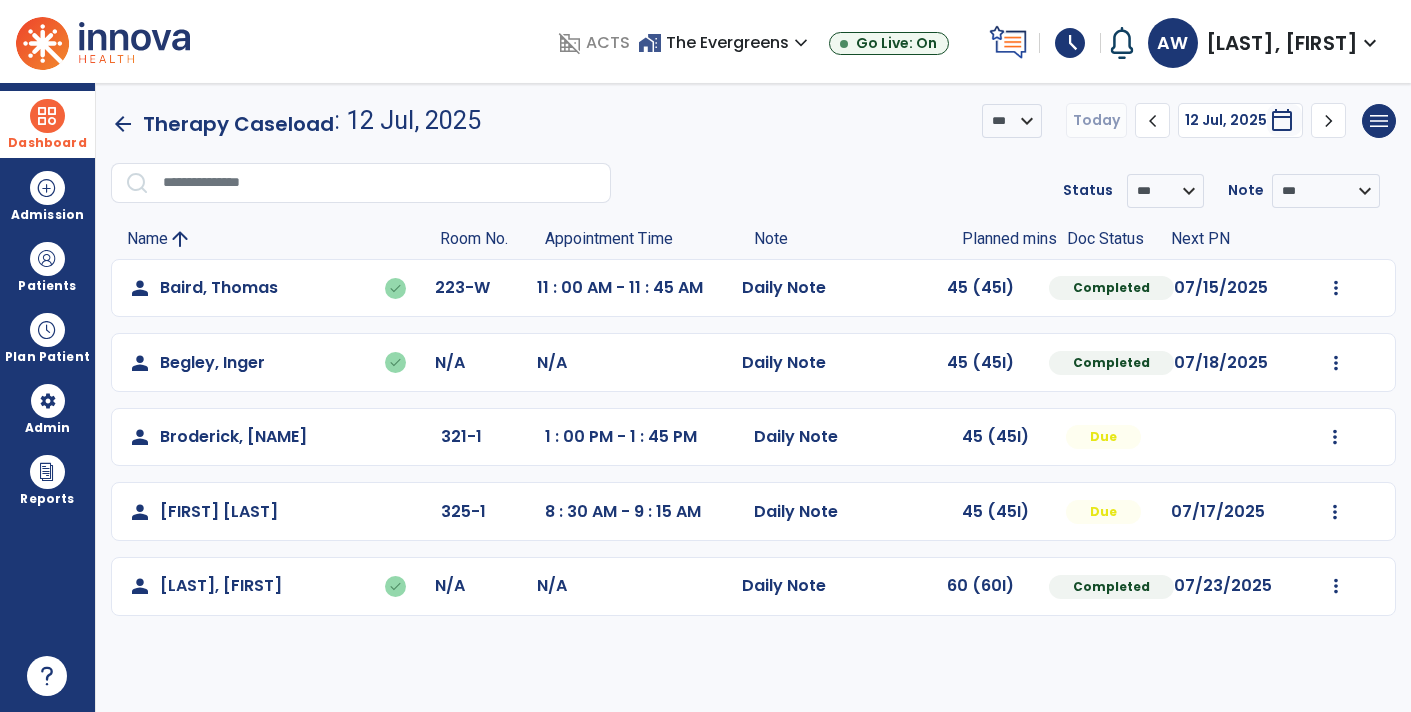 click on "Name arrow_upward" 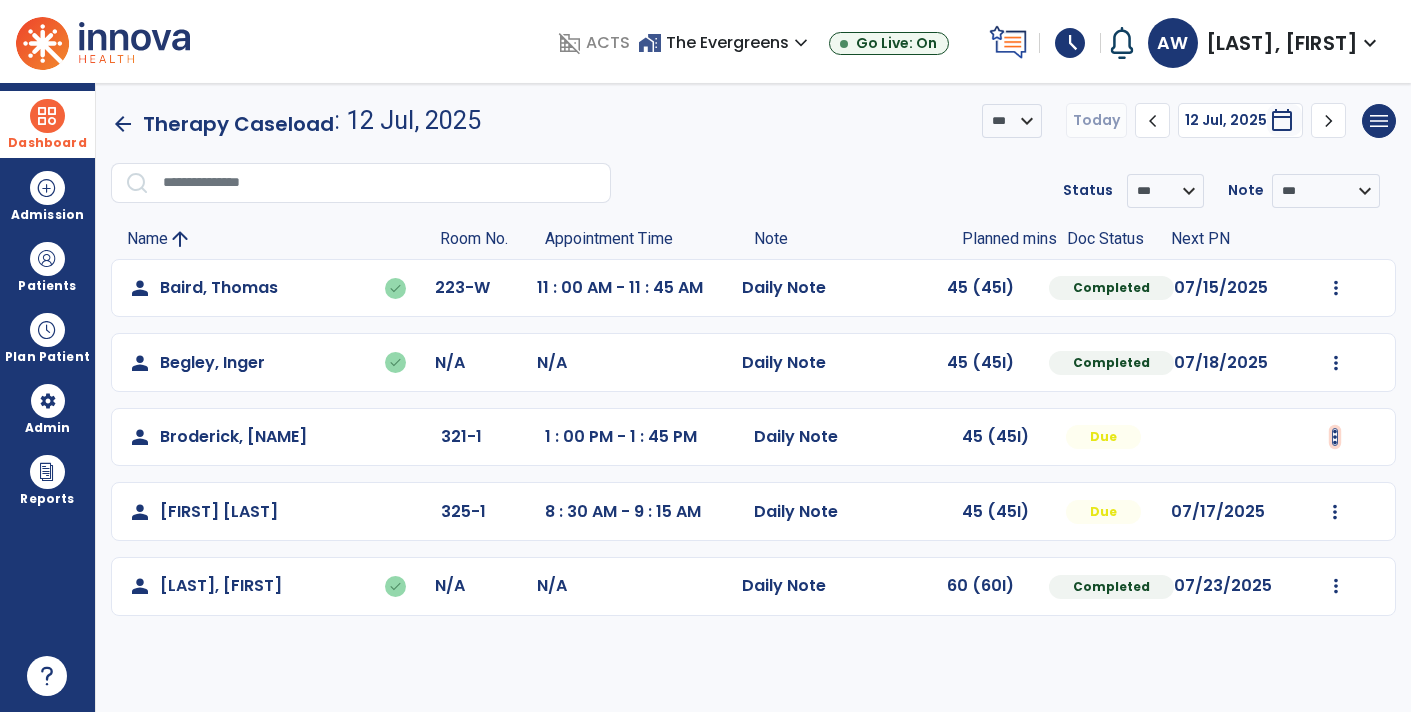 click at bounding box center [1336, 288] 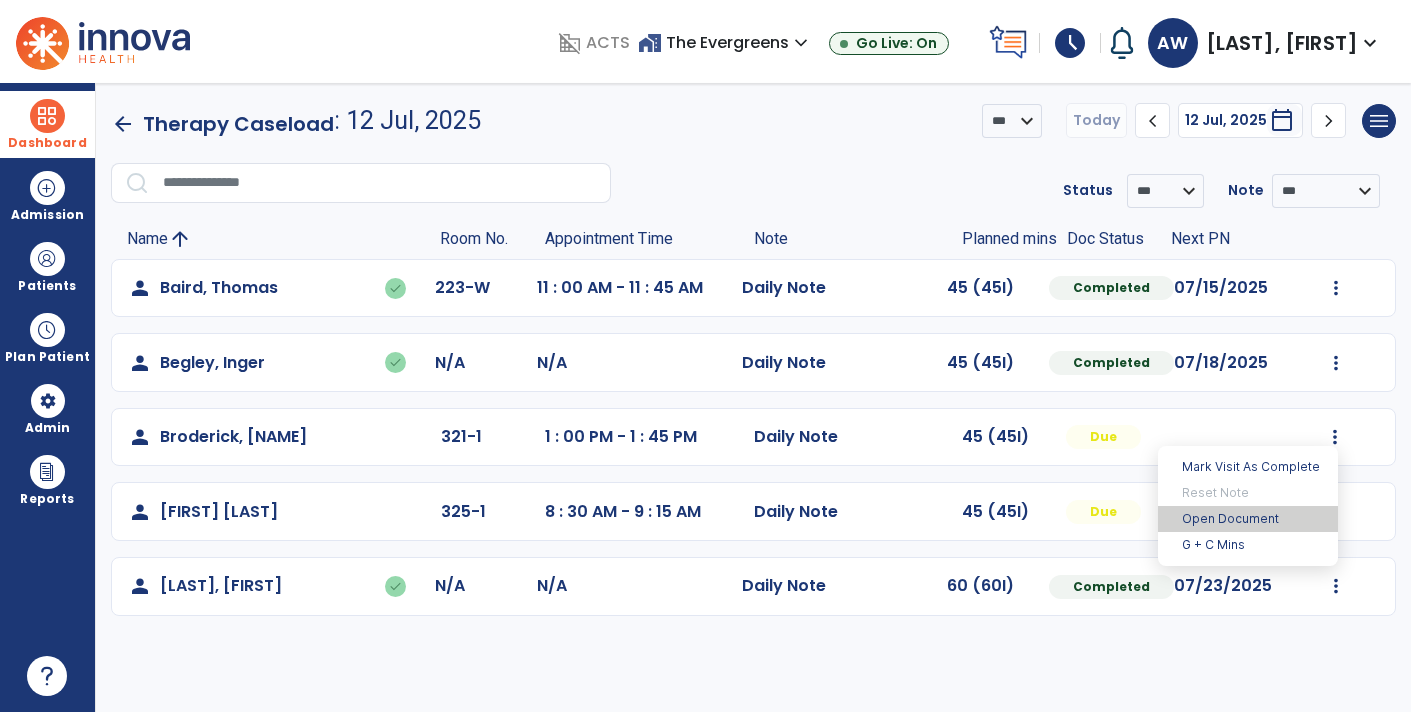 click on "Open Document" at bounding box center (1248, 519) 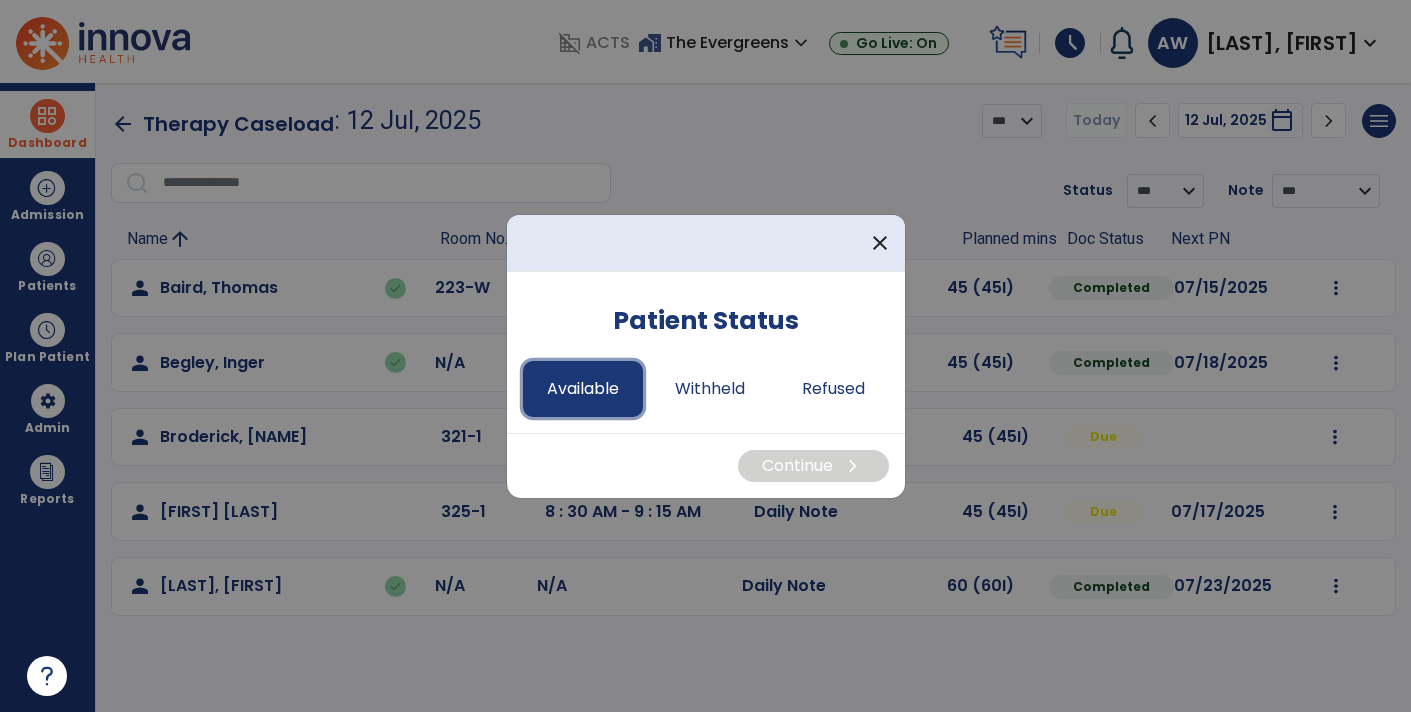 click on "Available" at bounding box center [583, 389] 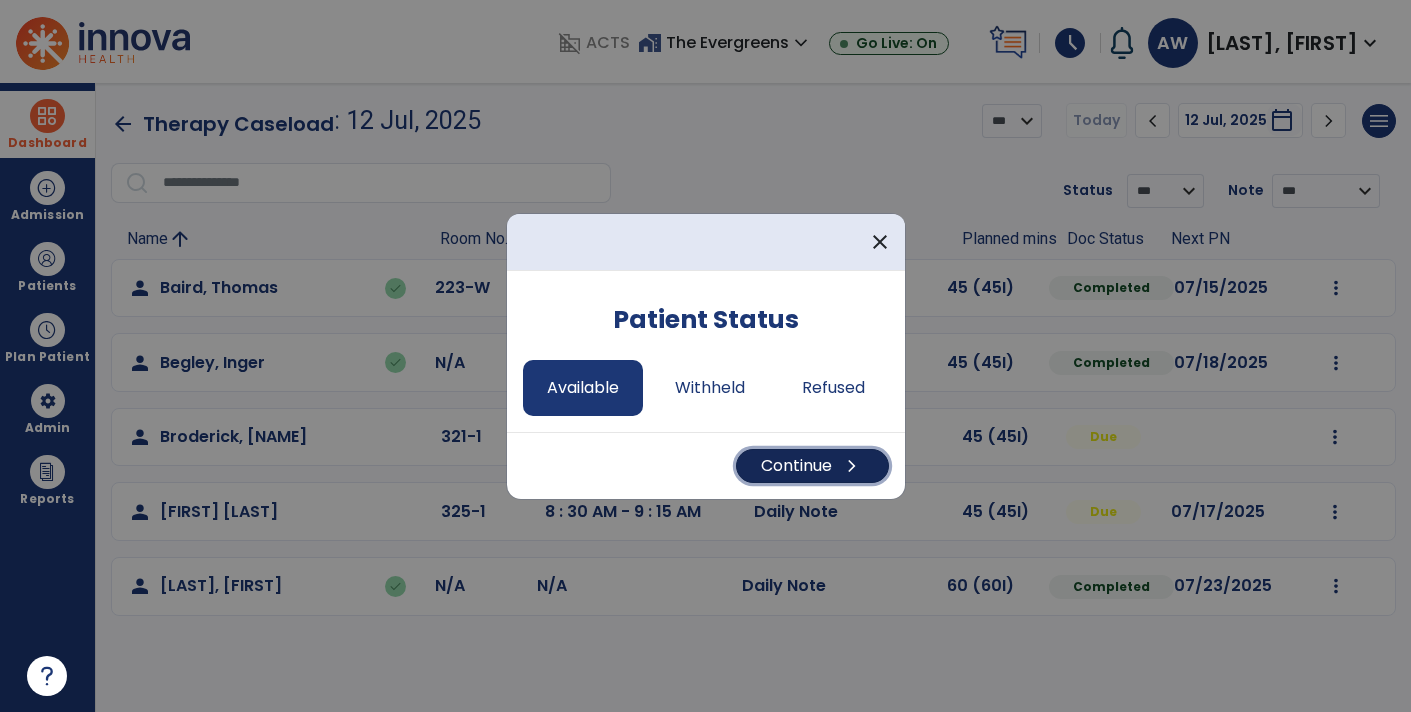 click on "Continue   chevron_right" at bounding box center (812, 466) 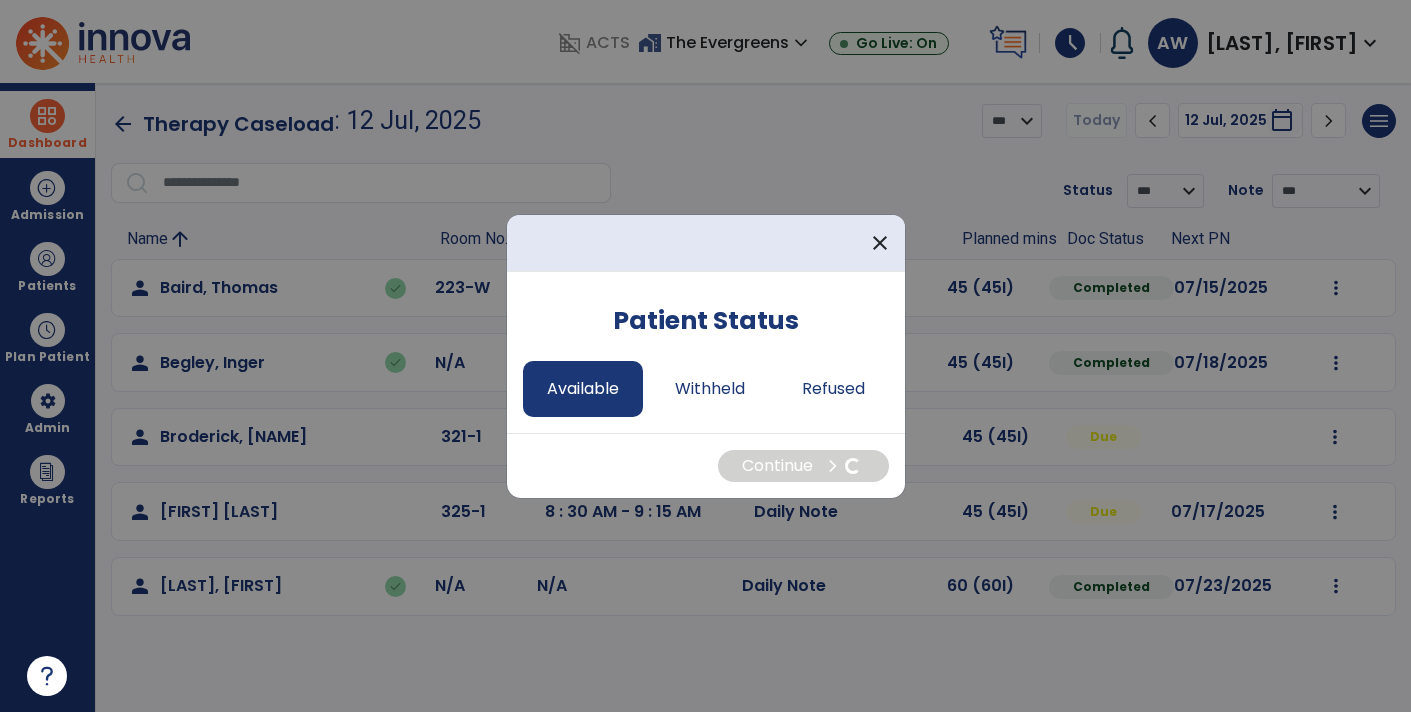 select on "*" 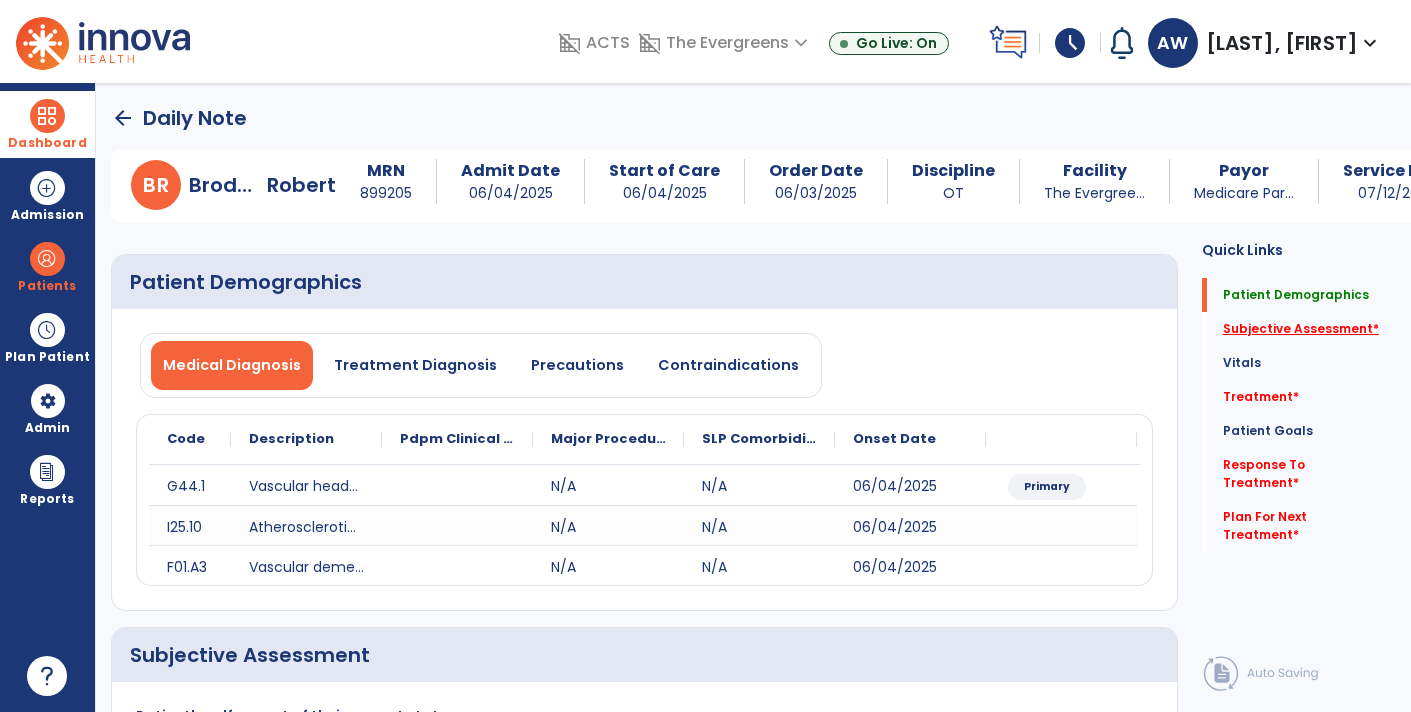 click on "Subjective Assessment   *" 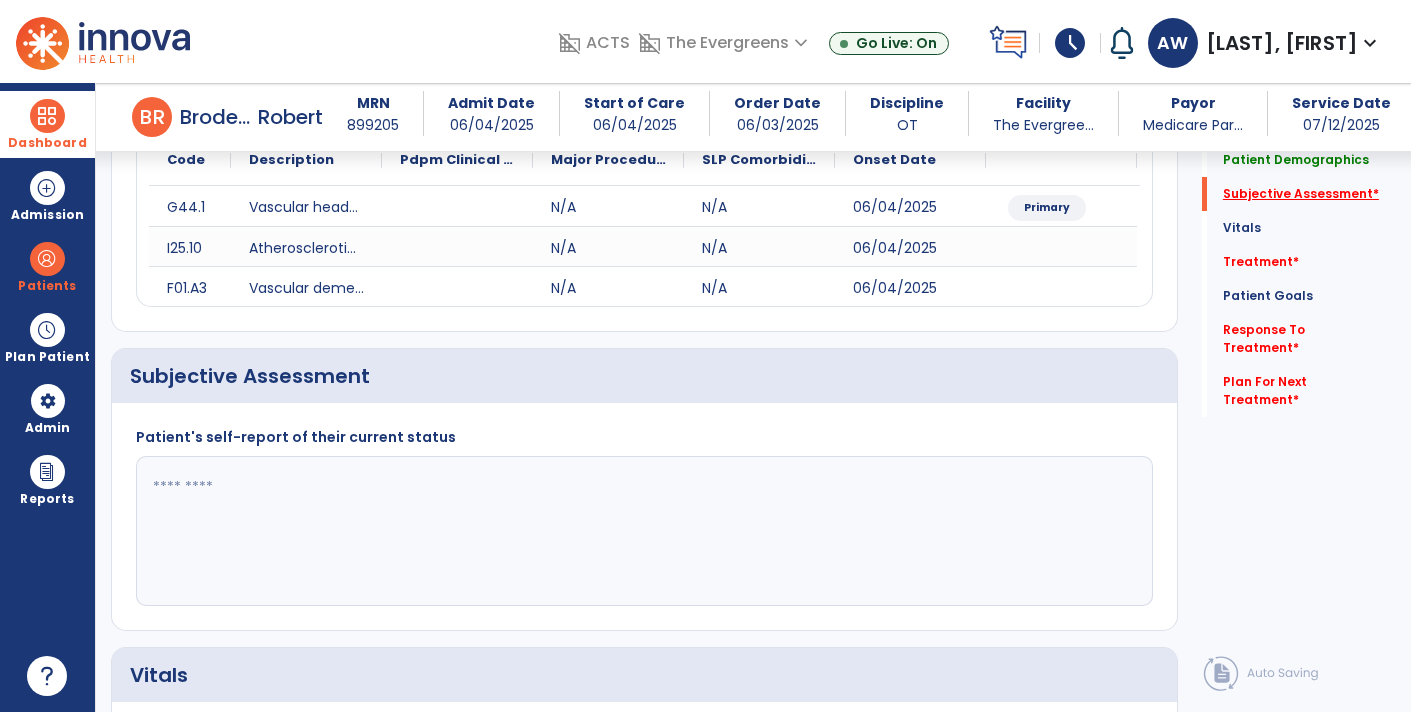 scroll, scrollTop: 368, scrollLeft: 0, axis: vertical 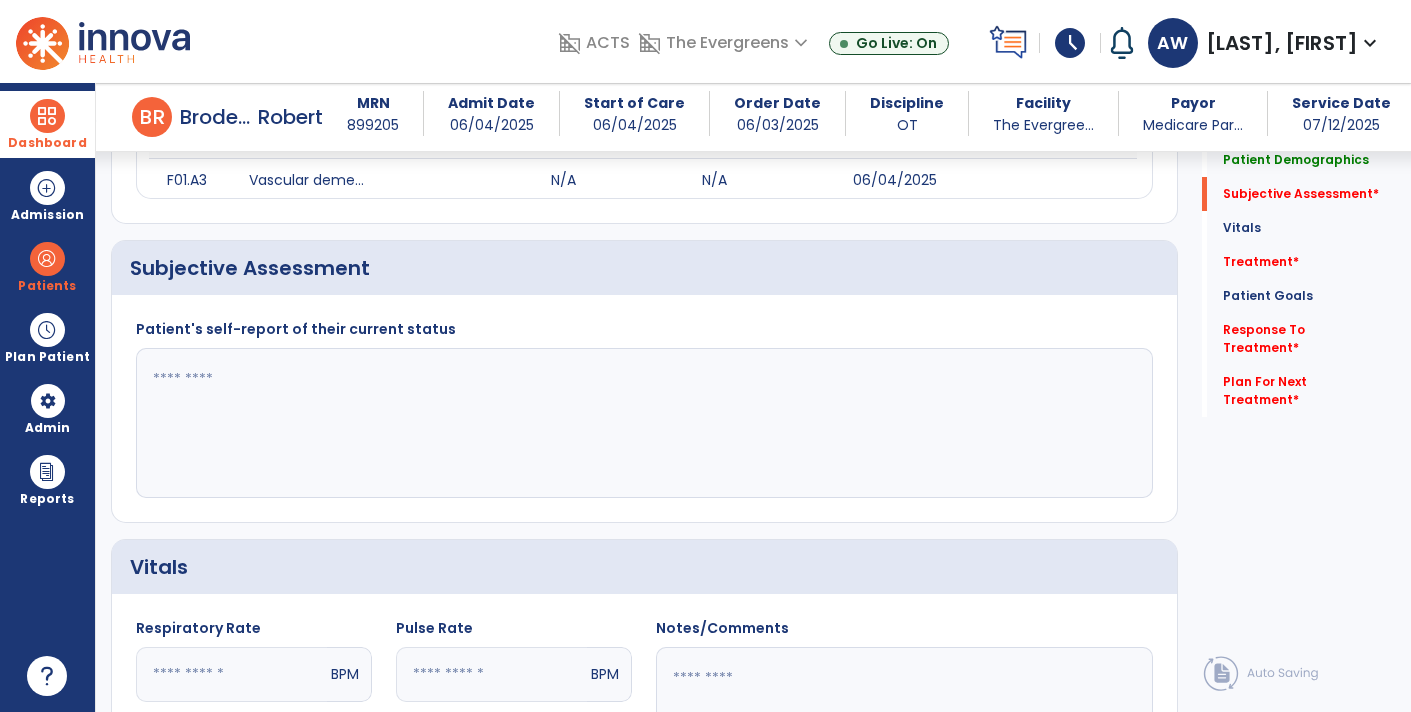 click 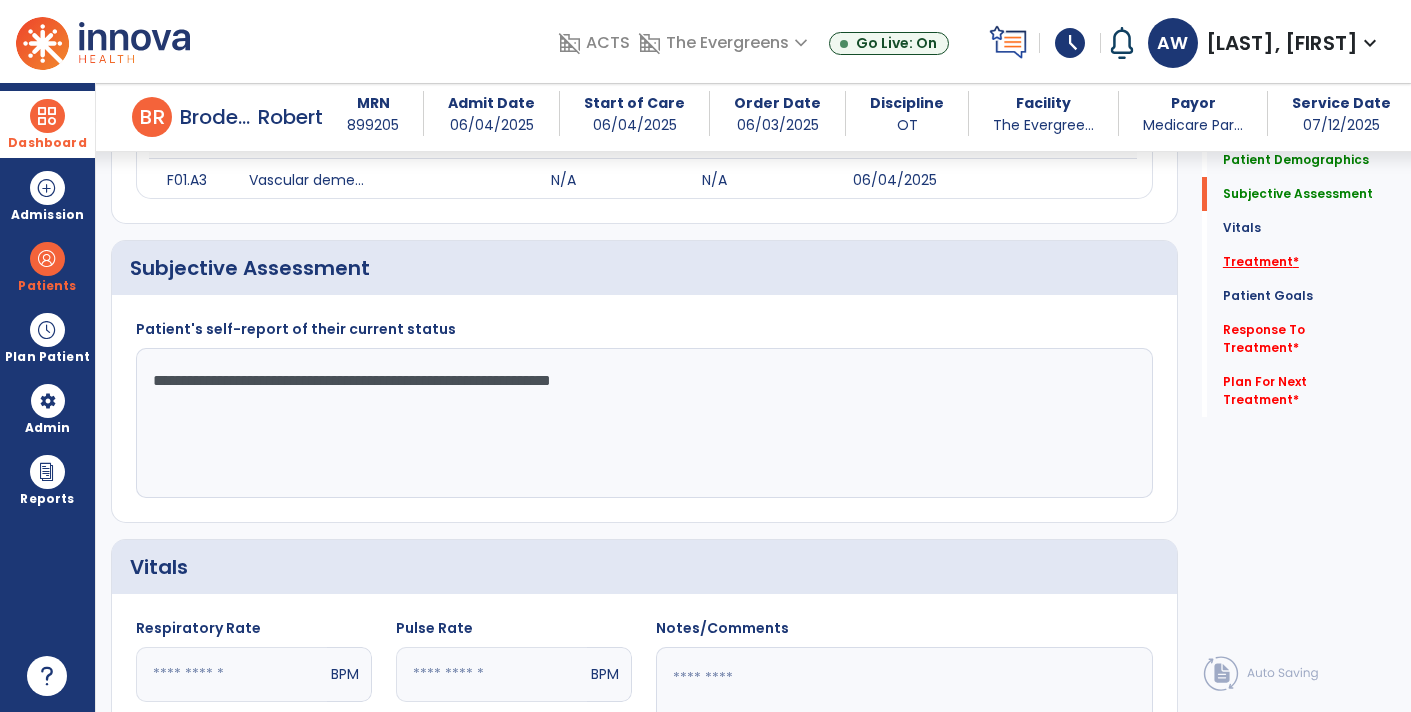type on "**********" 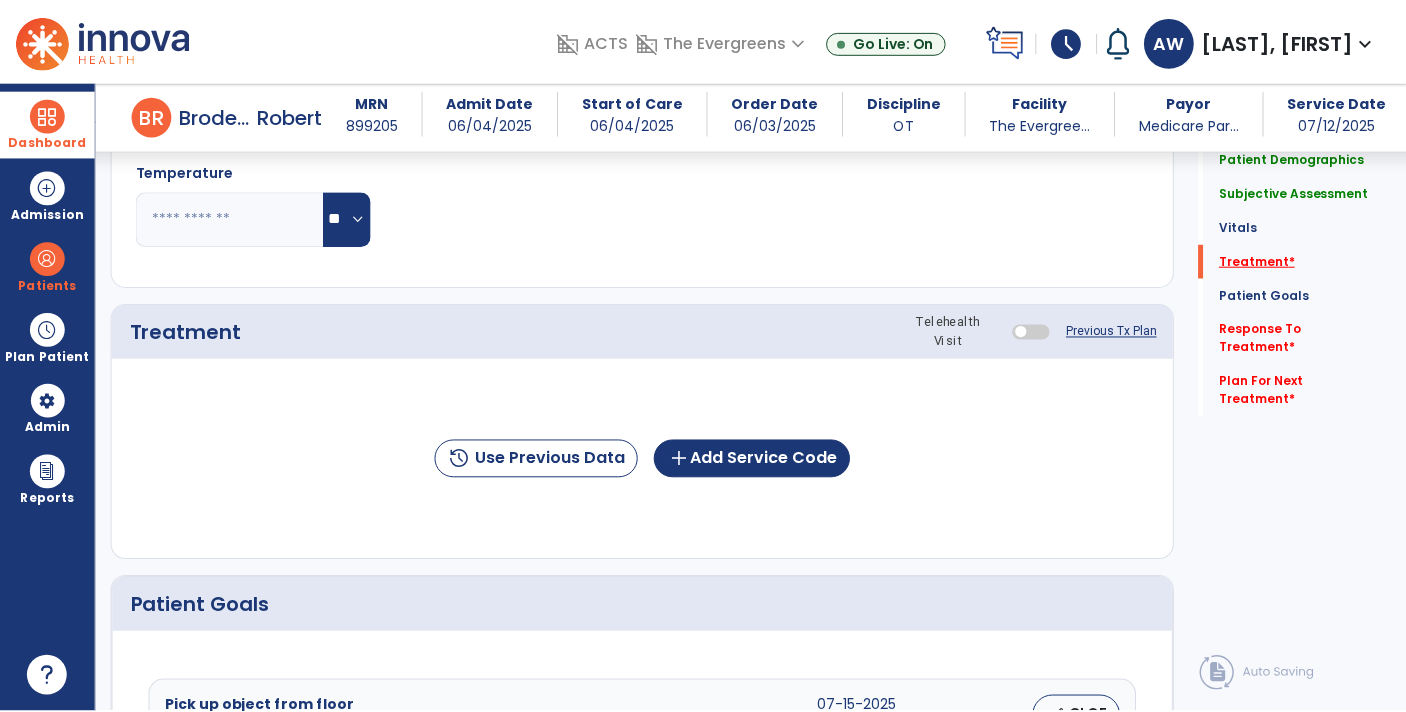 scroll, scrollTop: 1056, scrollLeft: 0, axis: vertical 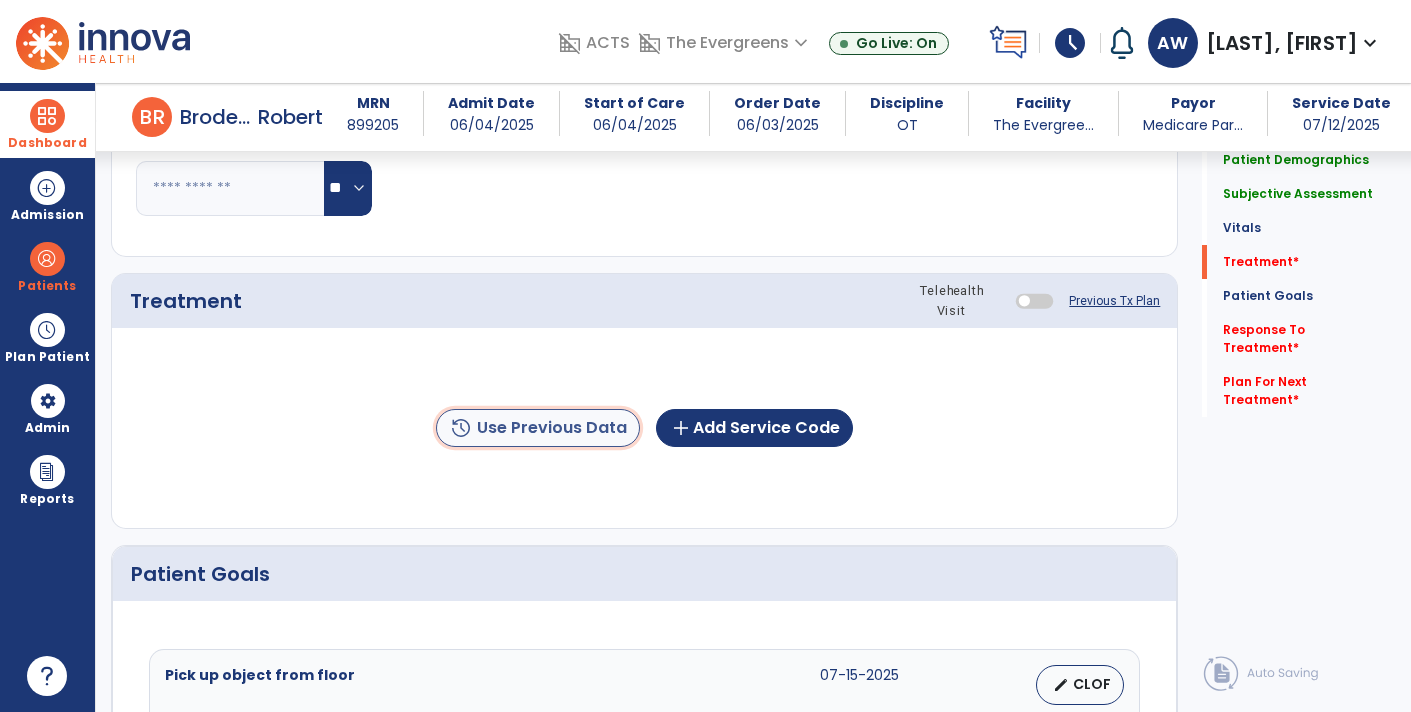 click on "history  Use Previous Data" 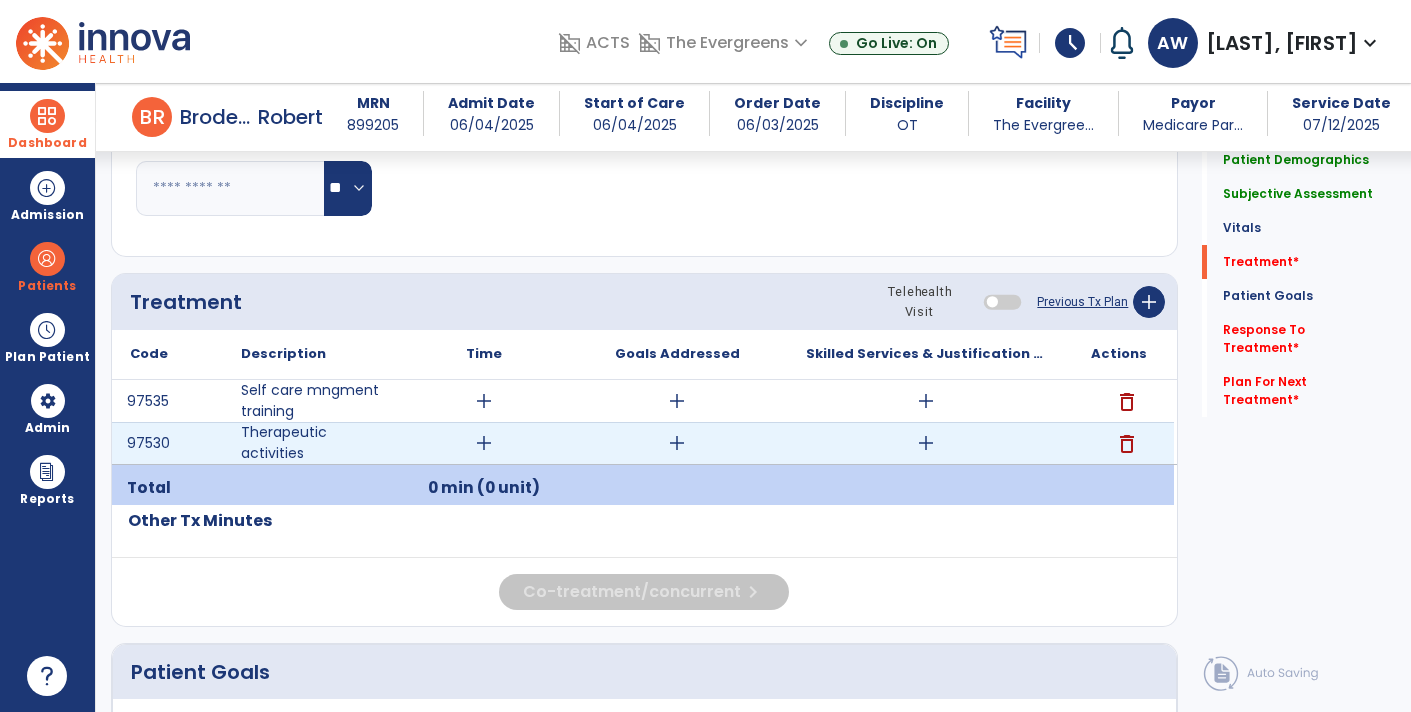 click on "add" at bounding box center [926, 443] 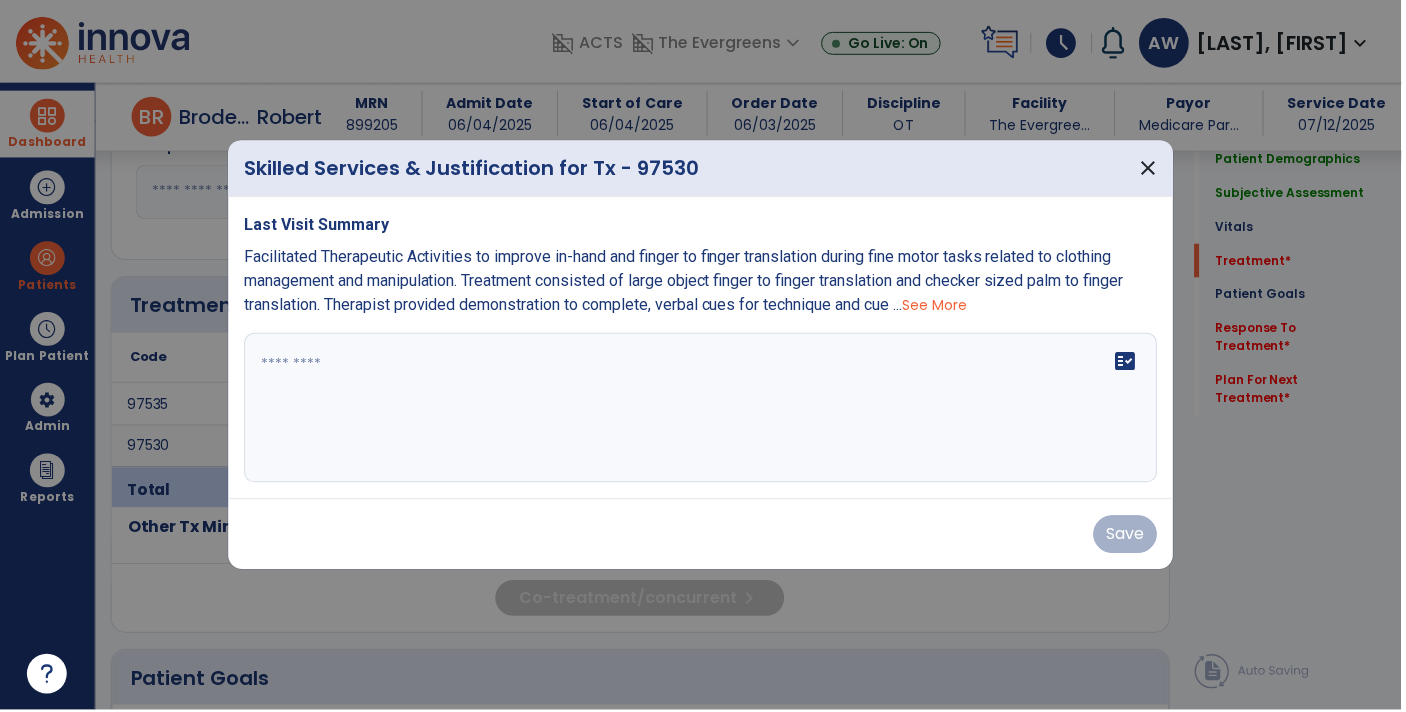 scroll, scrollTop: 1056, scrollLeft: 0, axis: vertical 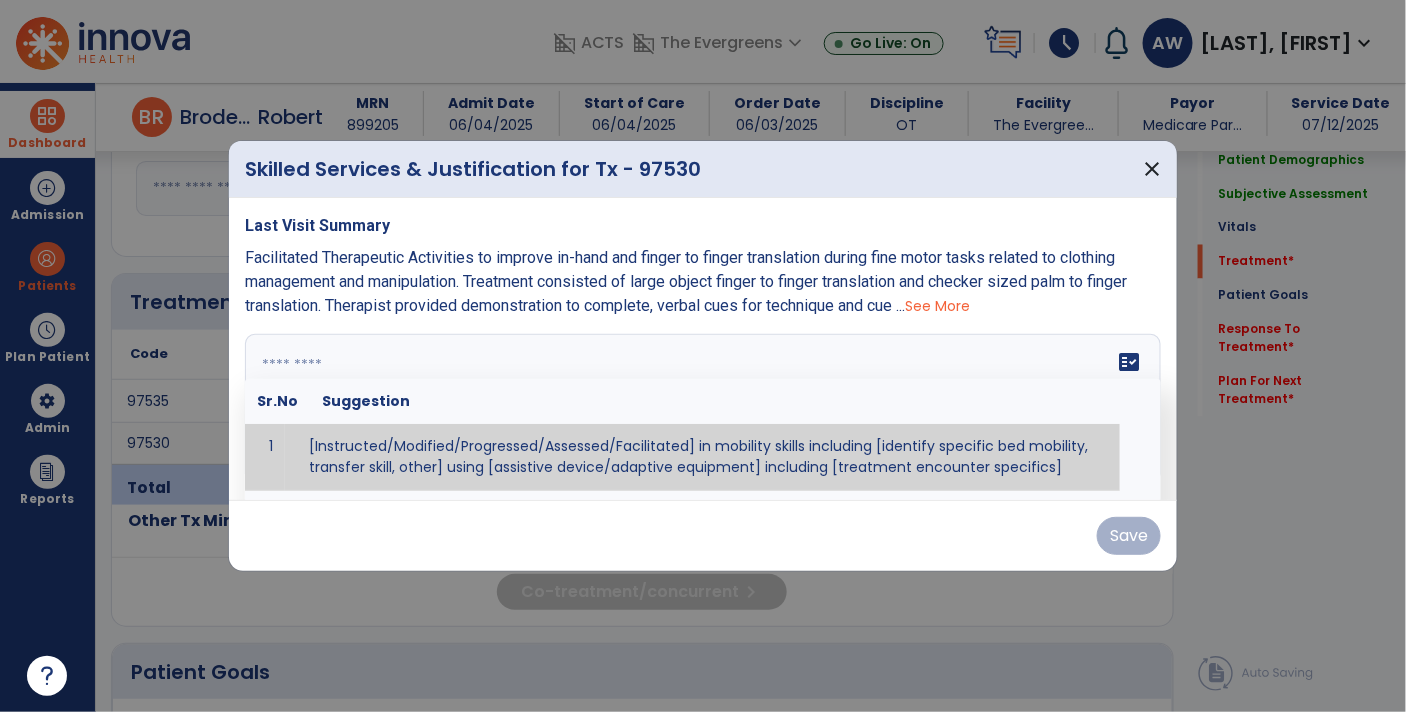 click on "fact_check  Sr.No Suggestion 1 [Instructed/Modified/Progressed/Assessed/Facilitated] in mobility skills including [identify specific bed mobility, transfer skill, other] using [assistive device/adaptive equipment] including [treatment encounter specifics]" at bounding box center (703, 409) 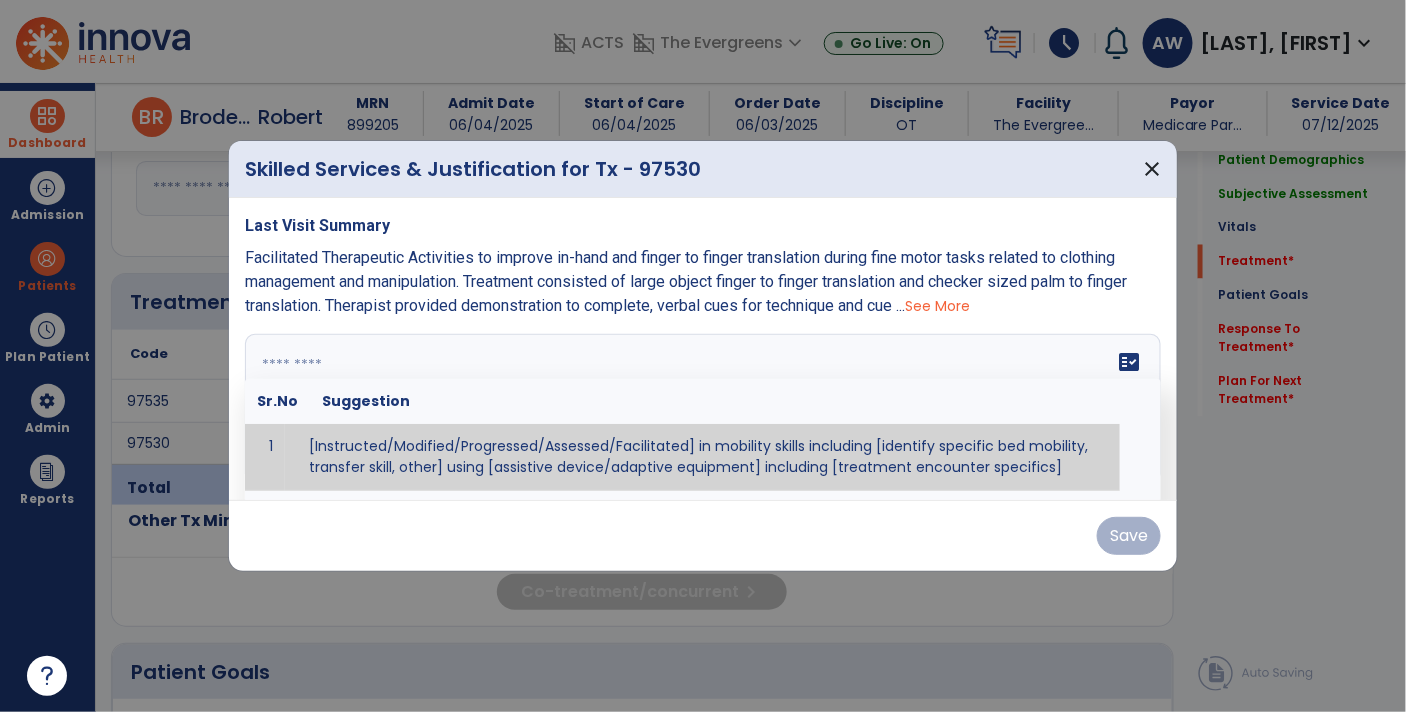 paste on "**********" 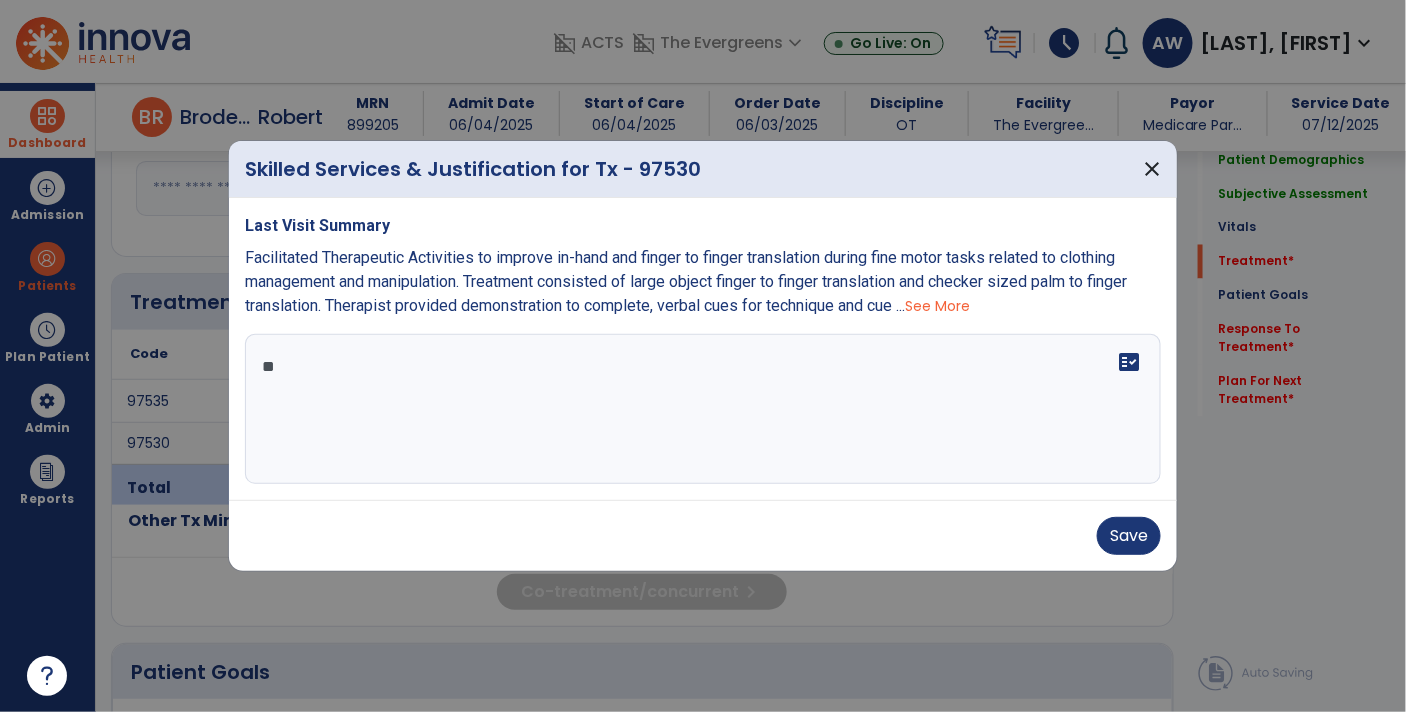 type on "*" 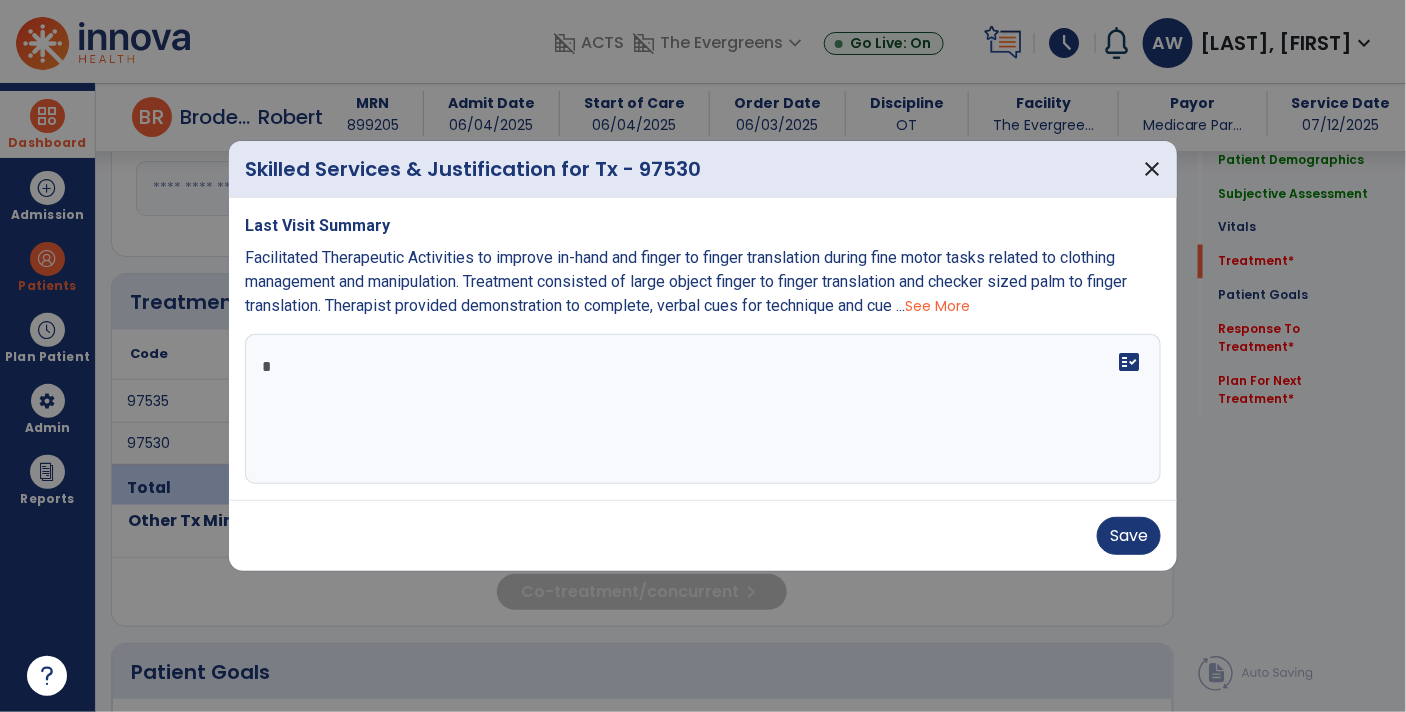 type 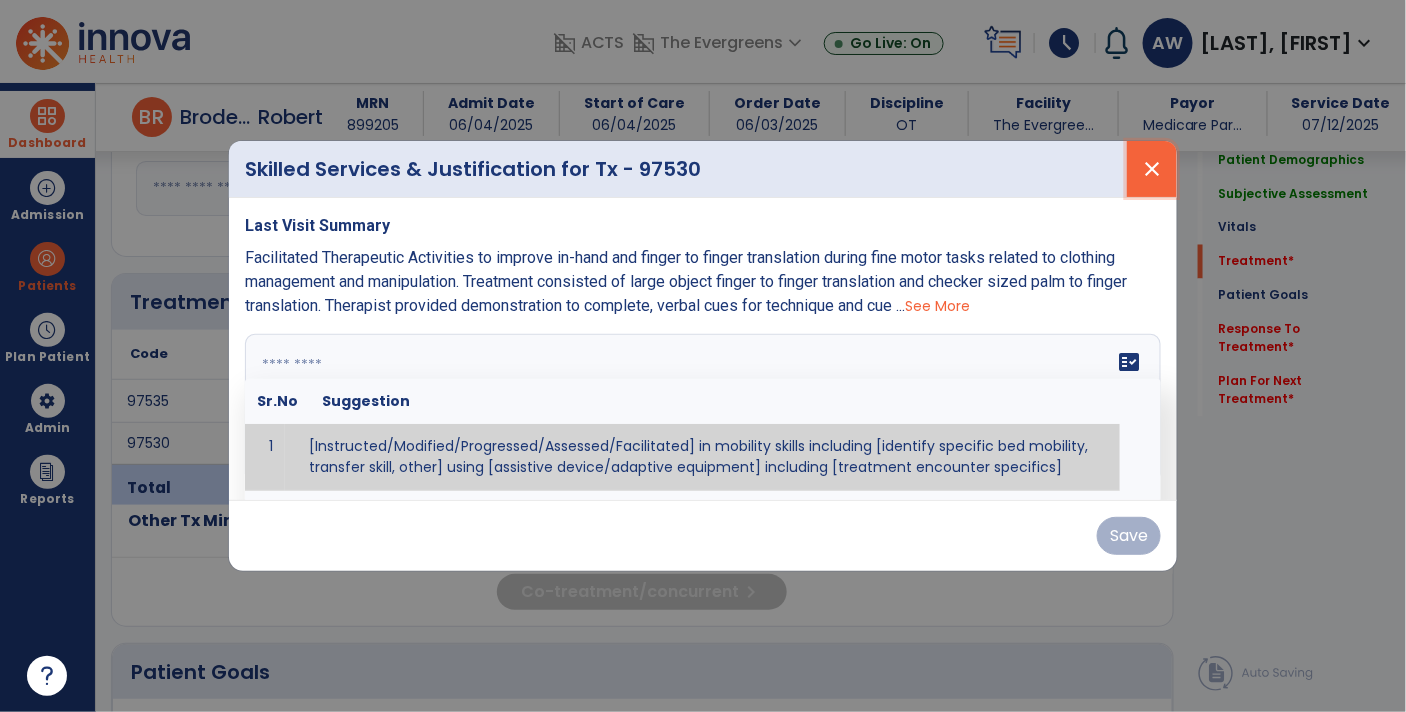 click on "close" at bounding box center (1152, 169) 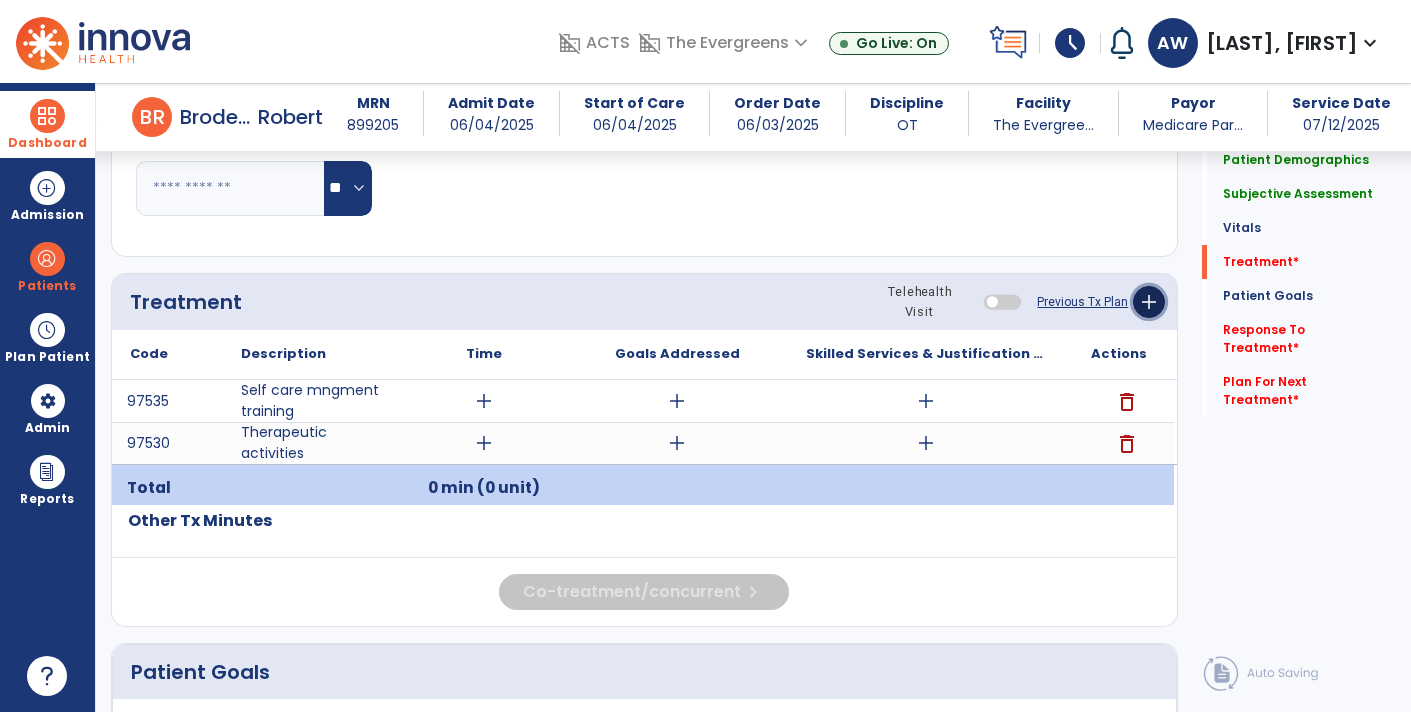 click on "add" 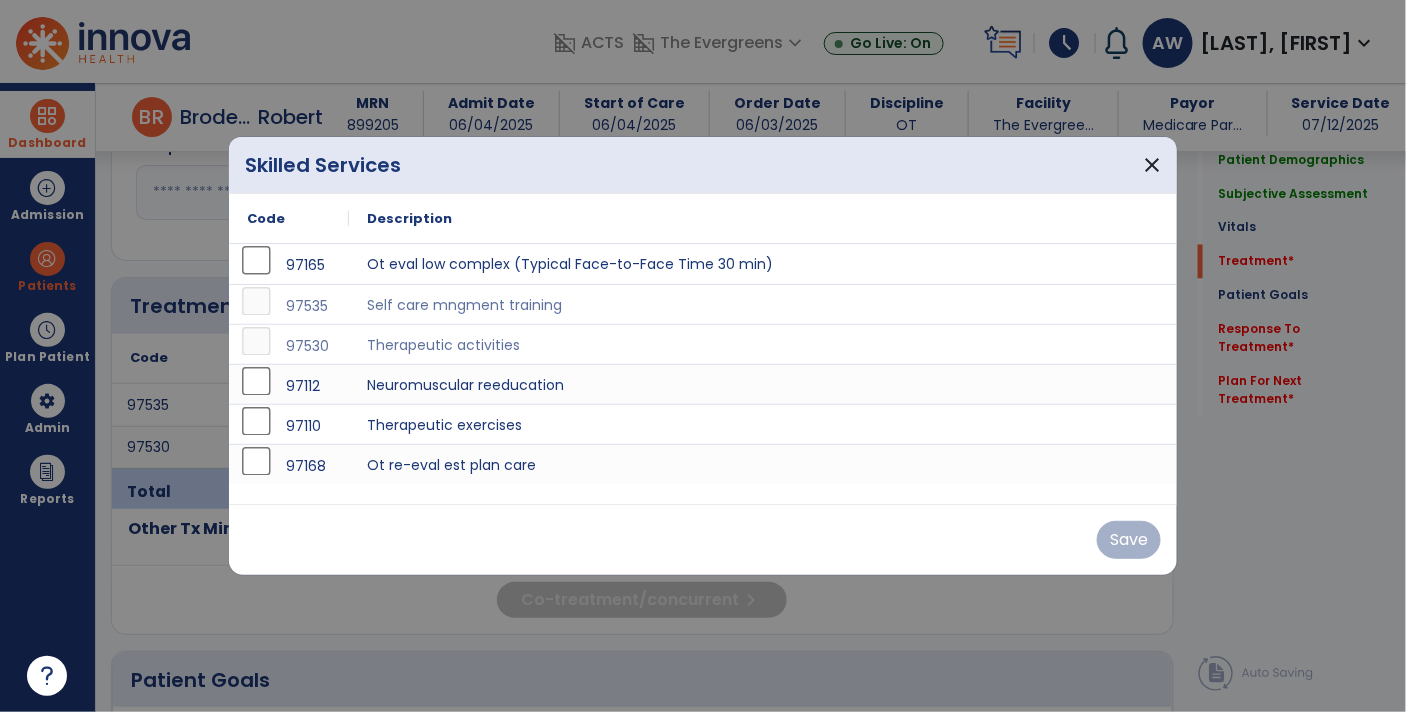 scroll, scrollTop: 1056, scrollLeft: 0, axis: vertical 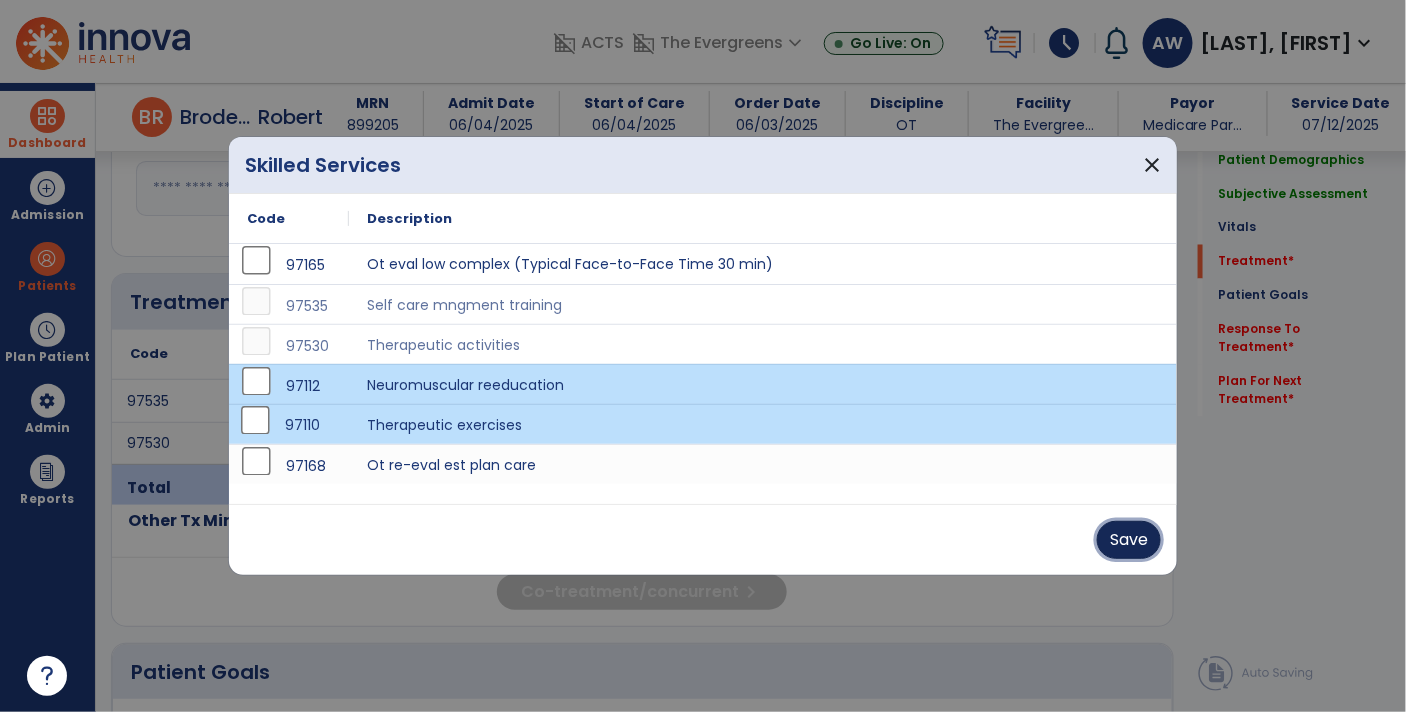 click on "Save" at bounding box center (1129, 540) 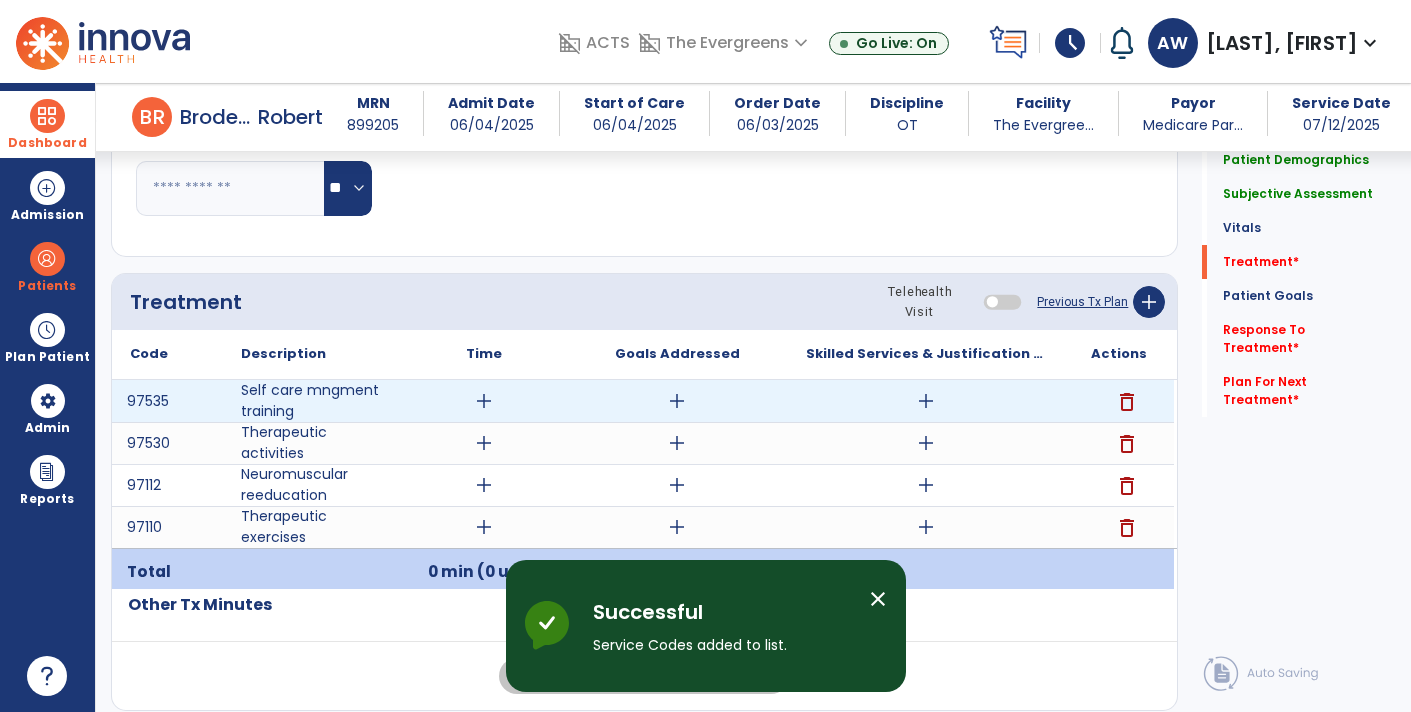 click on "delete" at bounding box center (1127, 402) 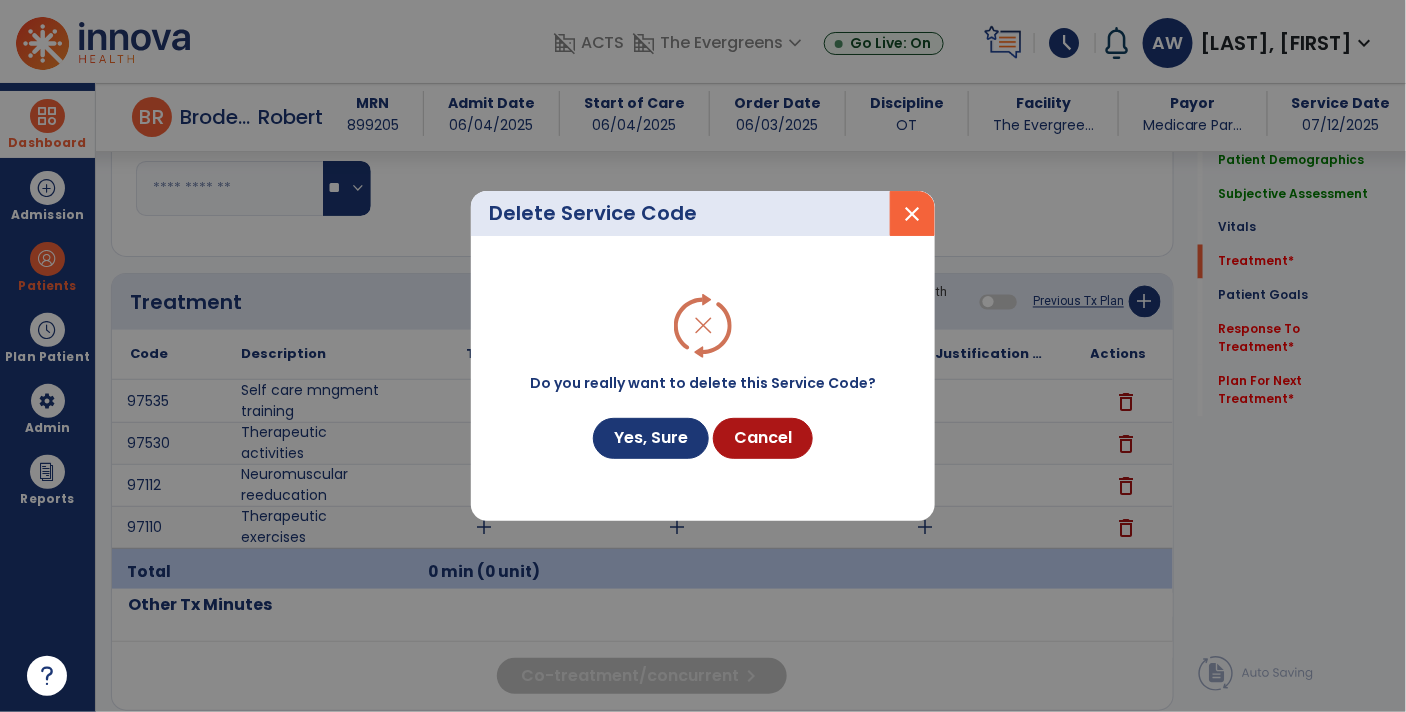 scroll, scrollTop: 1056, scrollLeft: 0, axis: vertical 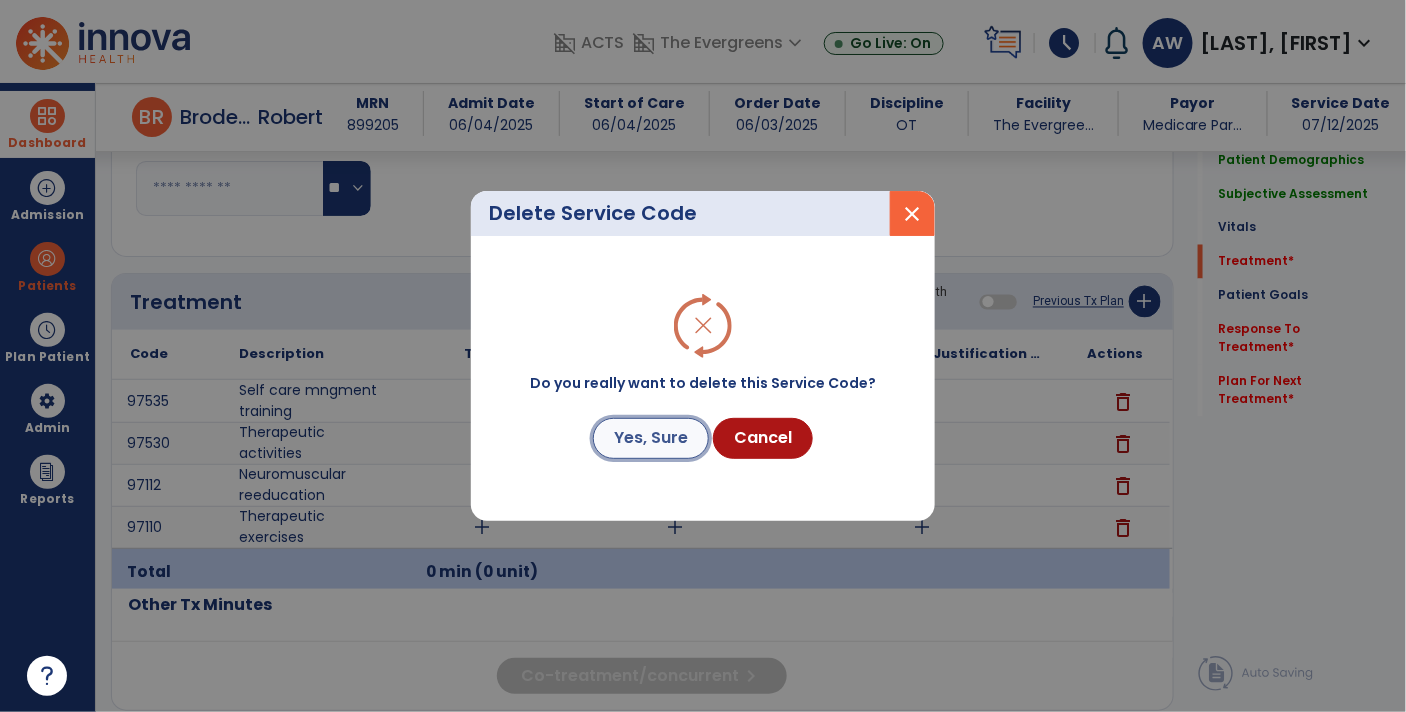 click on "Yes, Sure" at bounding box center (651, 438) 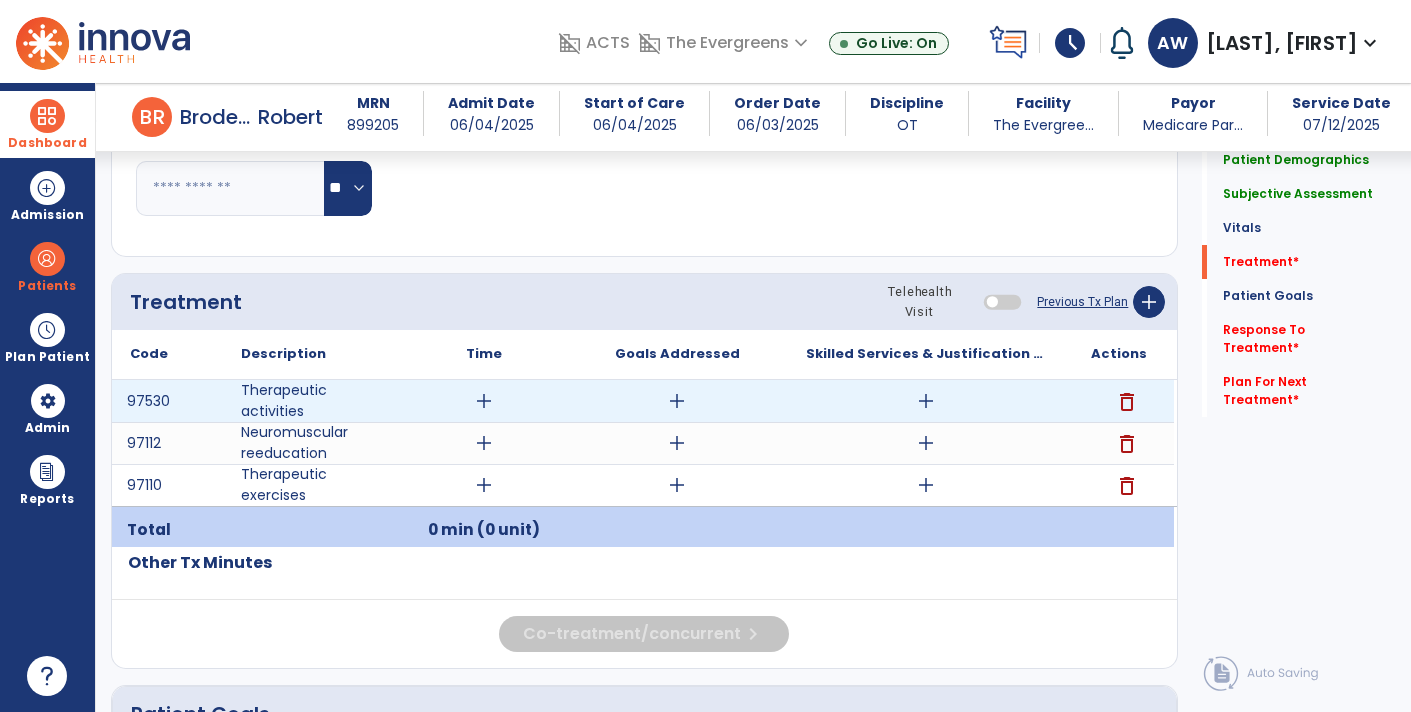 click on "delete" at bounding box center (1127, 402) 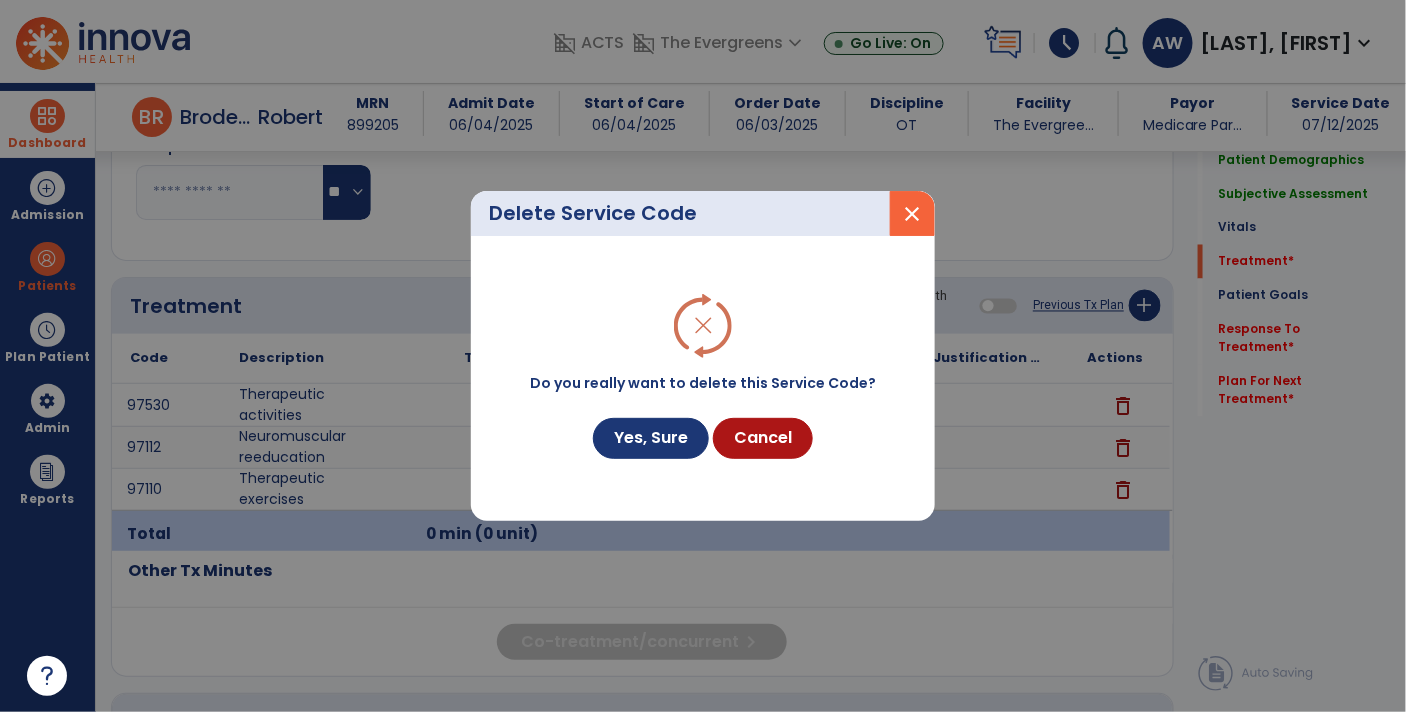 scroll, scrollTop: 1056, scrollLeft: 0, axis: vertical 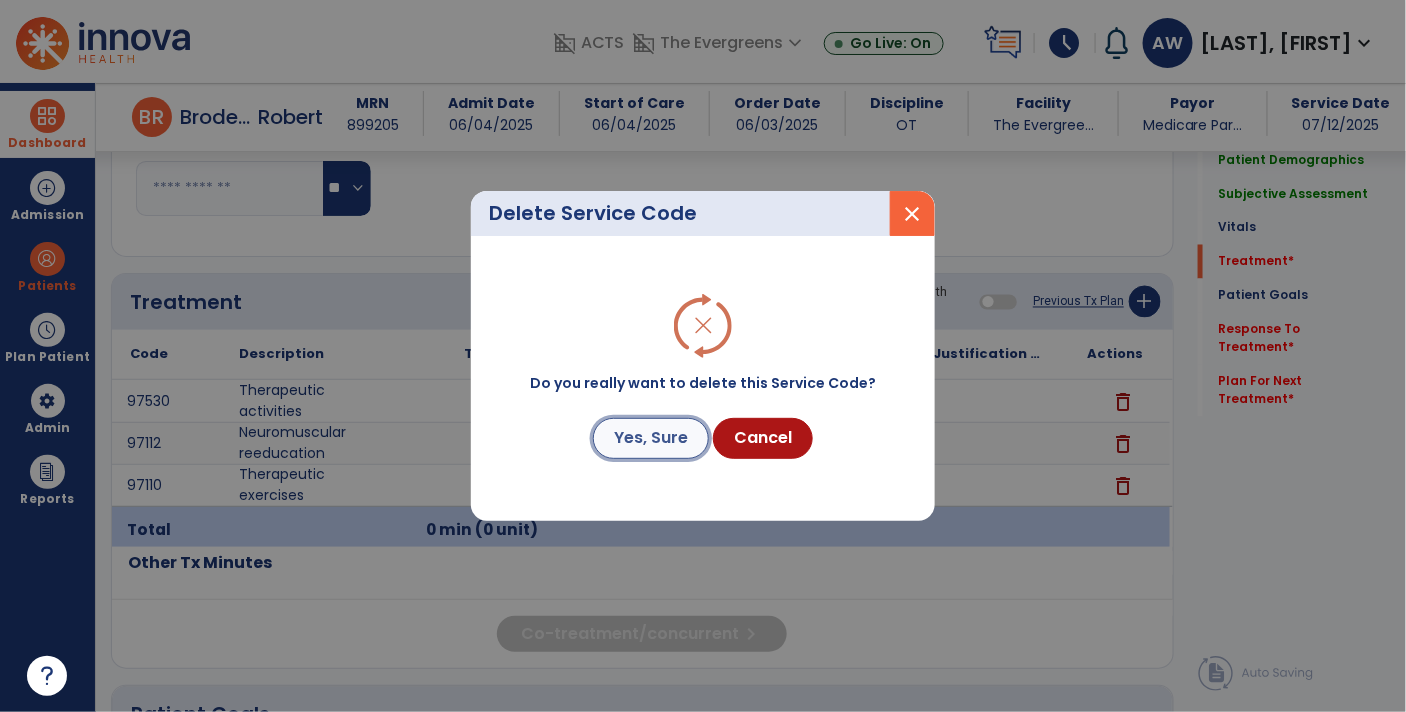 click on "Yes, Sure" at bounding box center [651, 438] 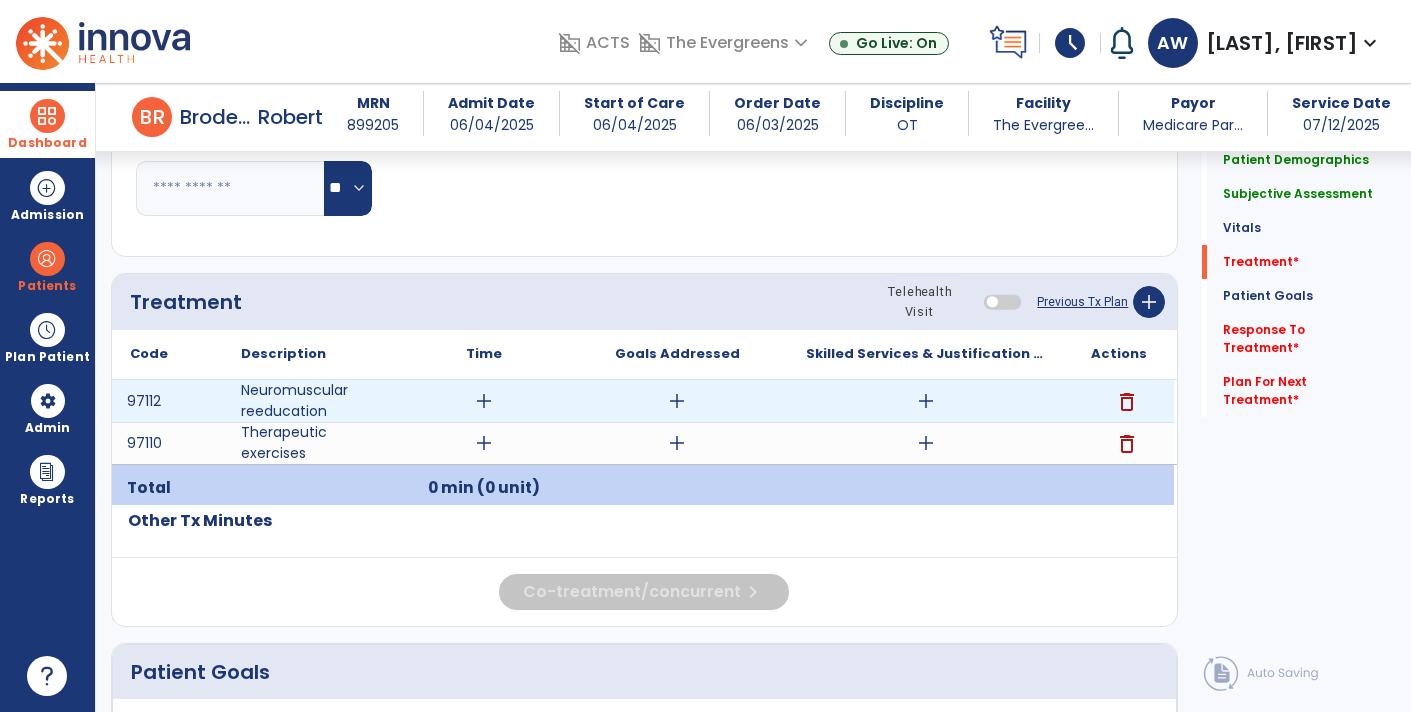 click on "add" at bounding box center (926, 401) 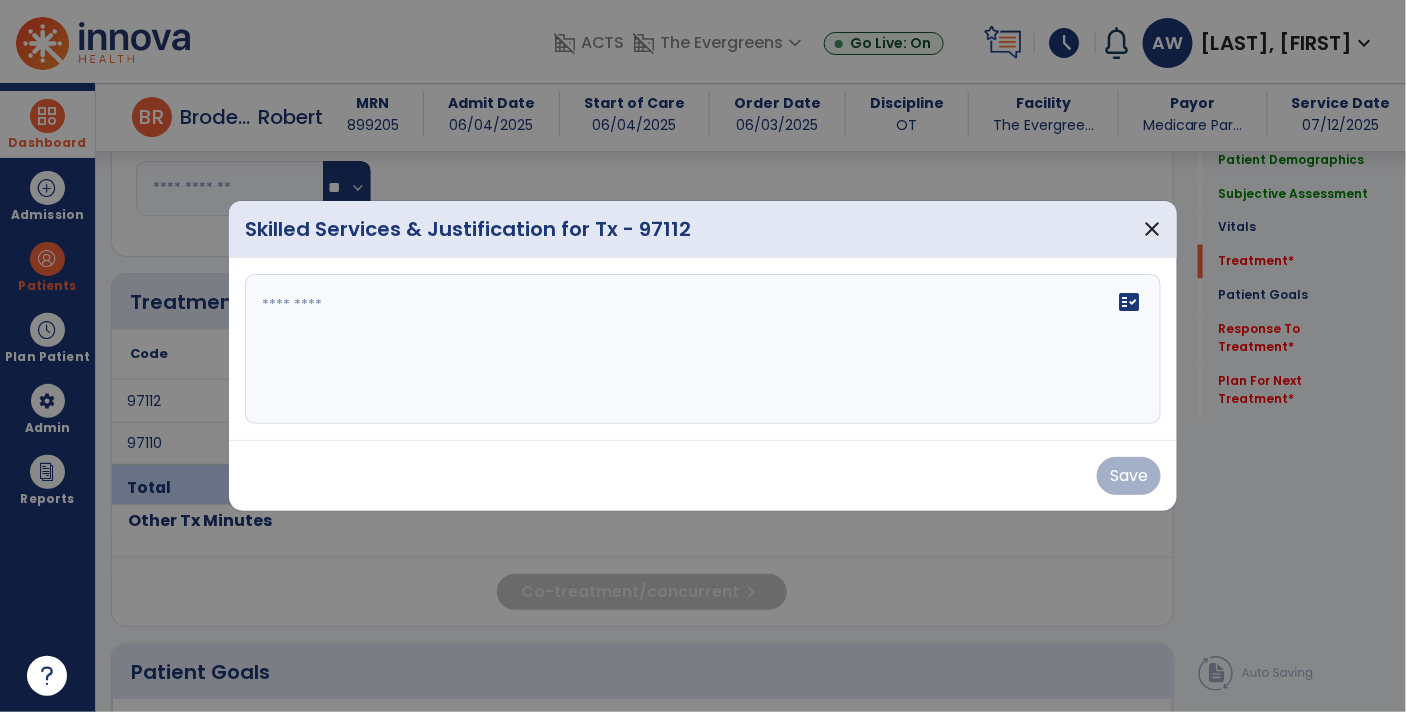 scroll, scrollTop: 1056, scrollLeft: 0, axis: vertical 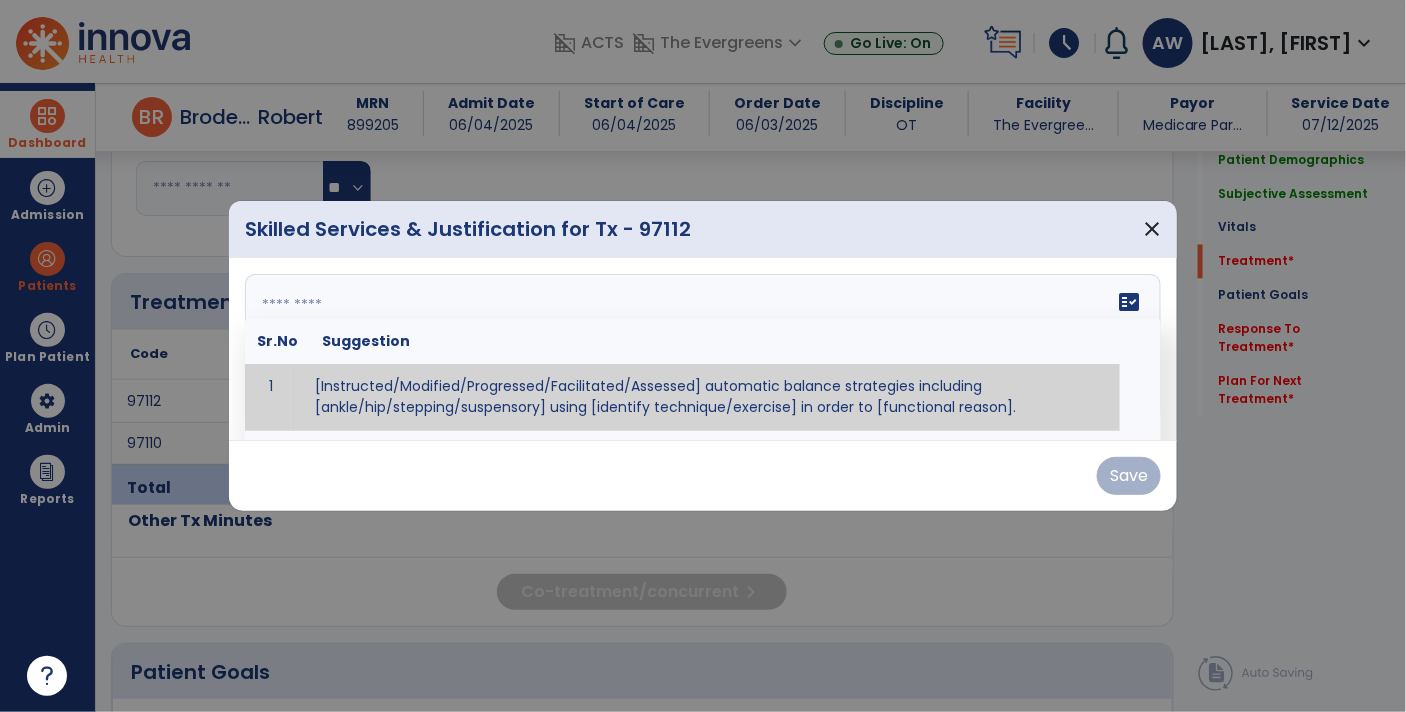 click at bounding box center (703, 349) 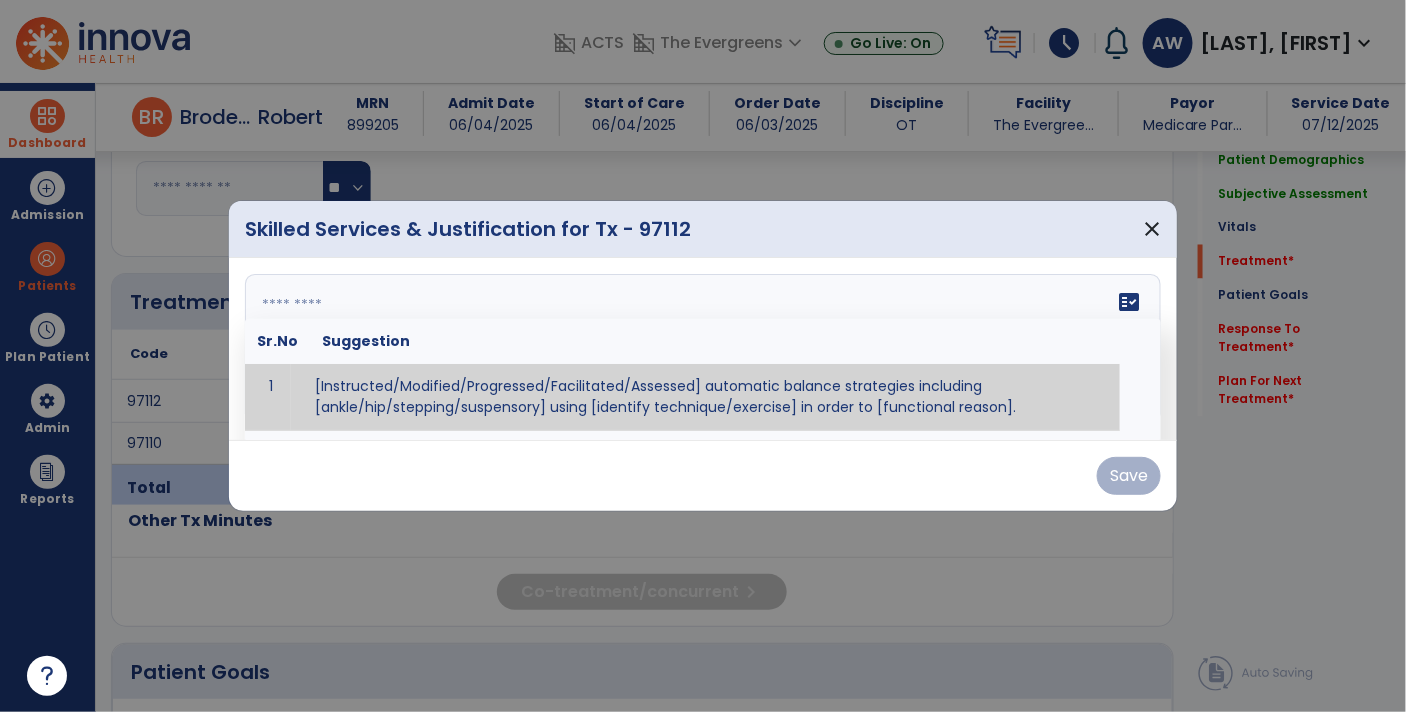 paste on "**********" 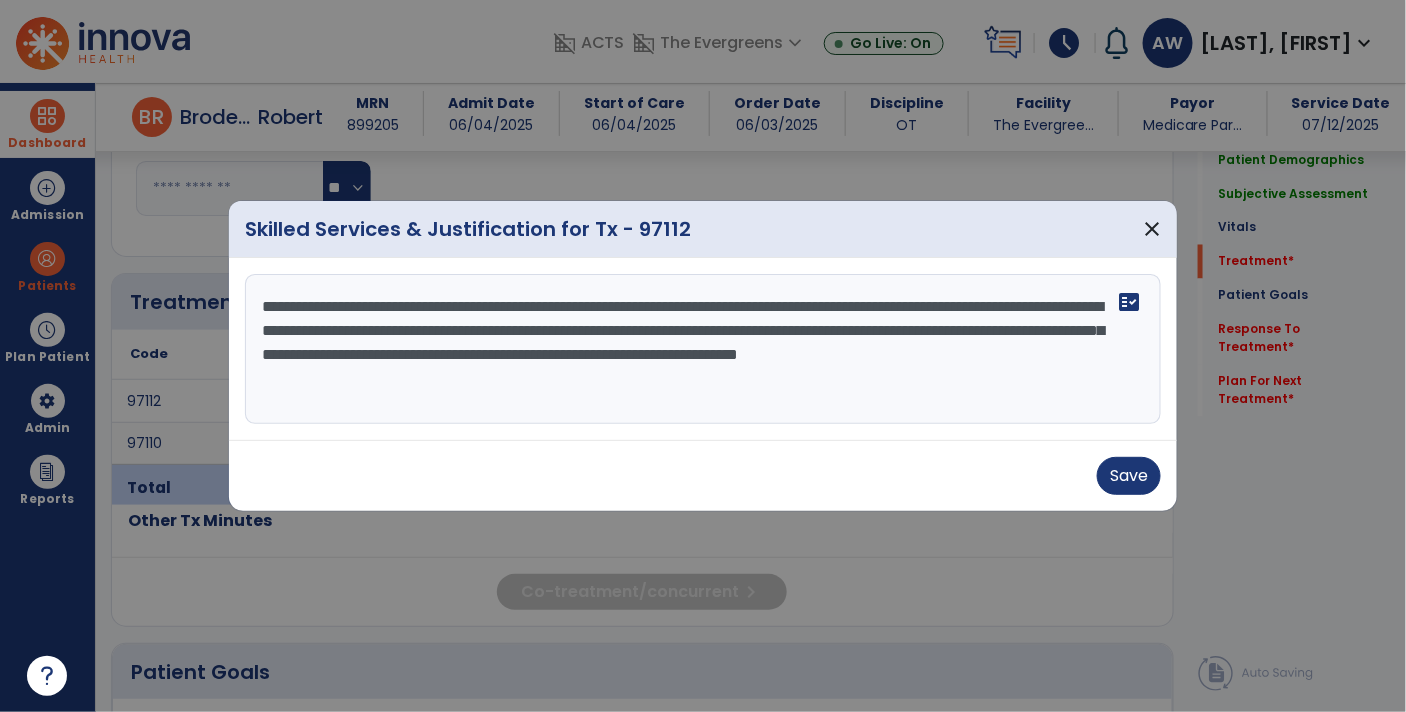 click on "**********" at bounding box center (703, 349) 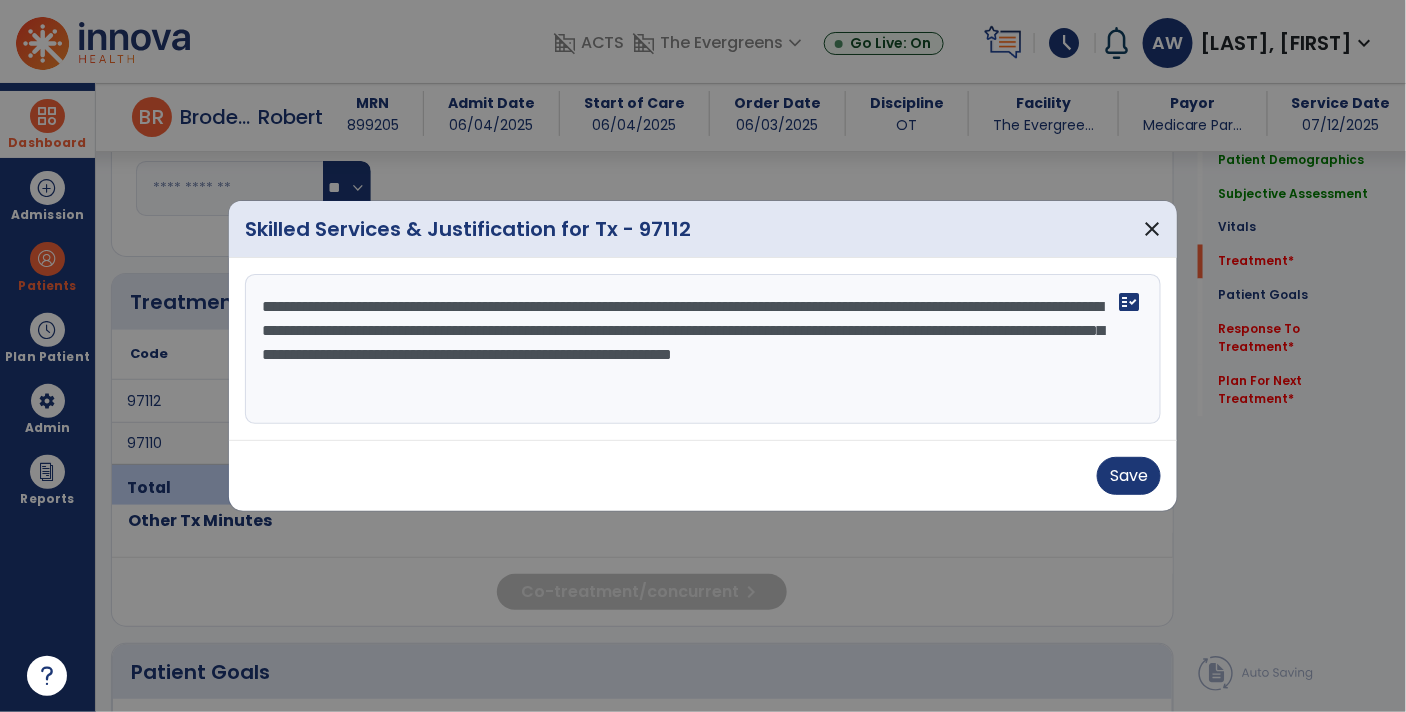 click on "**********" at bounding box center (703, 349) 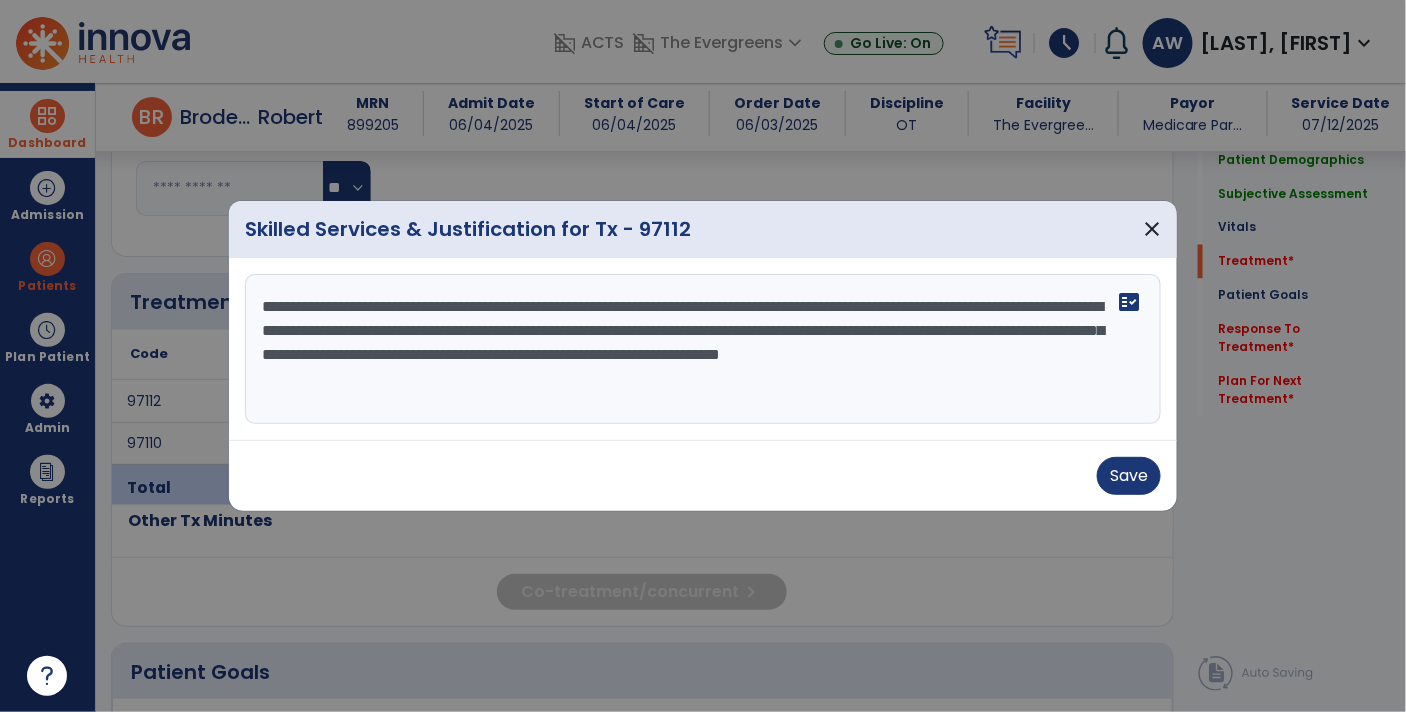 click on "**********" at bounding box center [703, 349] 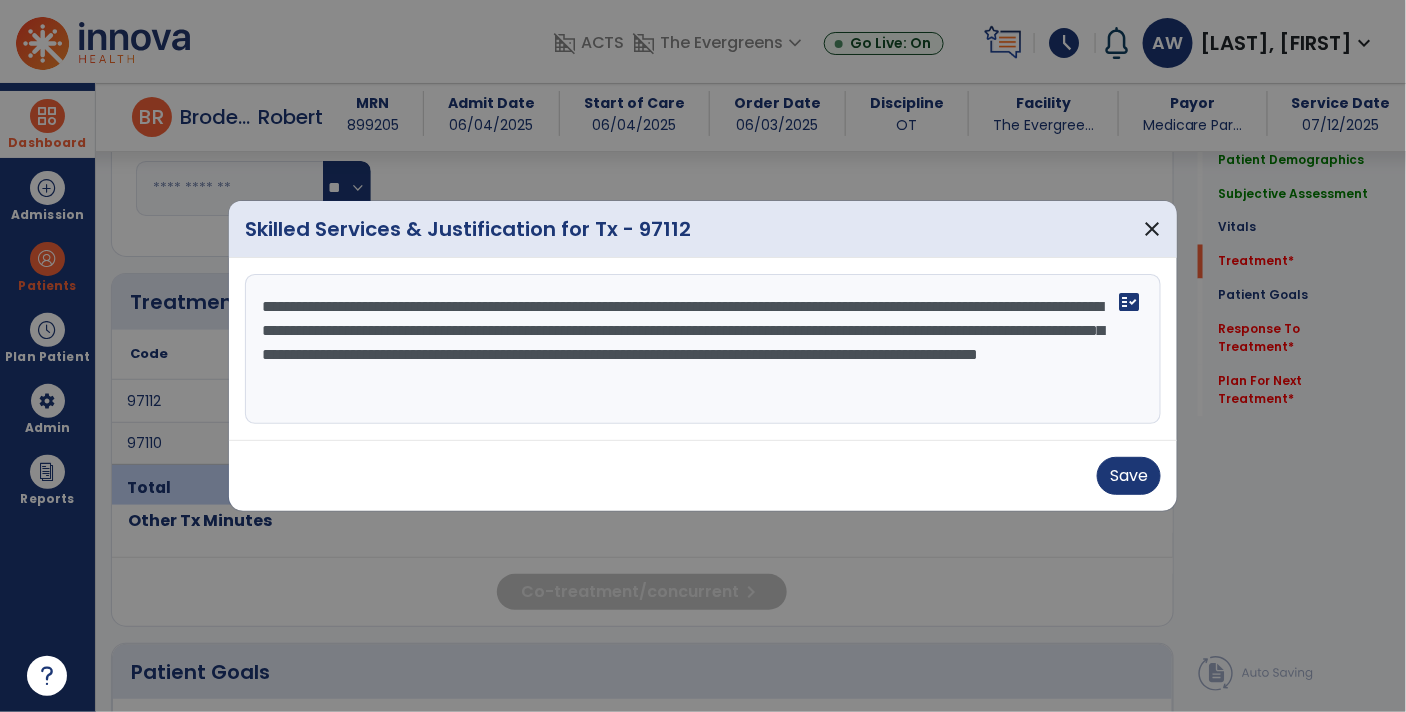click on "**********" at bounding box center (703, 349) 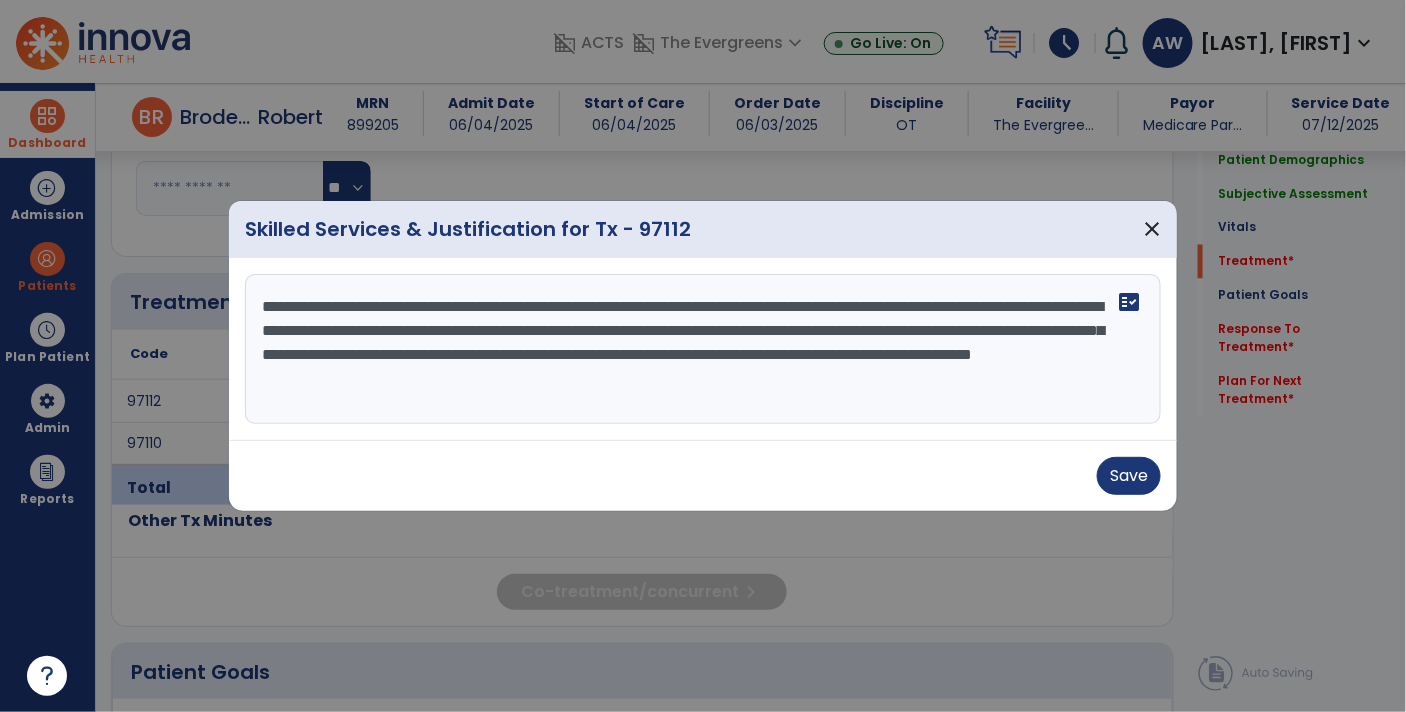 click on "**********" at bounding box center [703, 349] 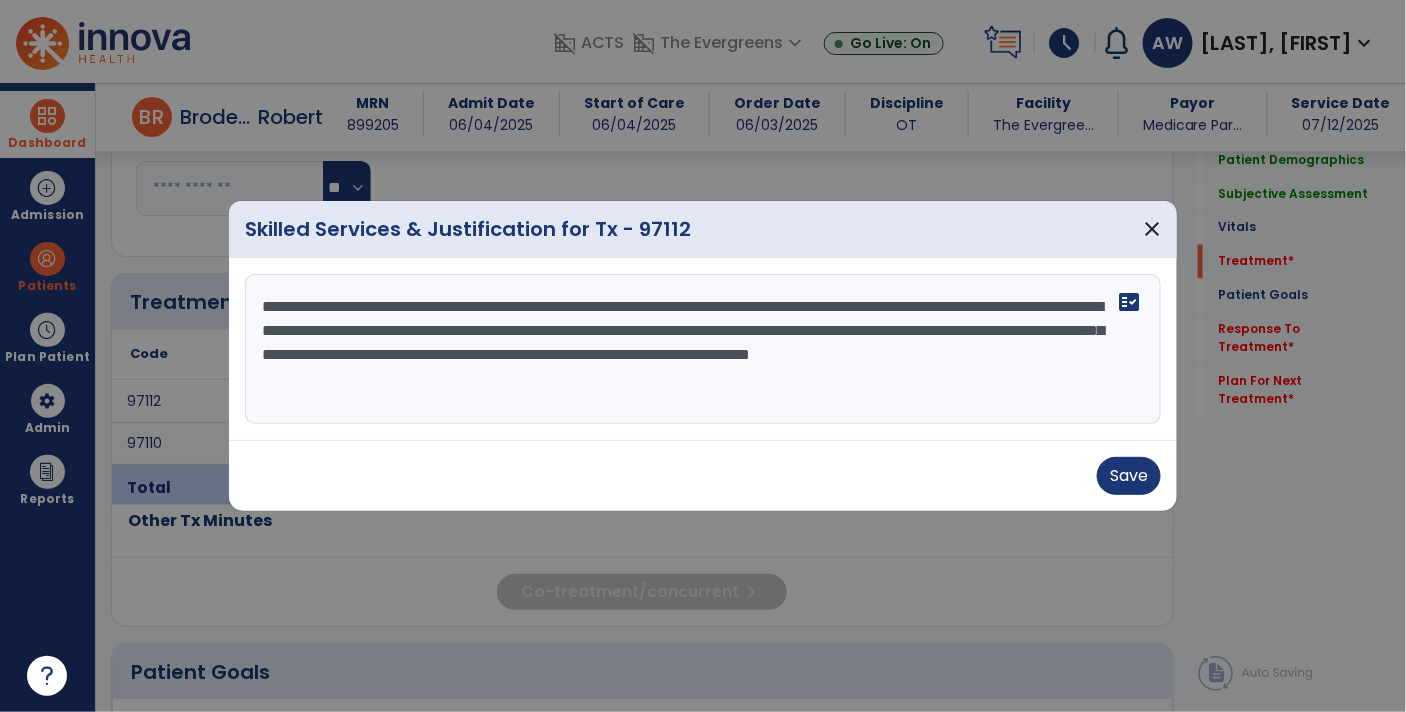 click on "**********" at bounding box center [703, 349] 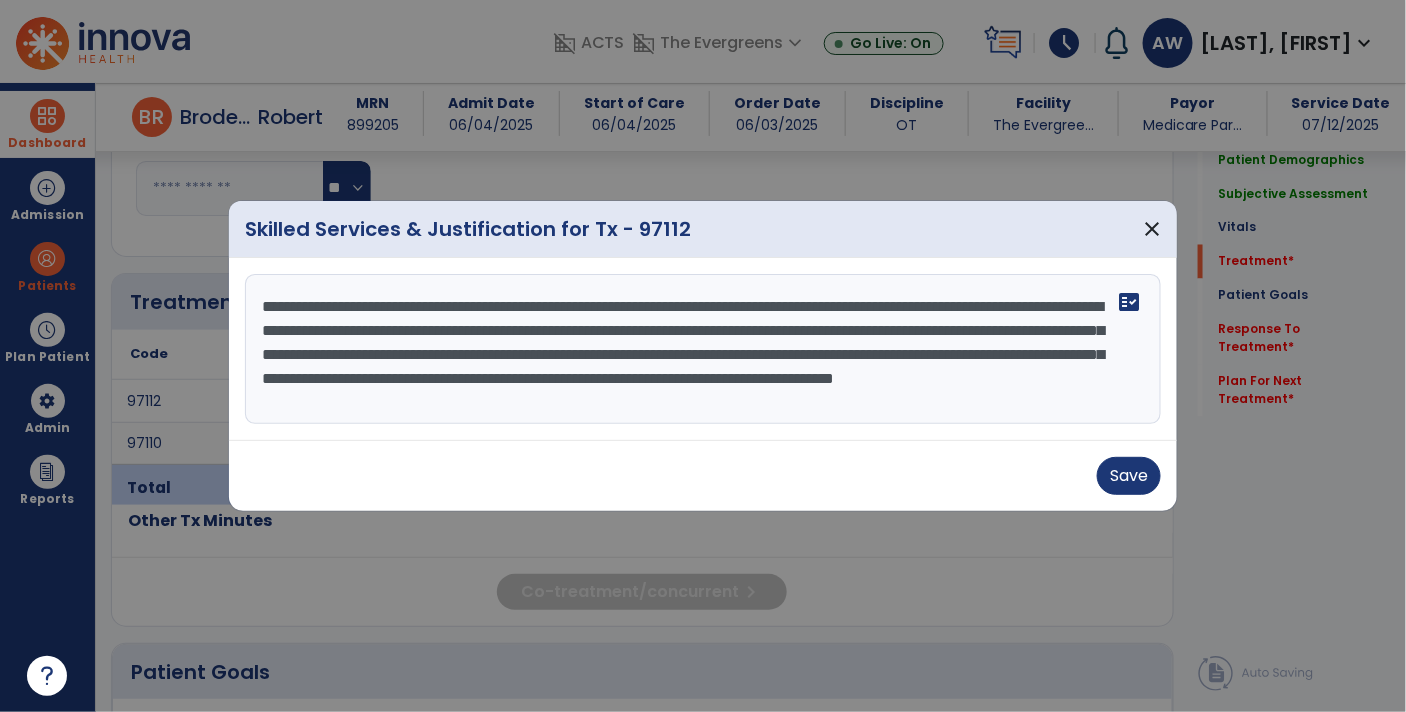 scroll, scrollTop: 15, scrollLeft: 0, axis: vertical 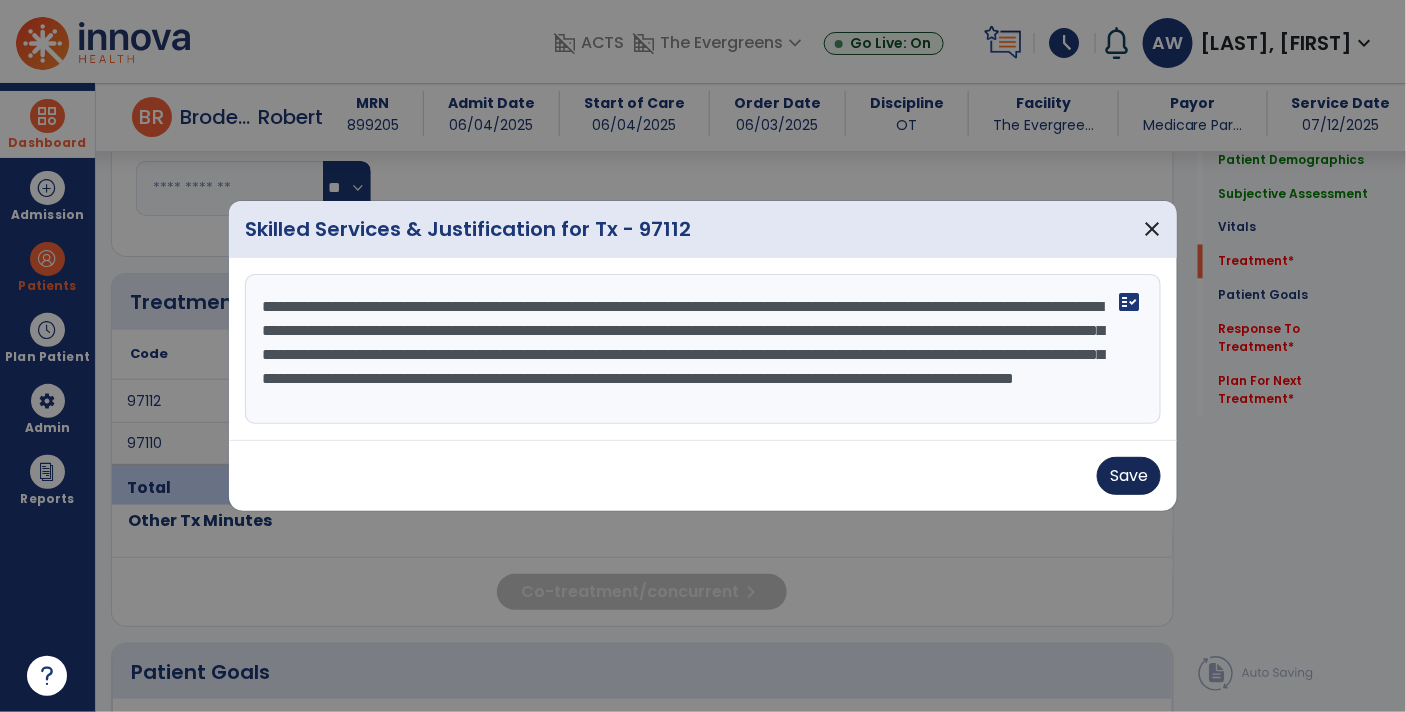 type on "**********" 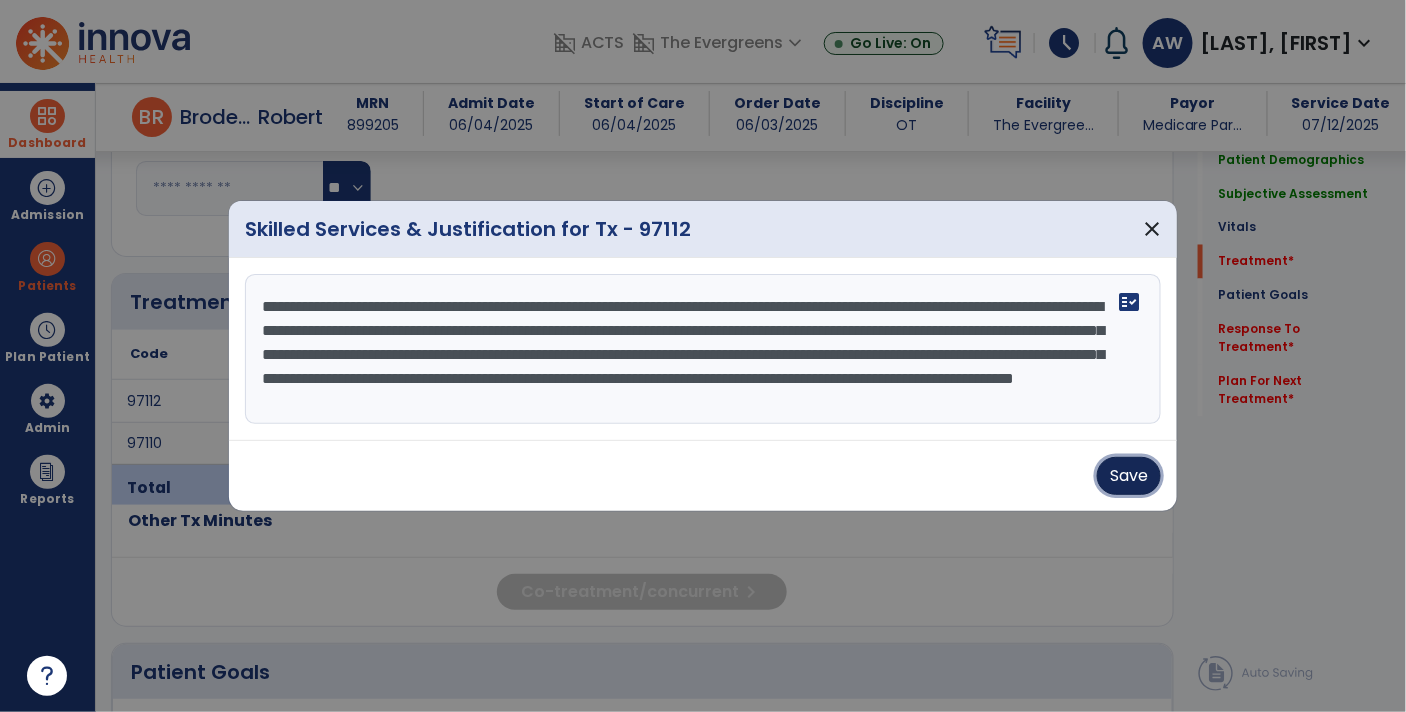 click on "Save" at bounding box center (1129, 476) 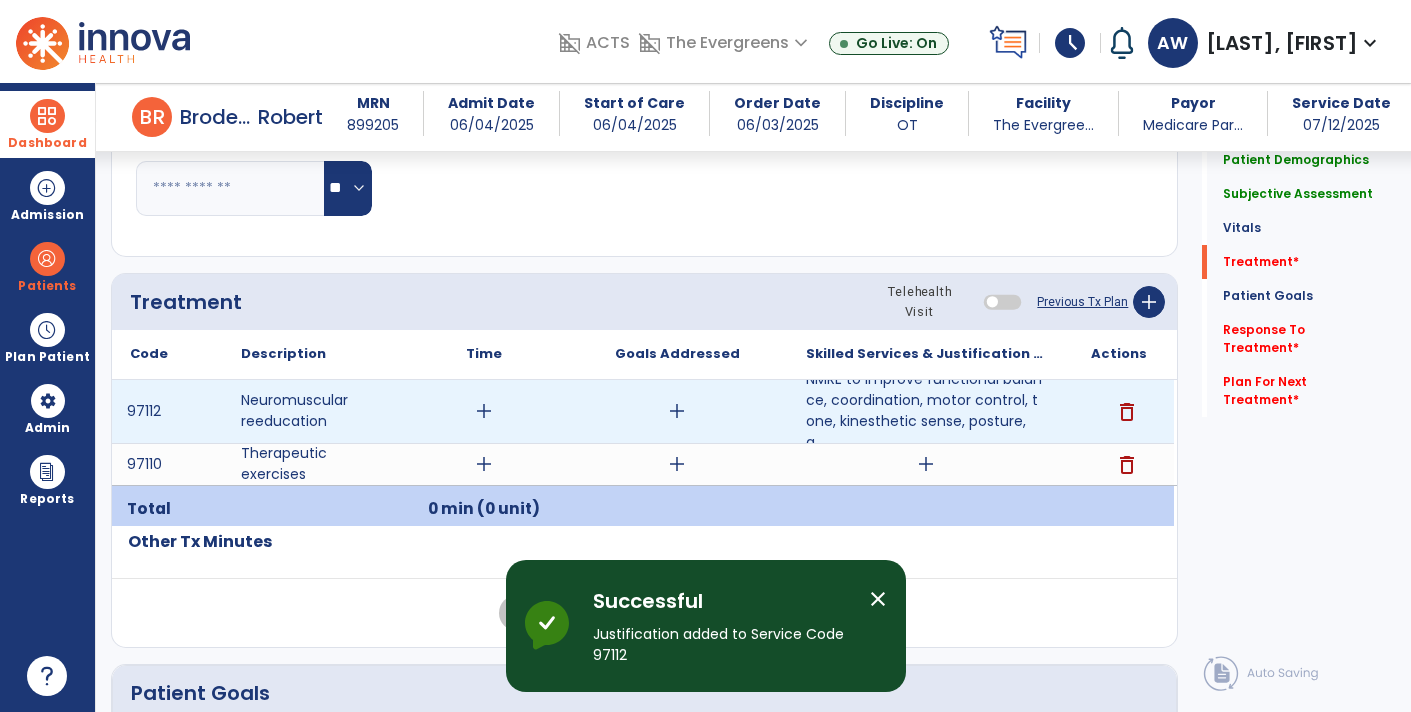 click on "add" at bounding box center (484, 411) 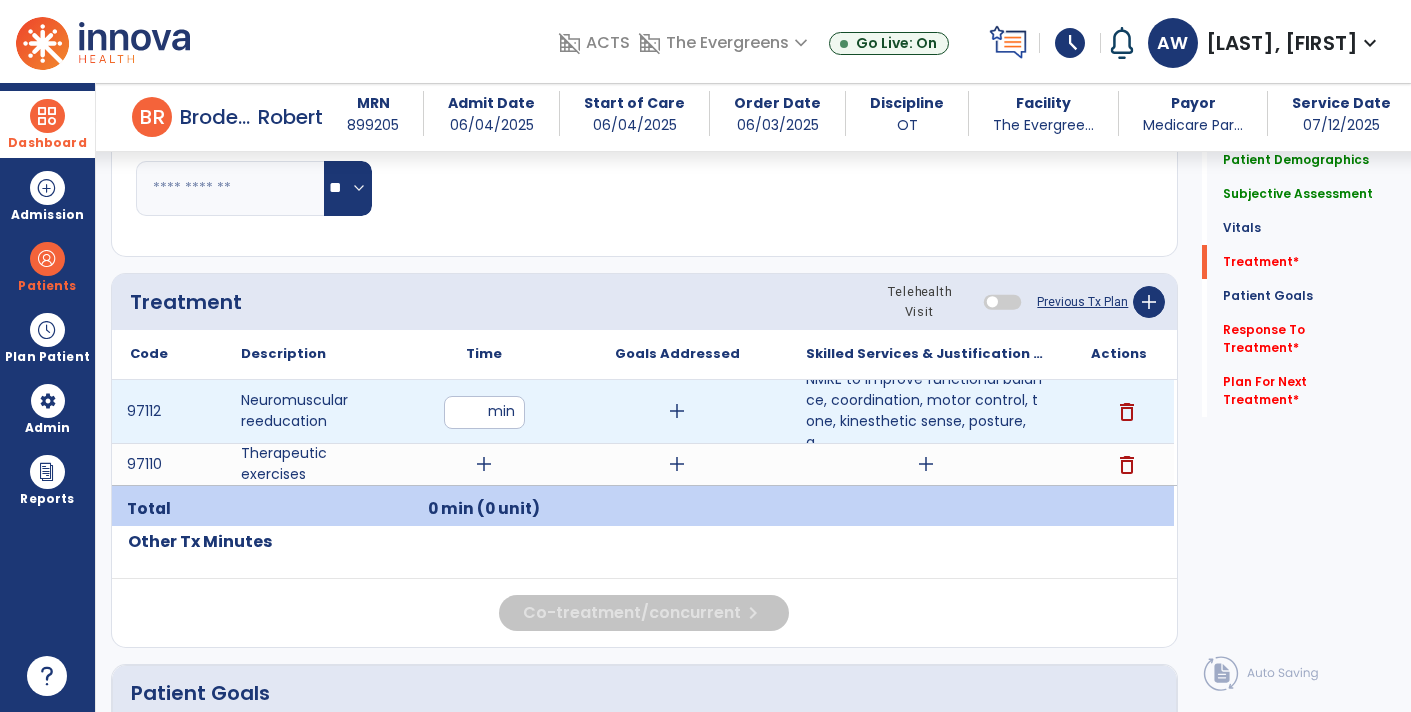 type on "**" 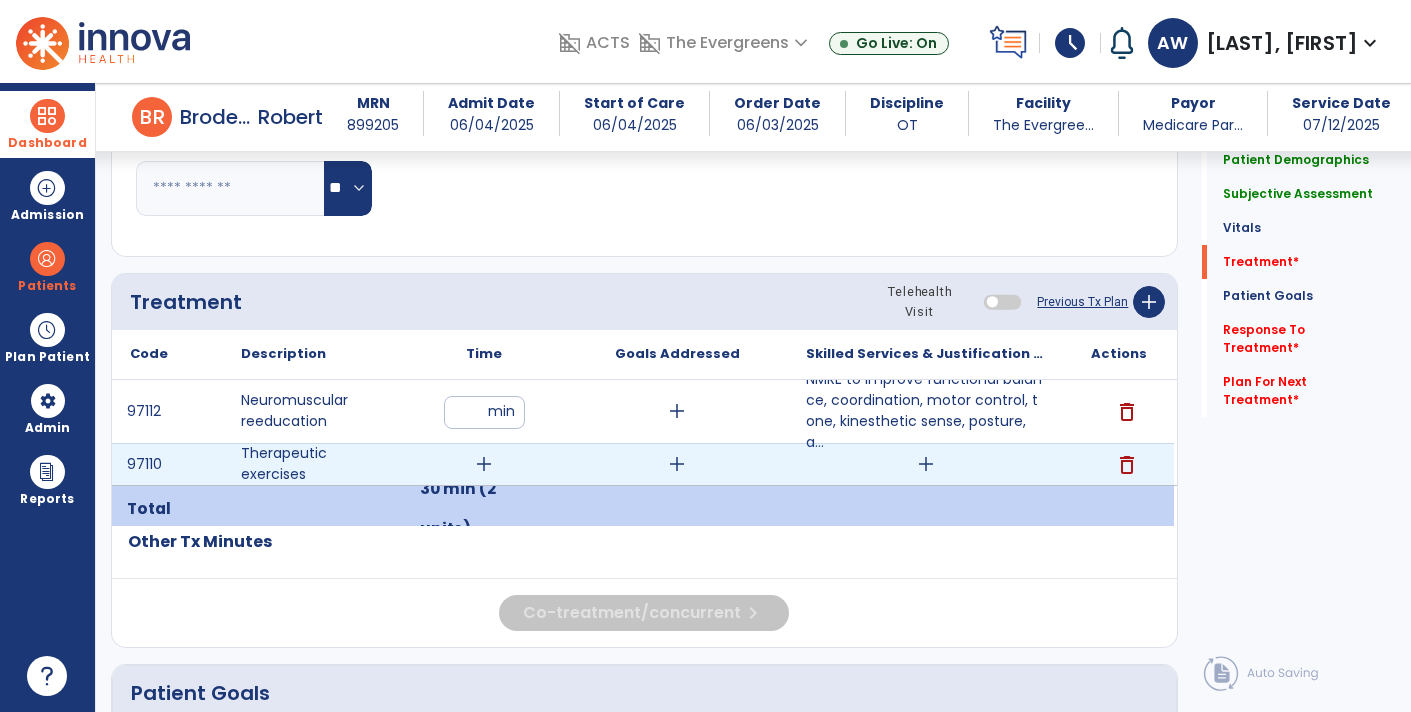 click on "add" at bounding box center [484, 464] 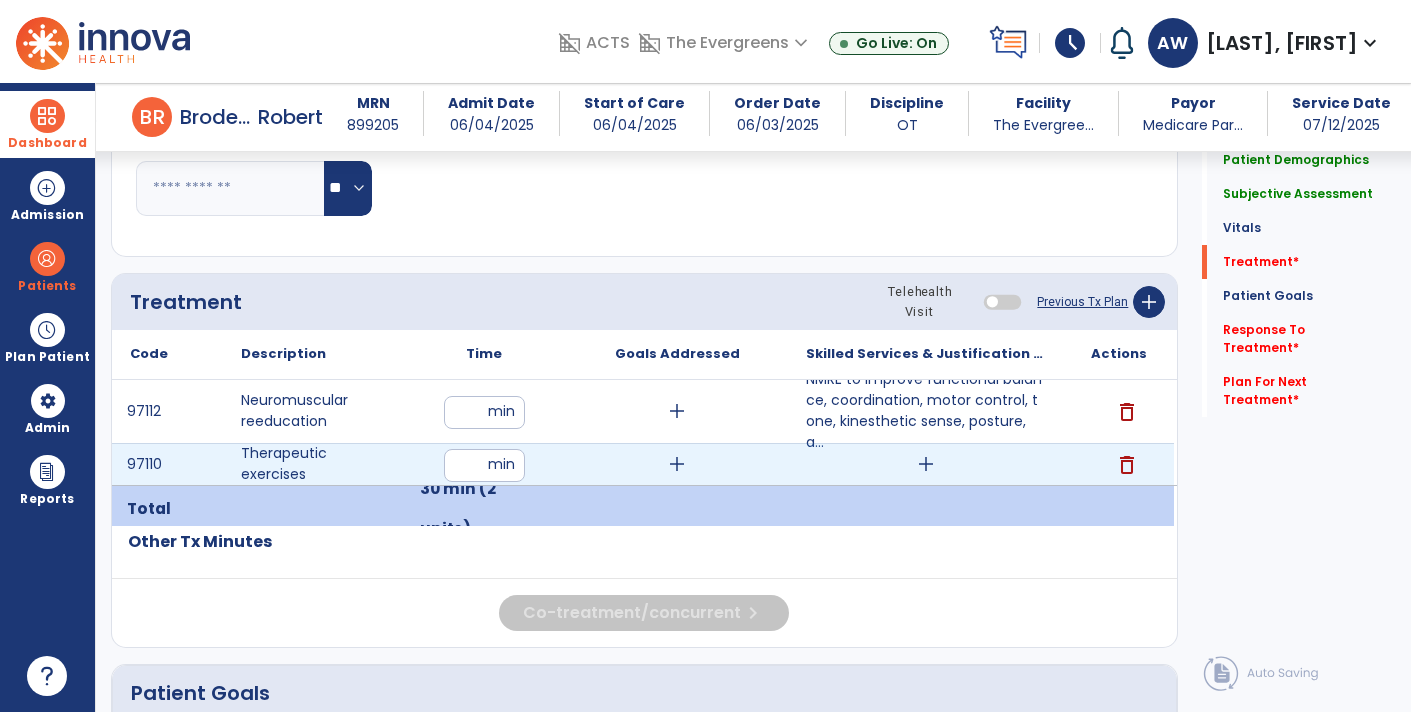 type on "**" 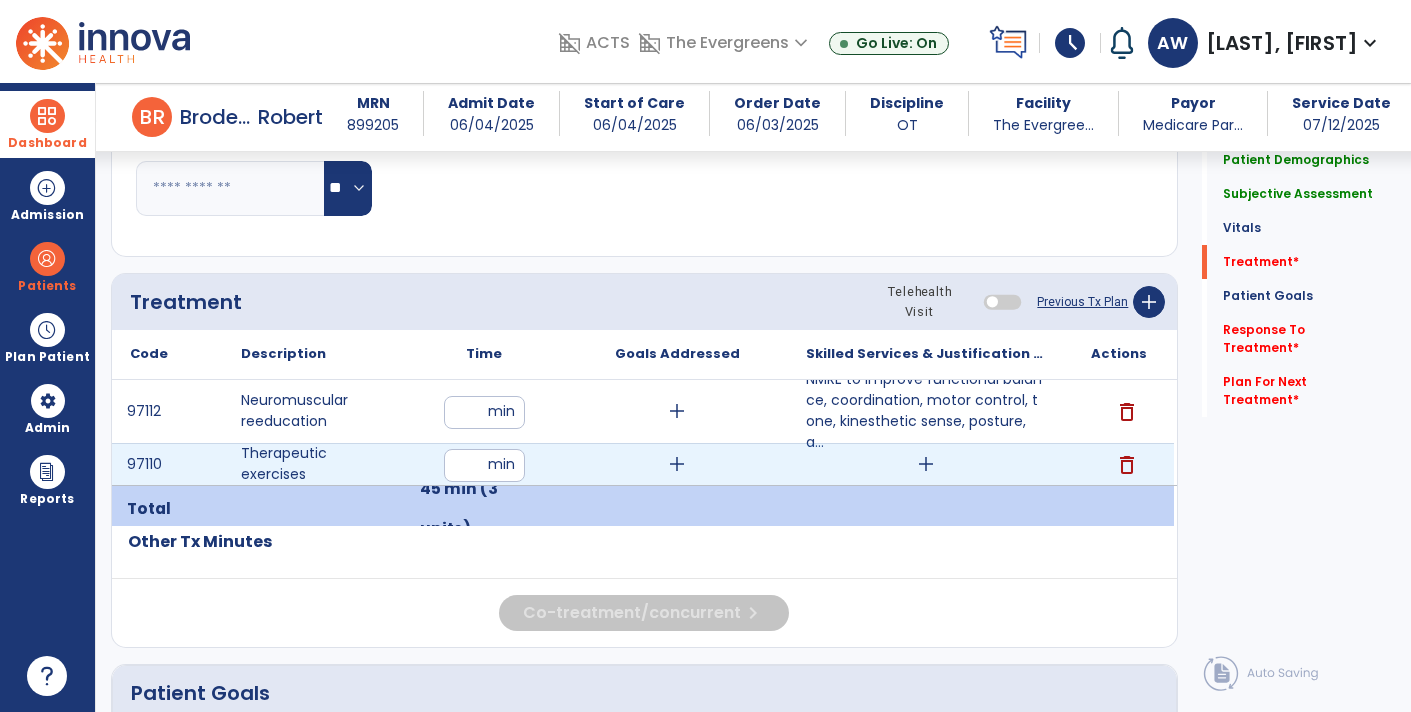 click on "add" at bounding box center (926, 464) 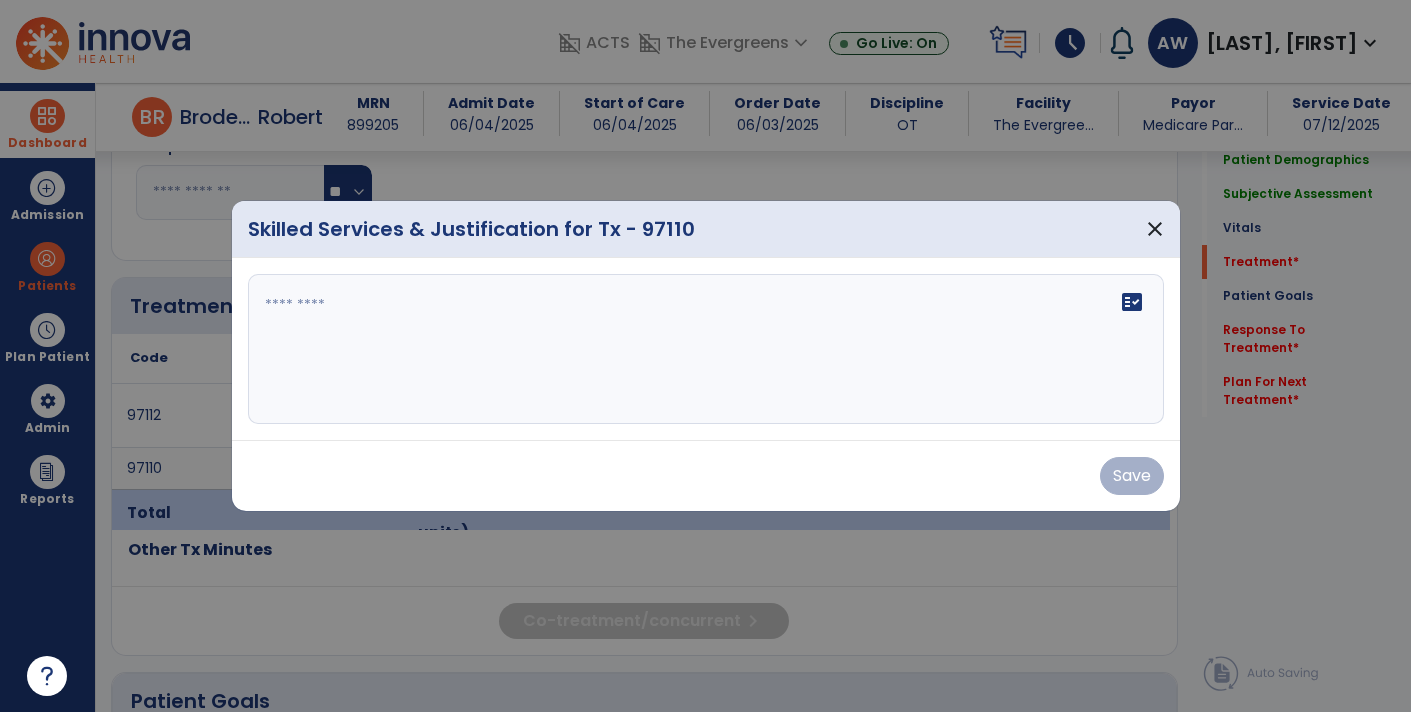 scroll, scrollTop: 1056, scrollLeft: 0, axis: vertical 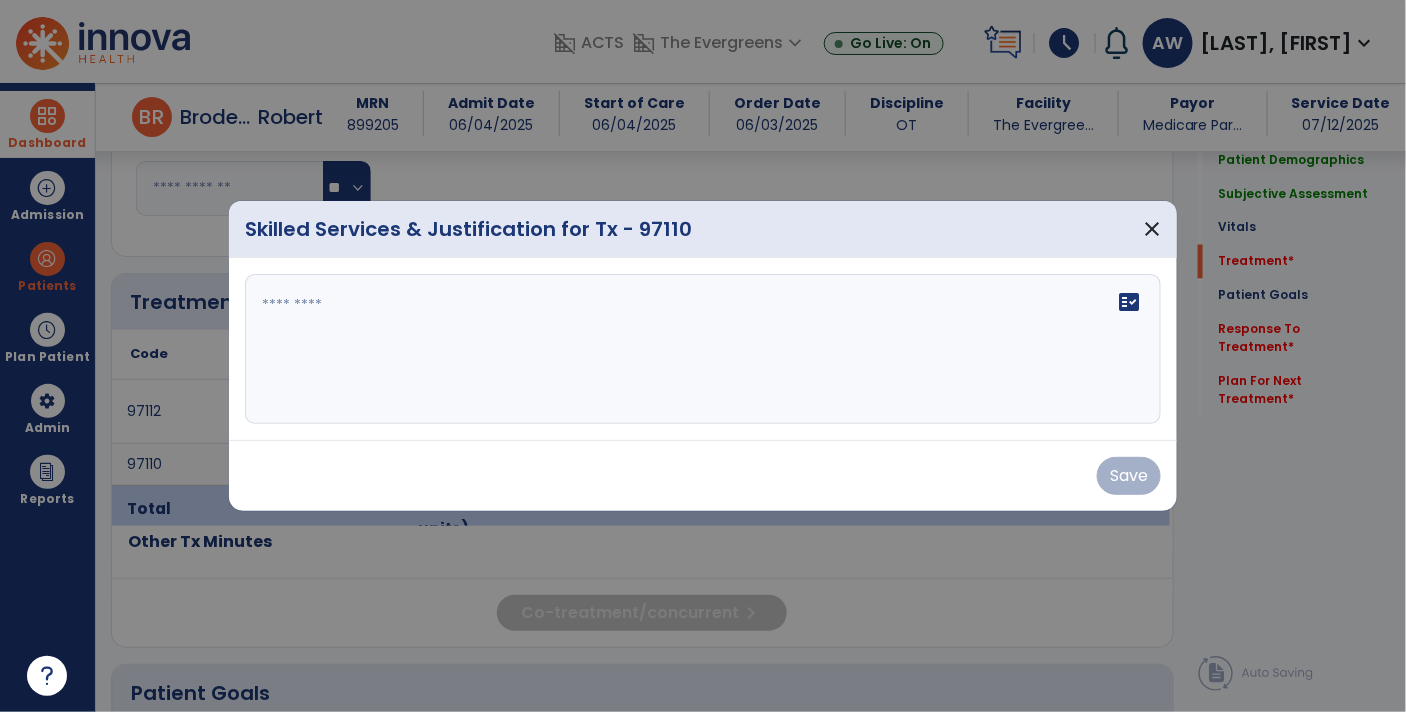 click on "fact_check" at bounding box center [703, 349] 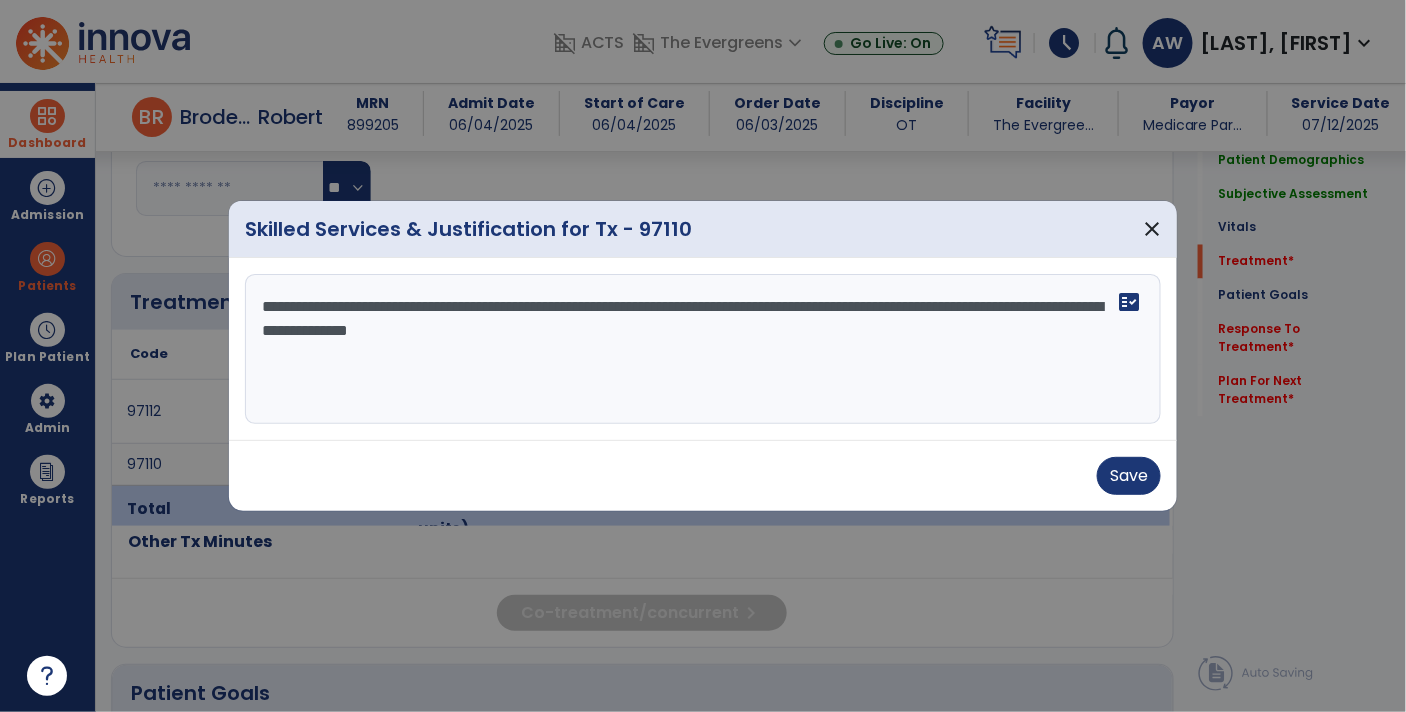 click on "**********" at bounding box center [703, 349] 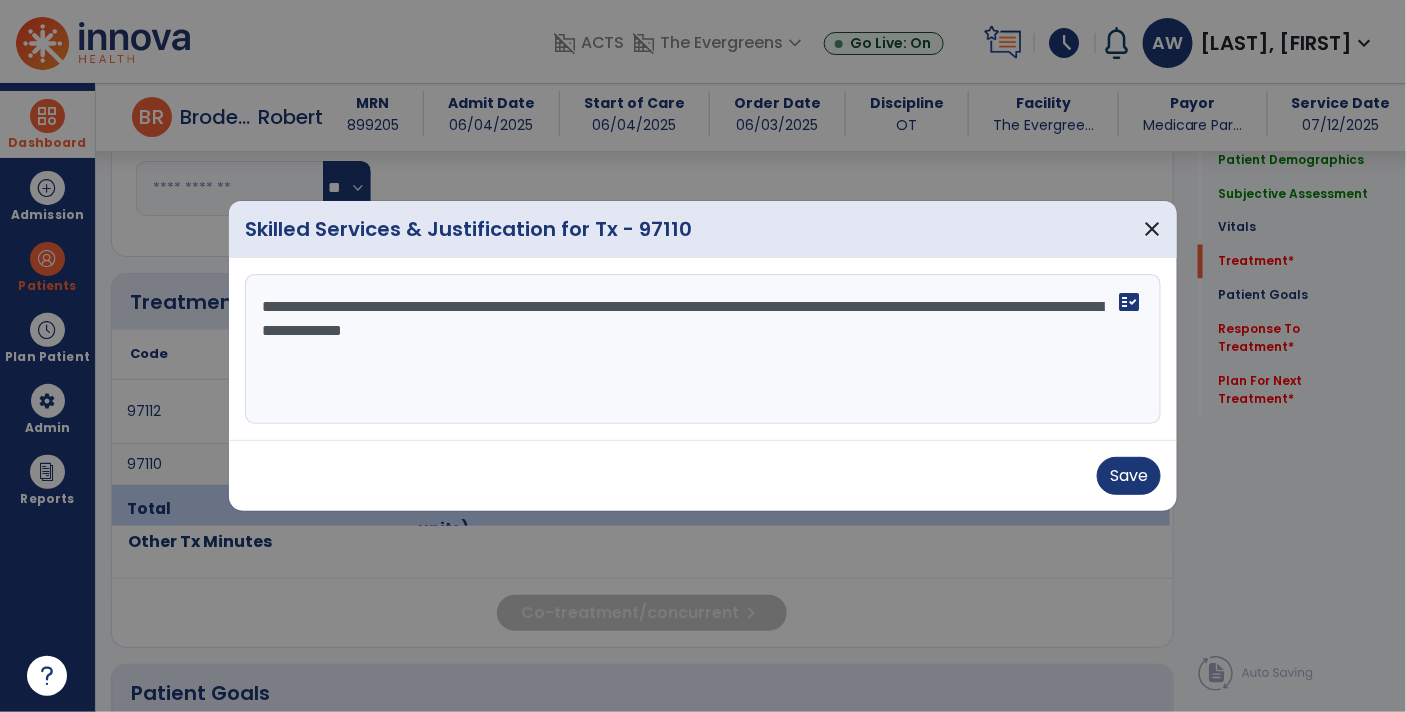 click on "**********" at bounding box center (703, 349) 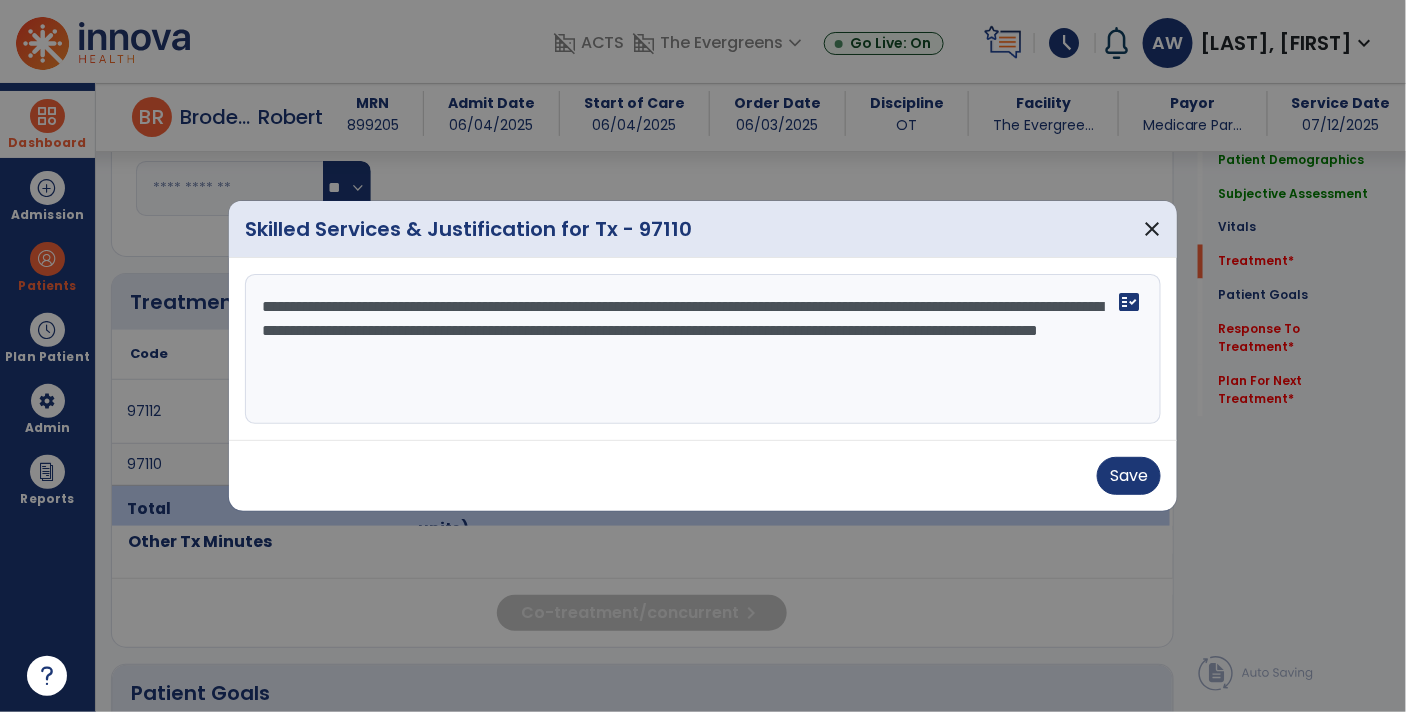 click on "**********" at bounding box center (703, 349) 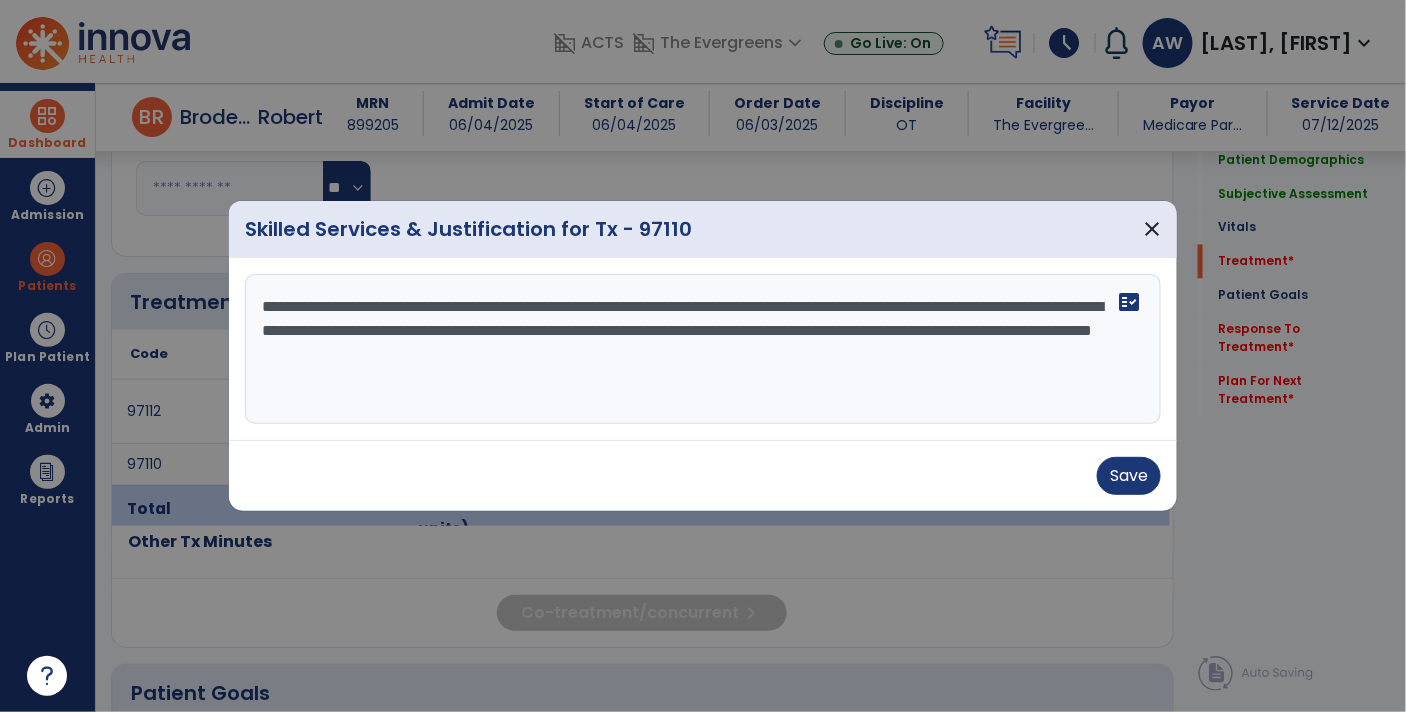 click on "**********" at bounding box center [703, 349] 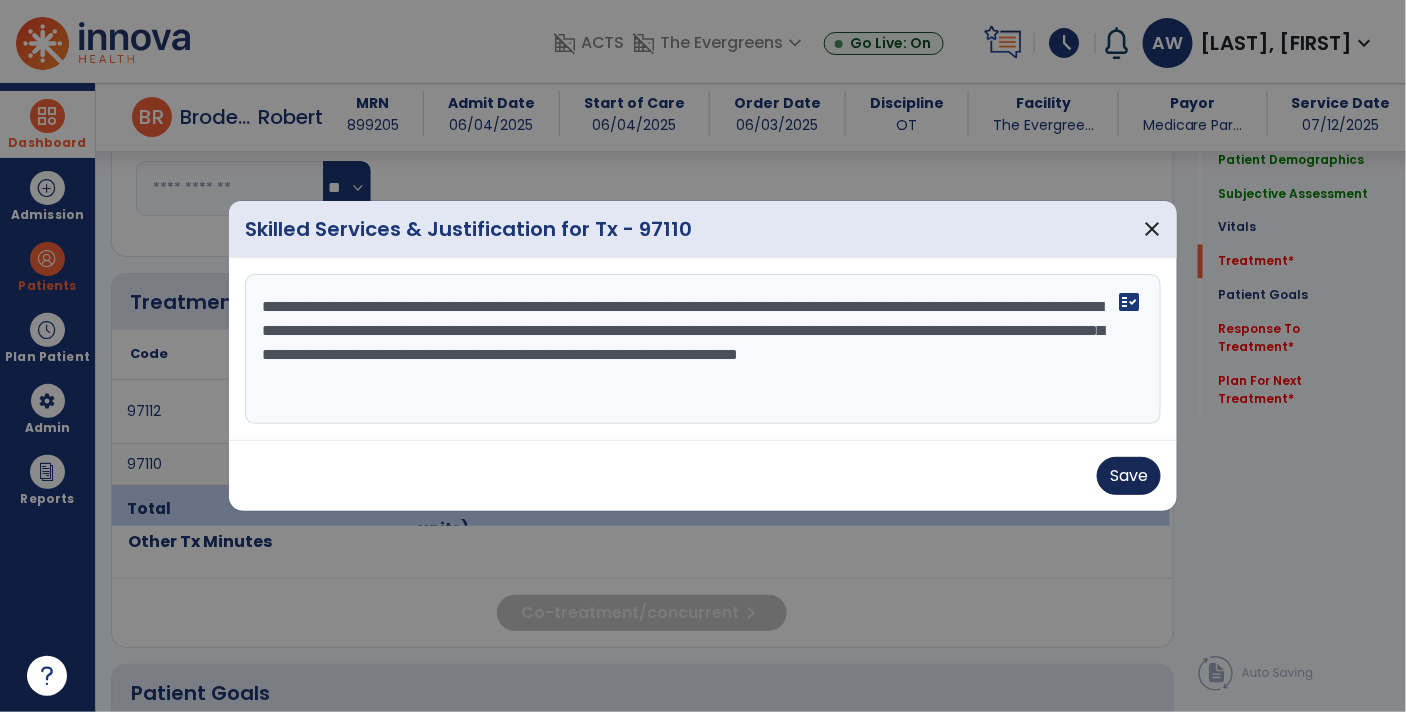 type on "**********" 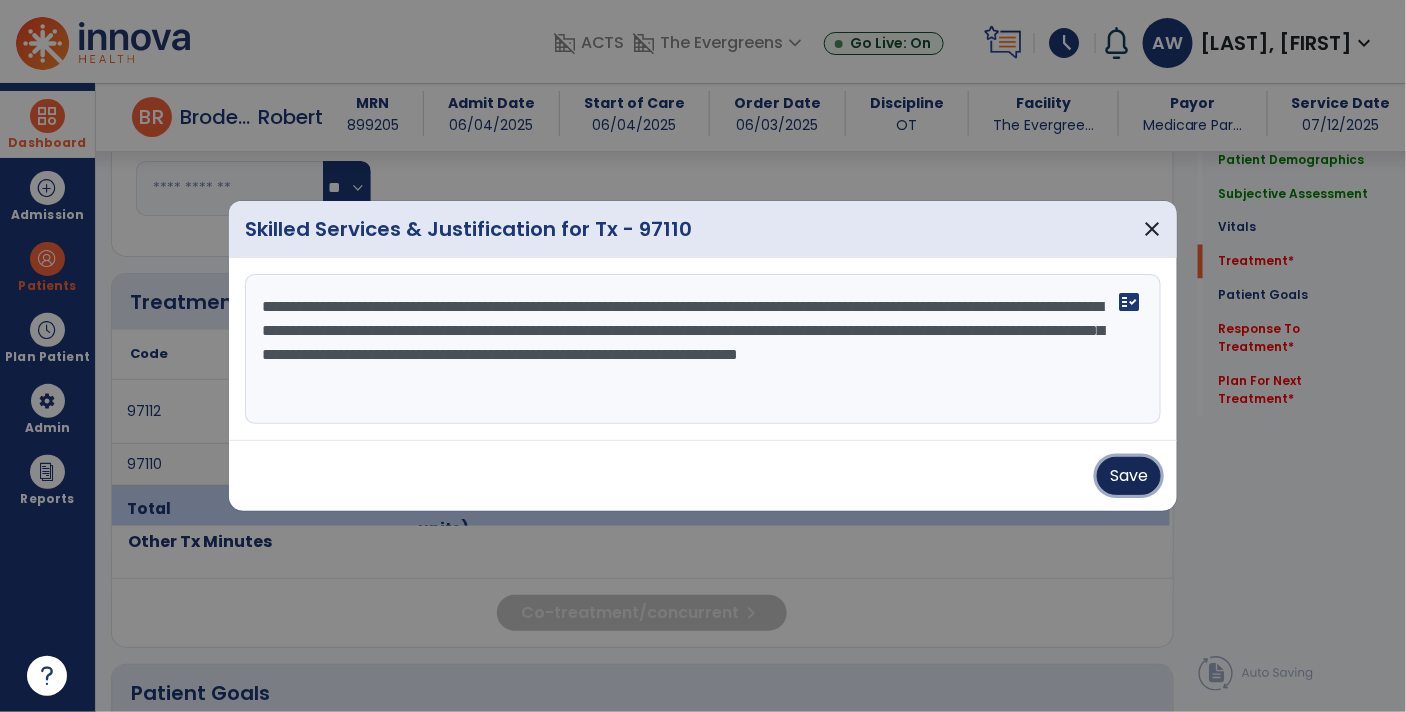 click on "Save" at bounding box center [1129, 476] 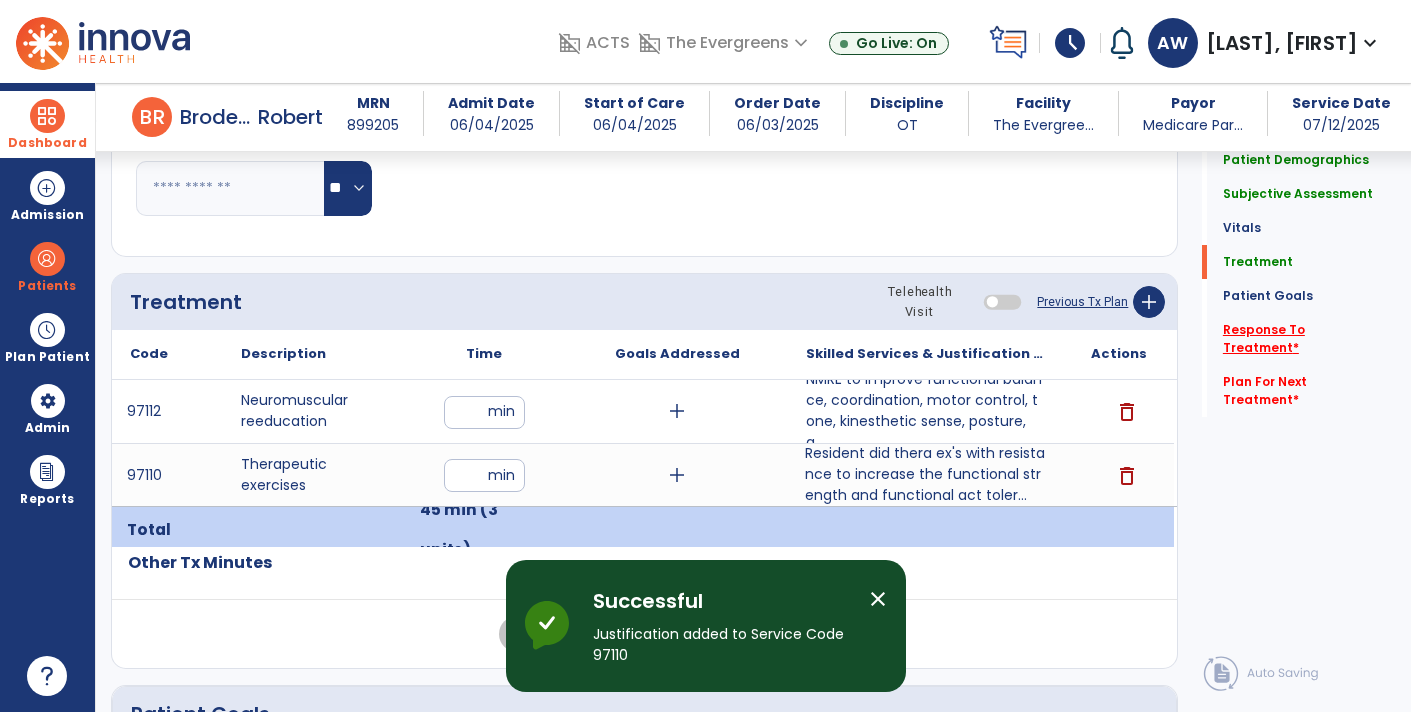 click on "Response To Treatment   *" 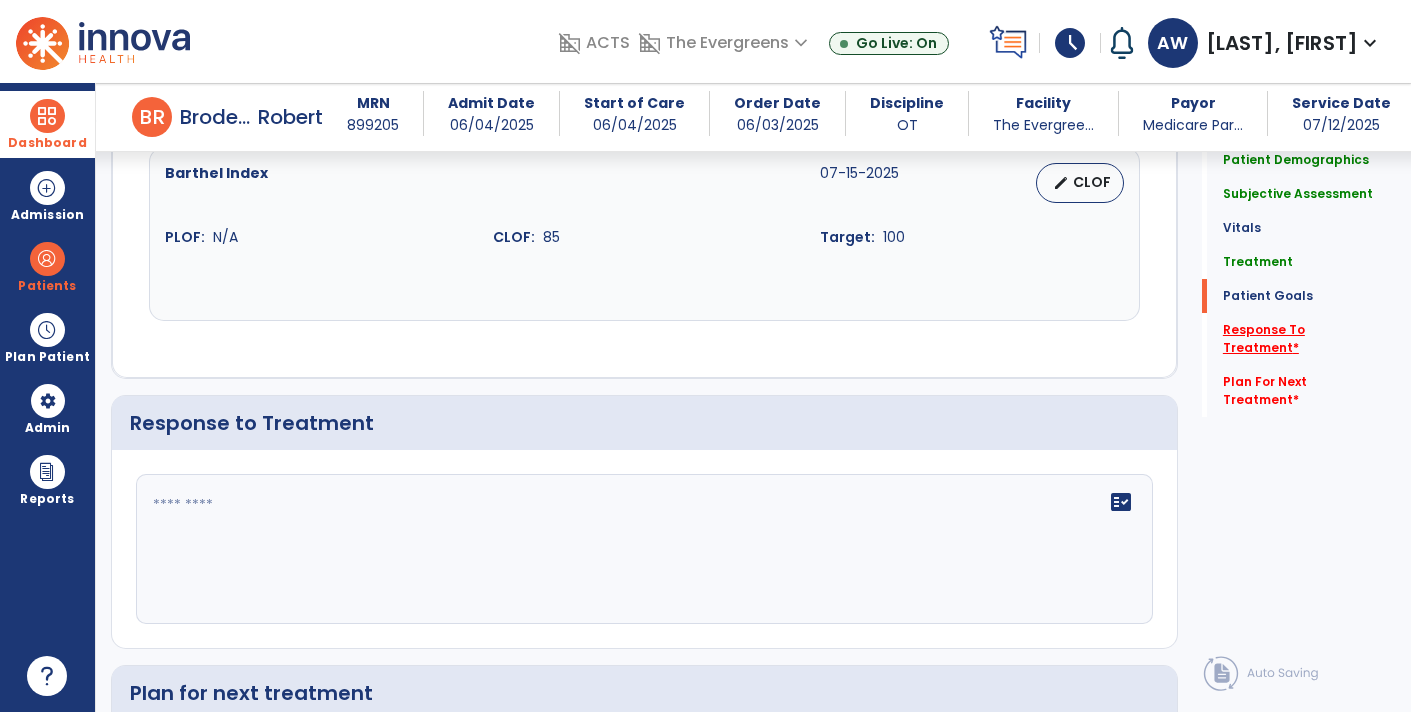 scroll, scrollTop: 3104, scrollLeft: 0, axis: vertical 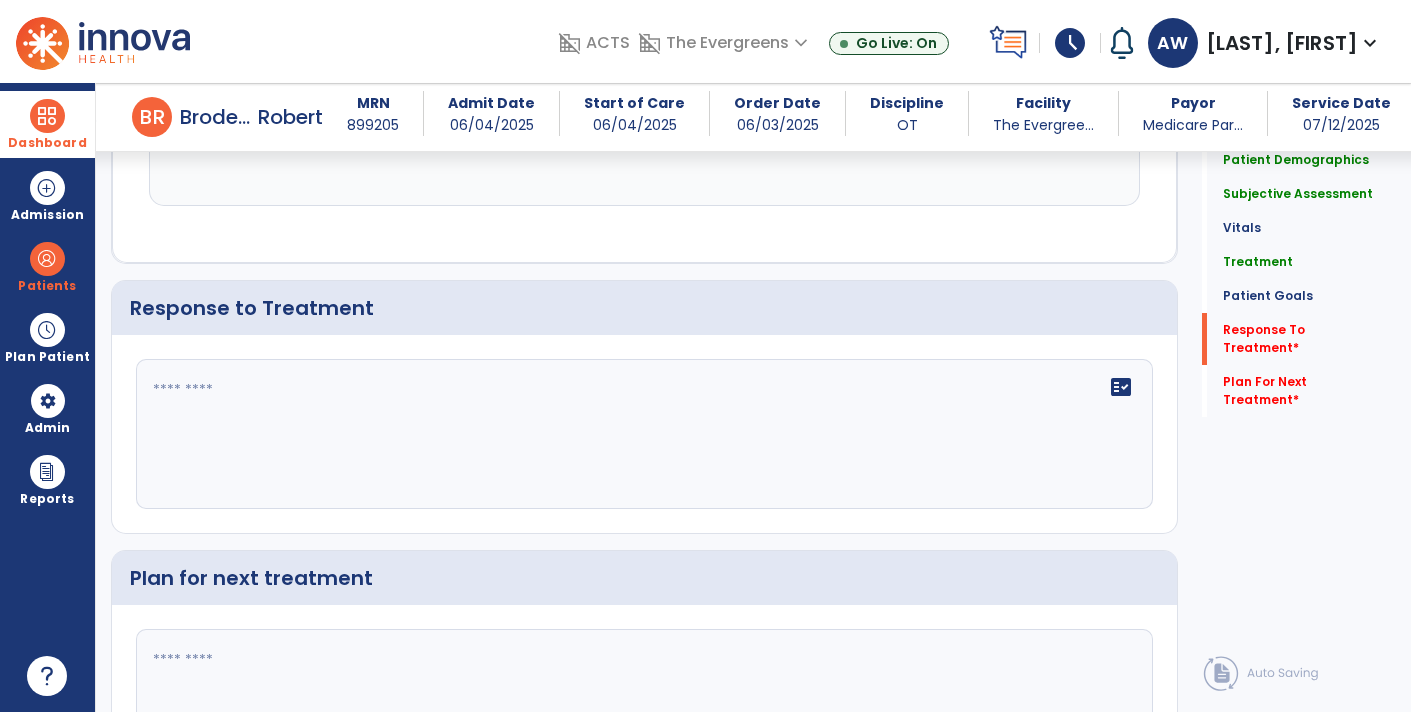 click 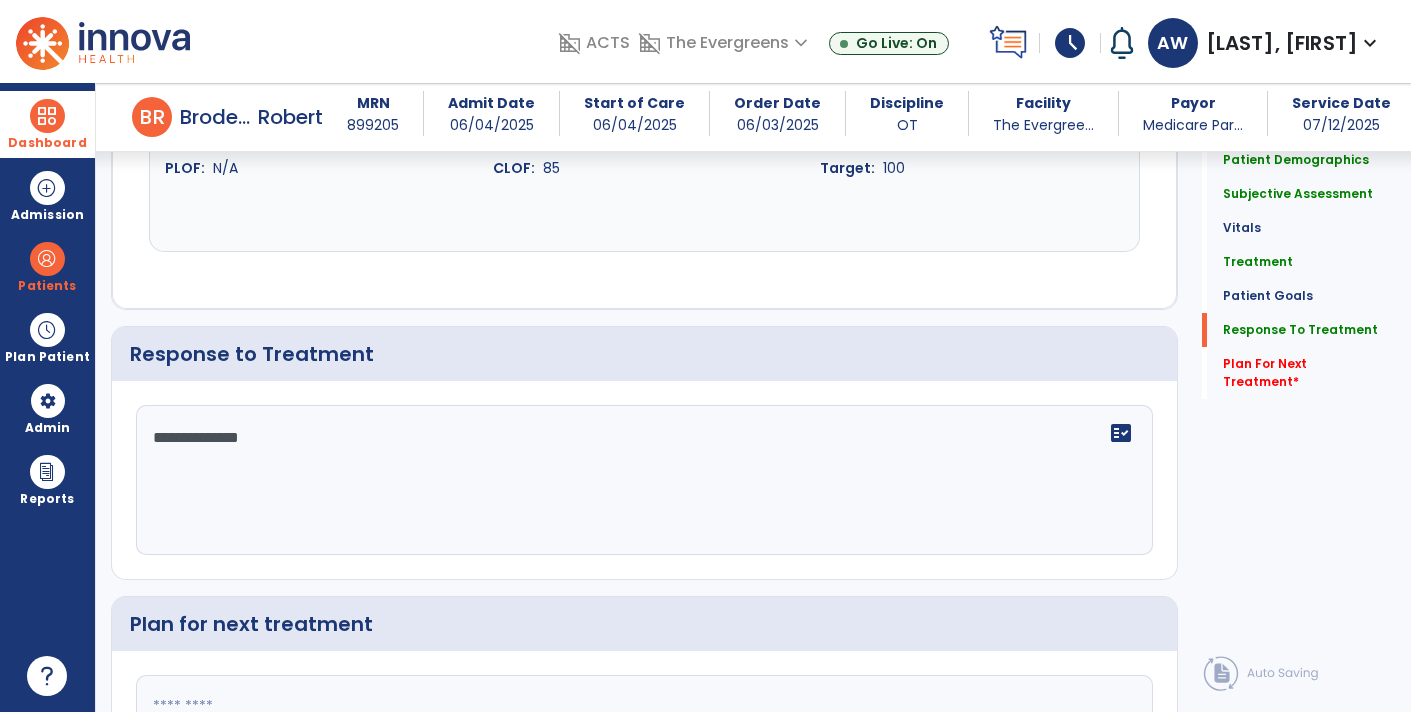 scroll, scrollTop: 3104, scrollLeft: 0, axis: vertical 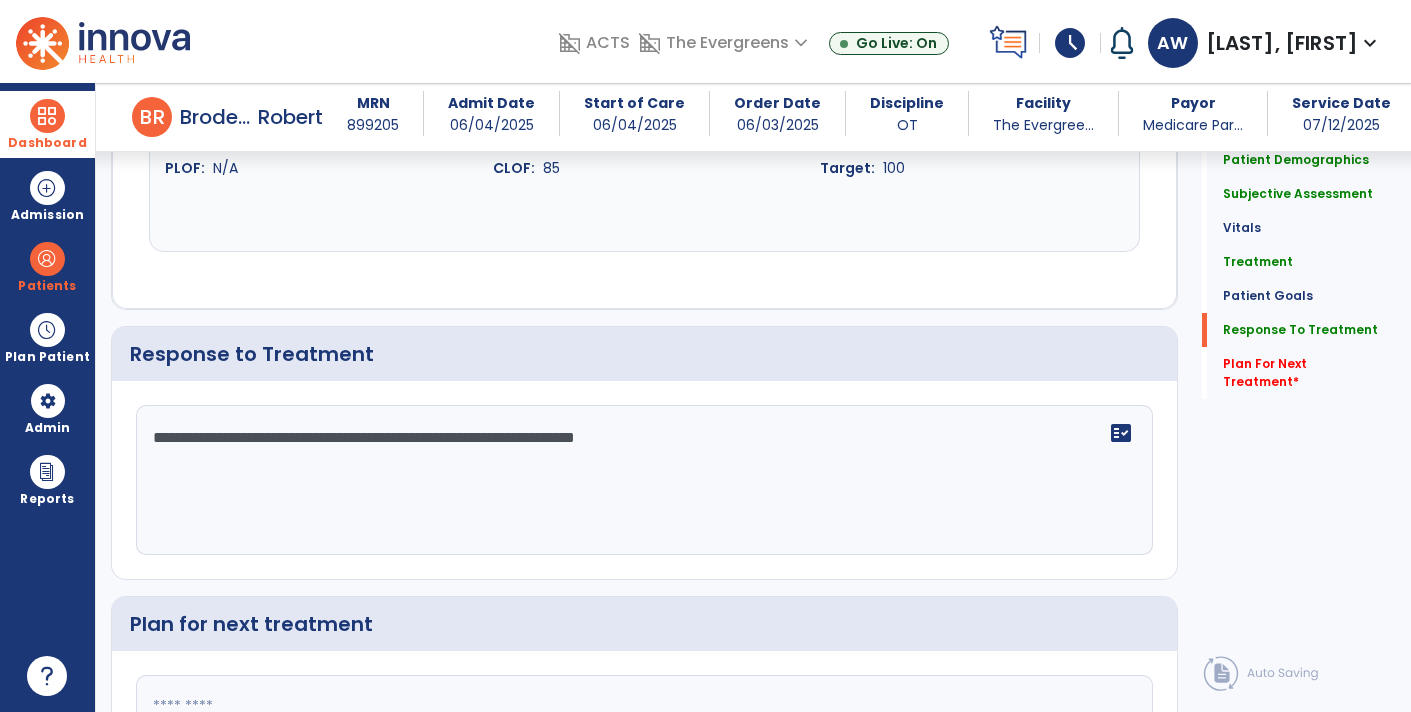 type on "**********" 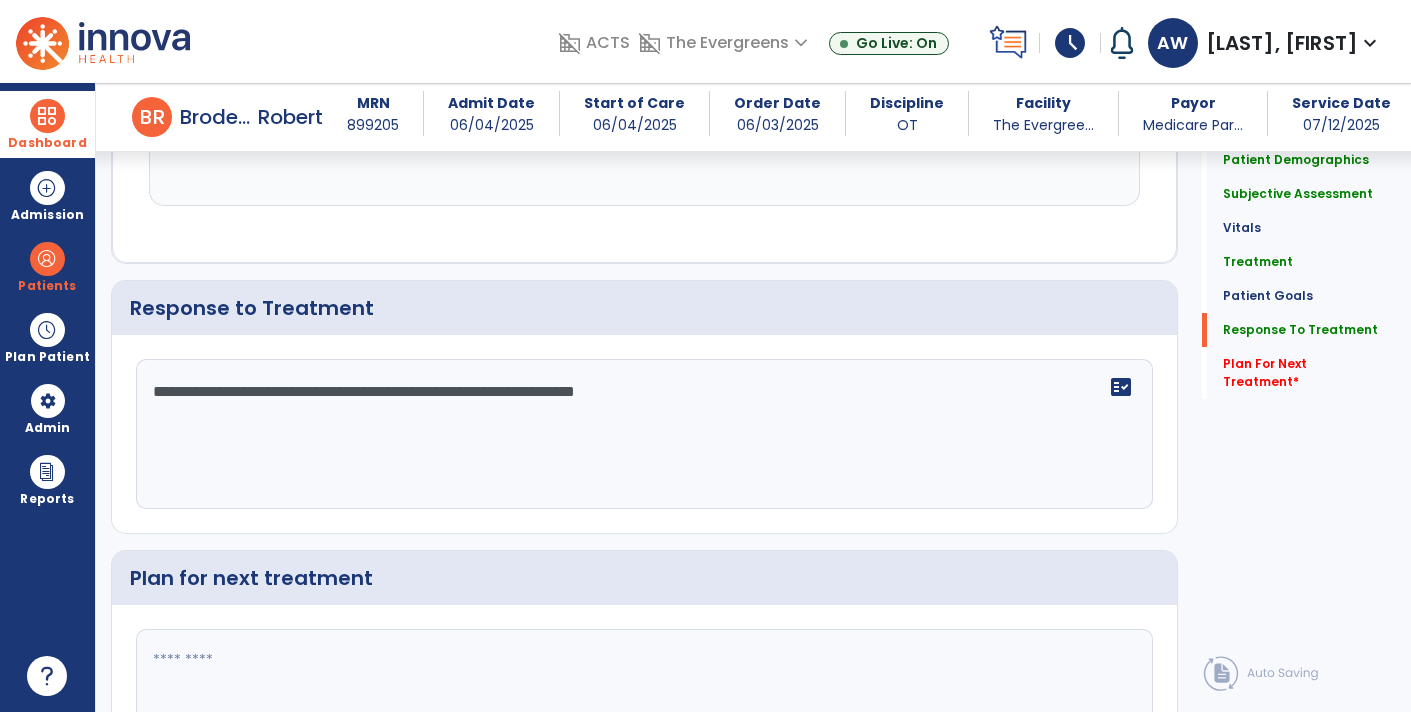 click on "Plan For Next Treatment   *  Plan For Next Treatment   *" 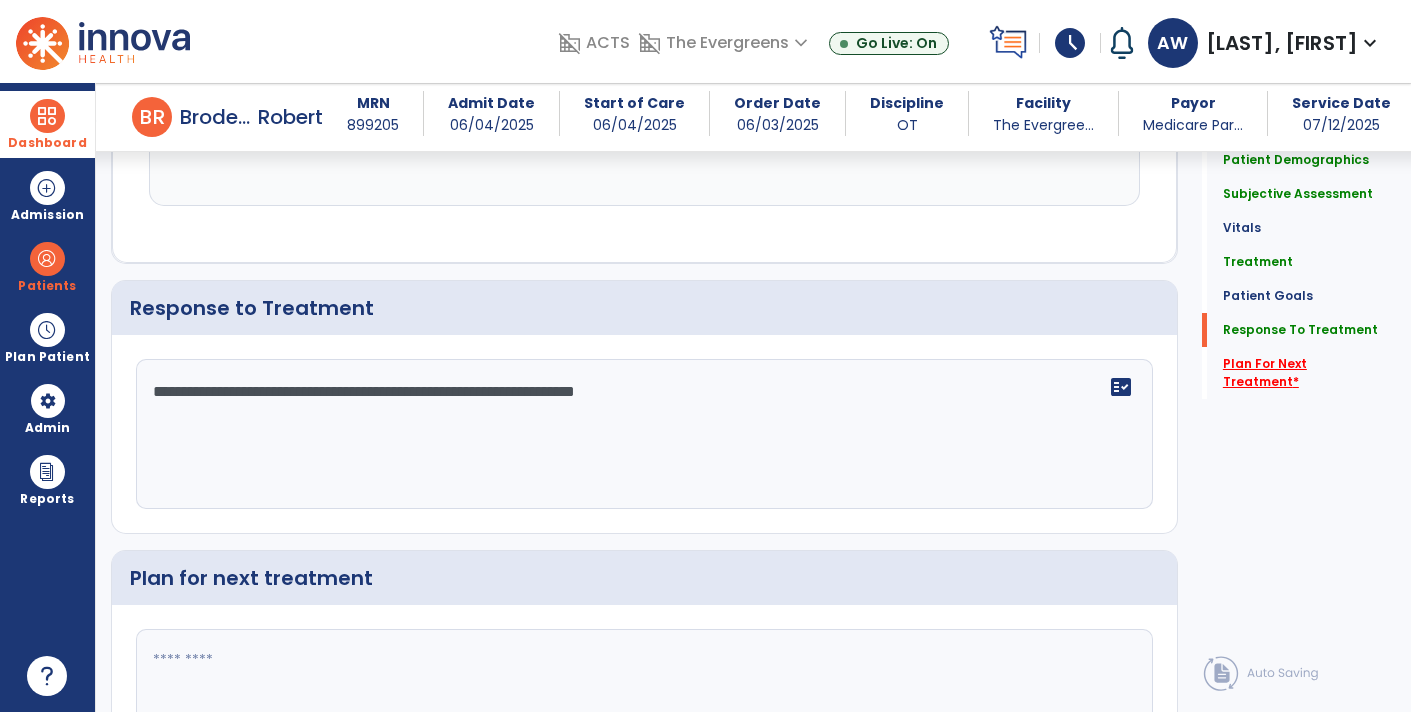 click on "Plan For Next Treatment   *" 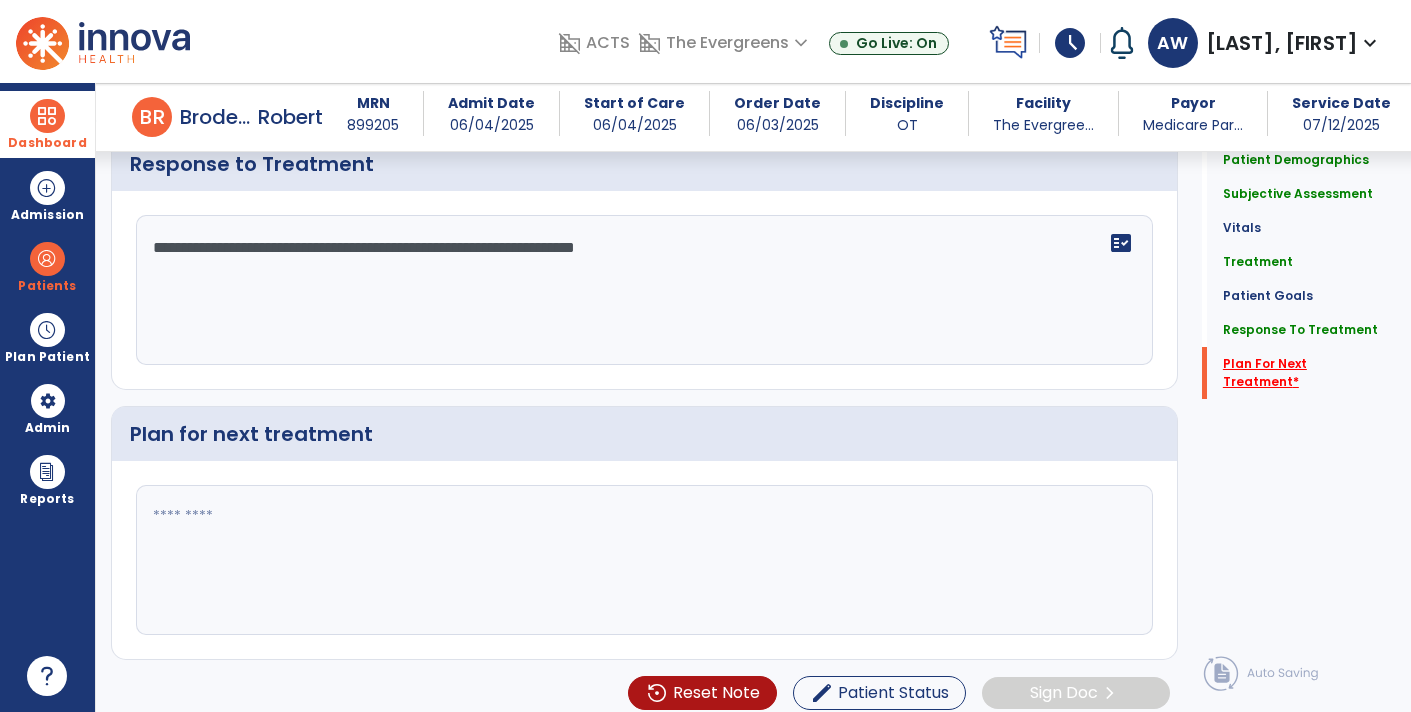 scroll, scrollTop: 3250, scrollLeft: 0, axis: vertical 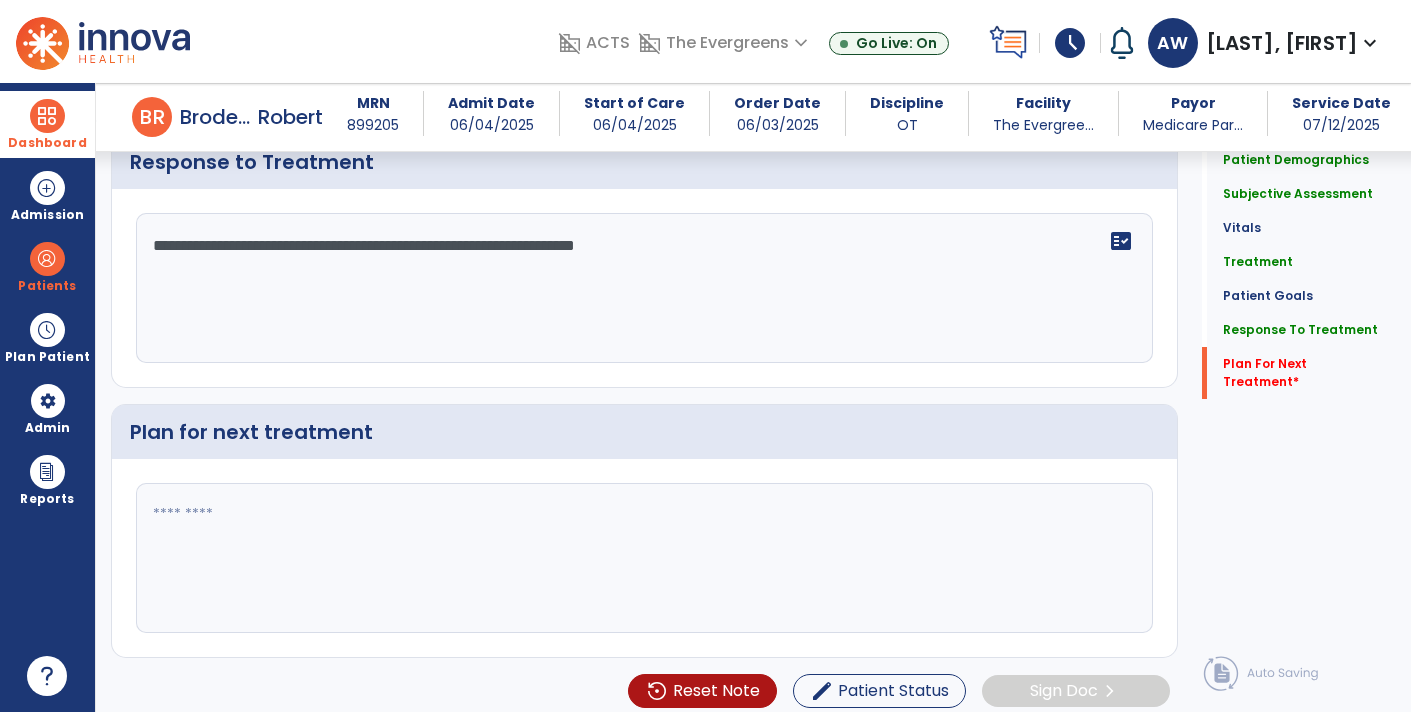 click 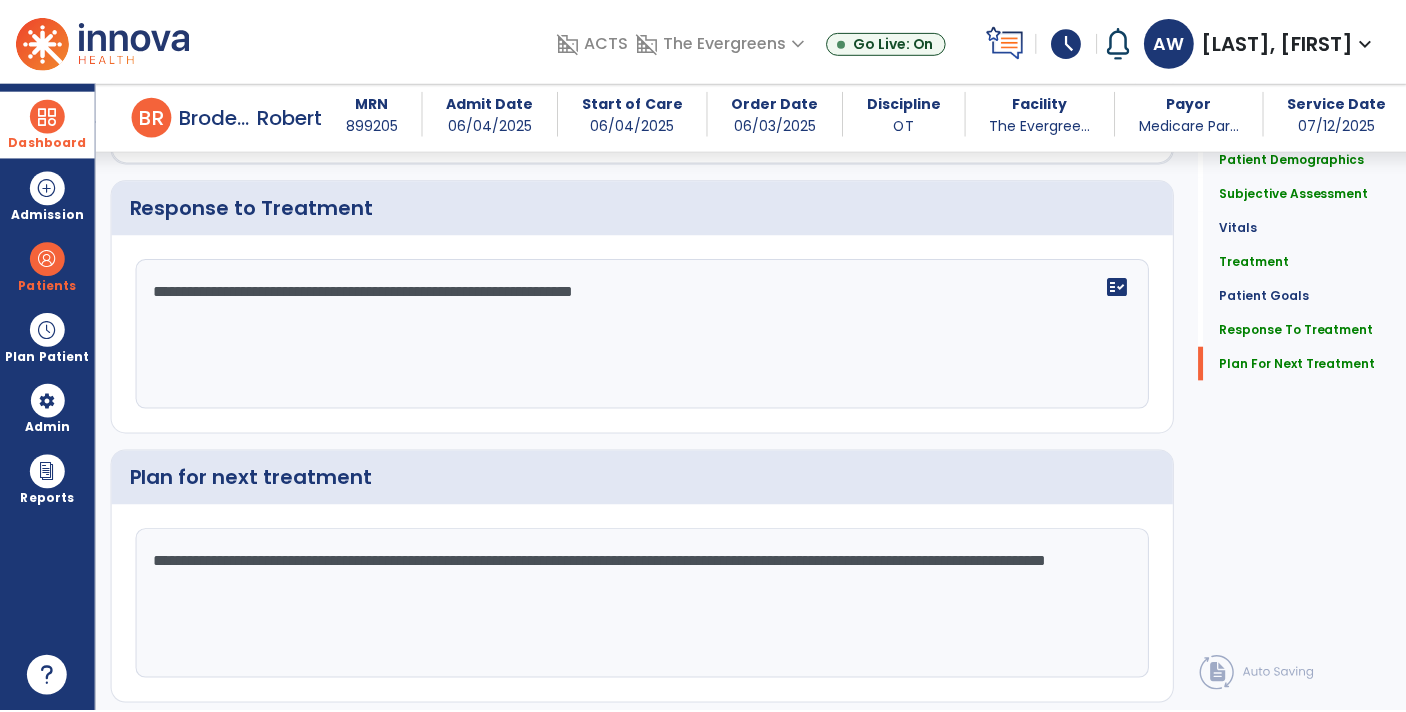 scroll, scrollTop: 3250, scrollLeft: 0, axis: vertical 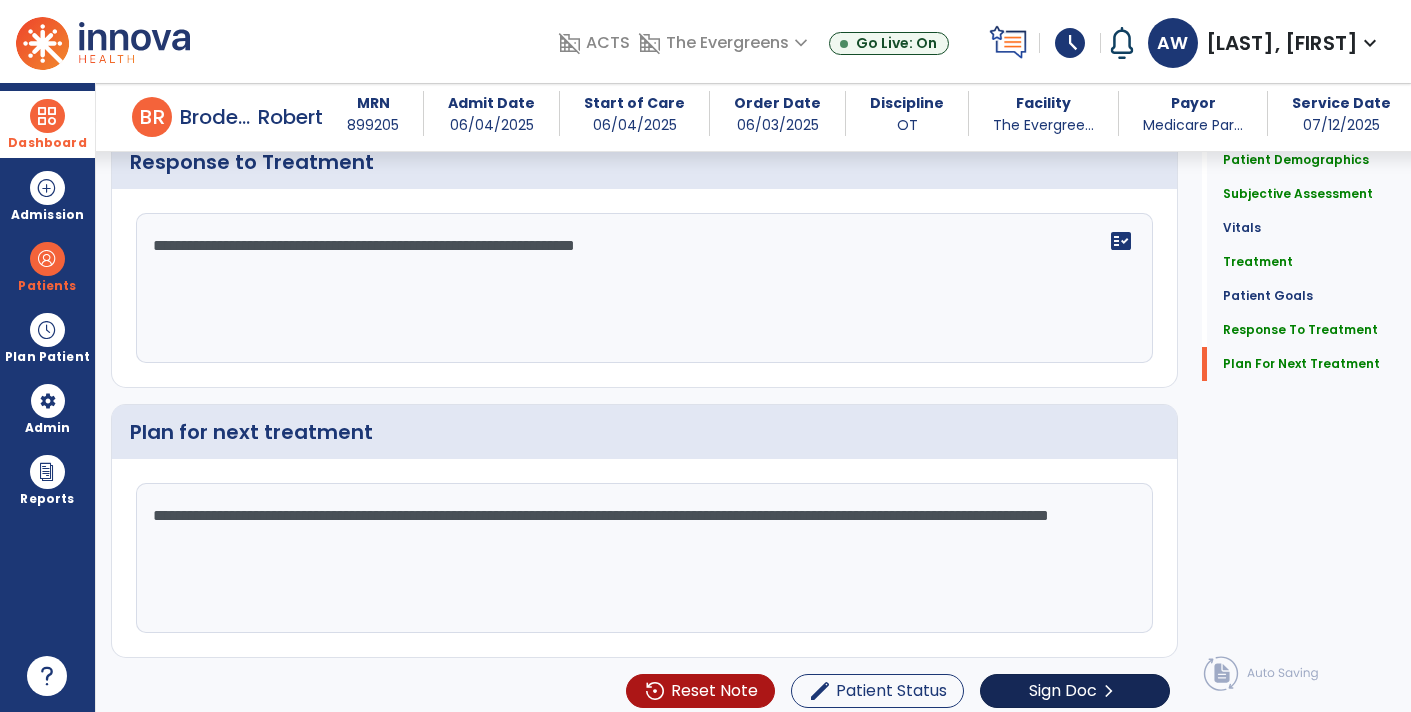type on "**********" 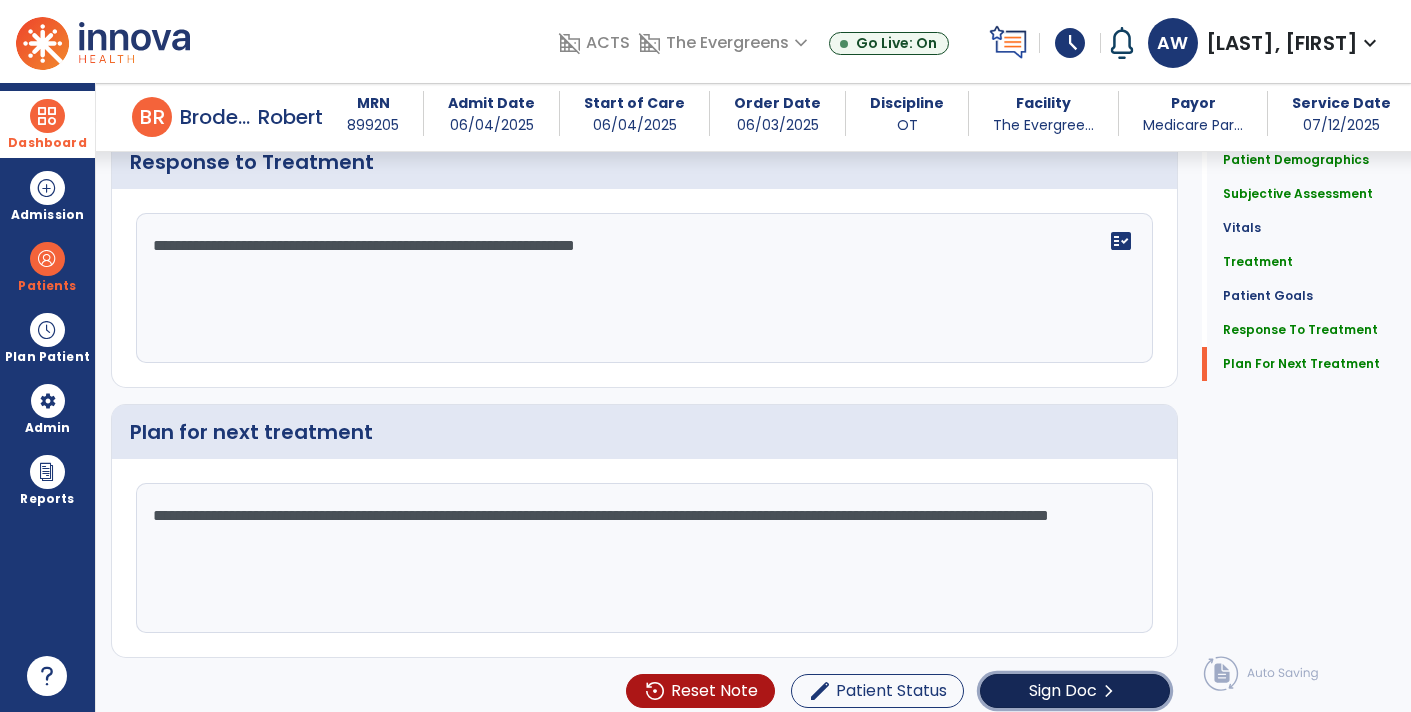click on "Sign Doc" 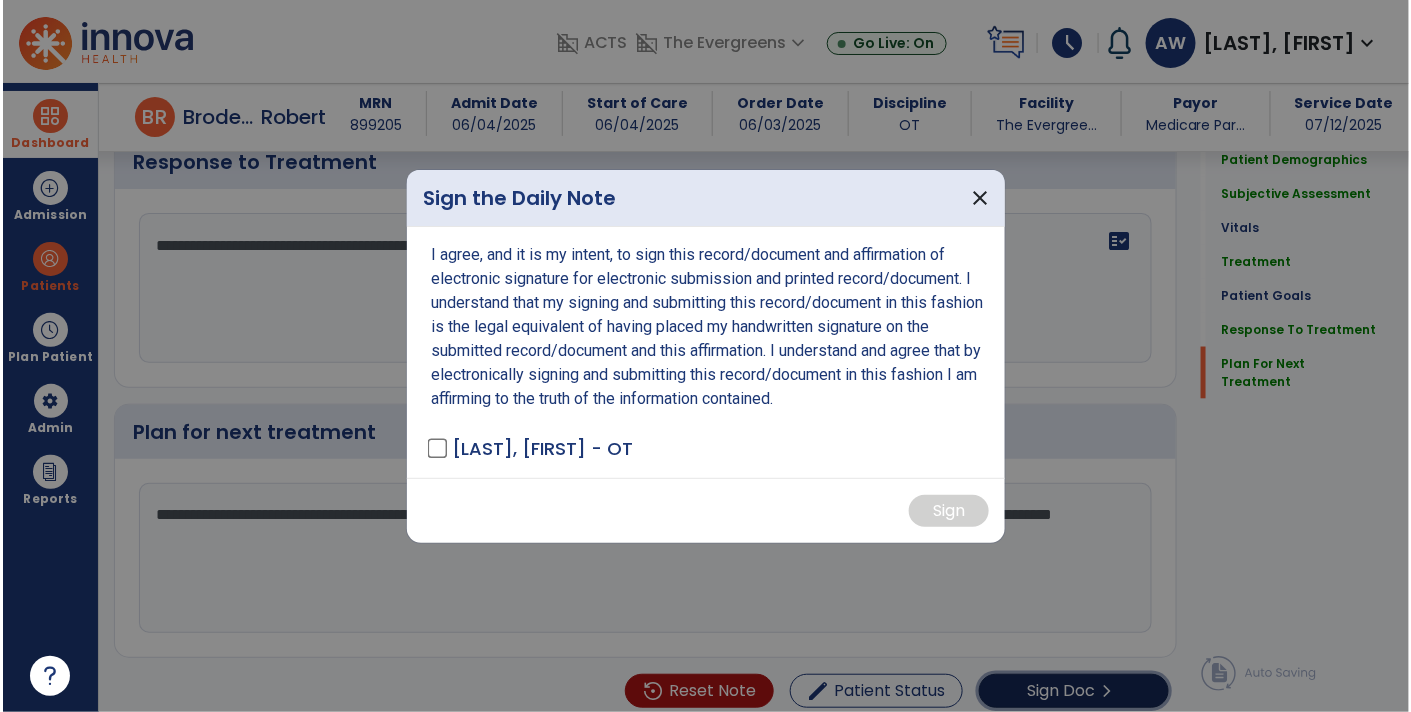 scroll, scrollTop: 3250, scrollLeft: 0, axis: vertical 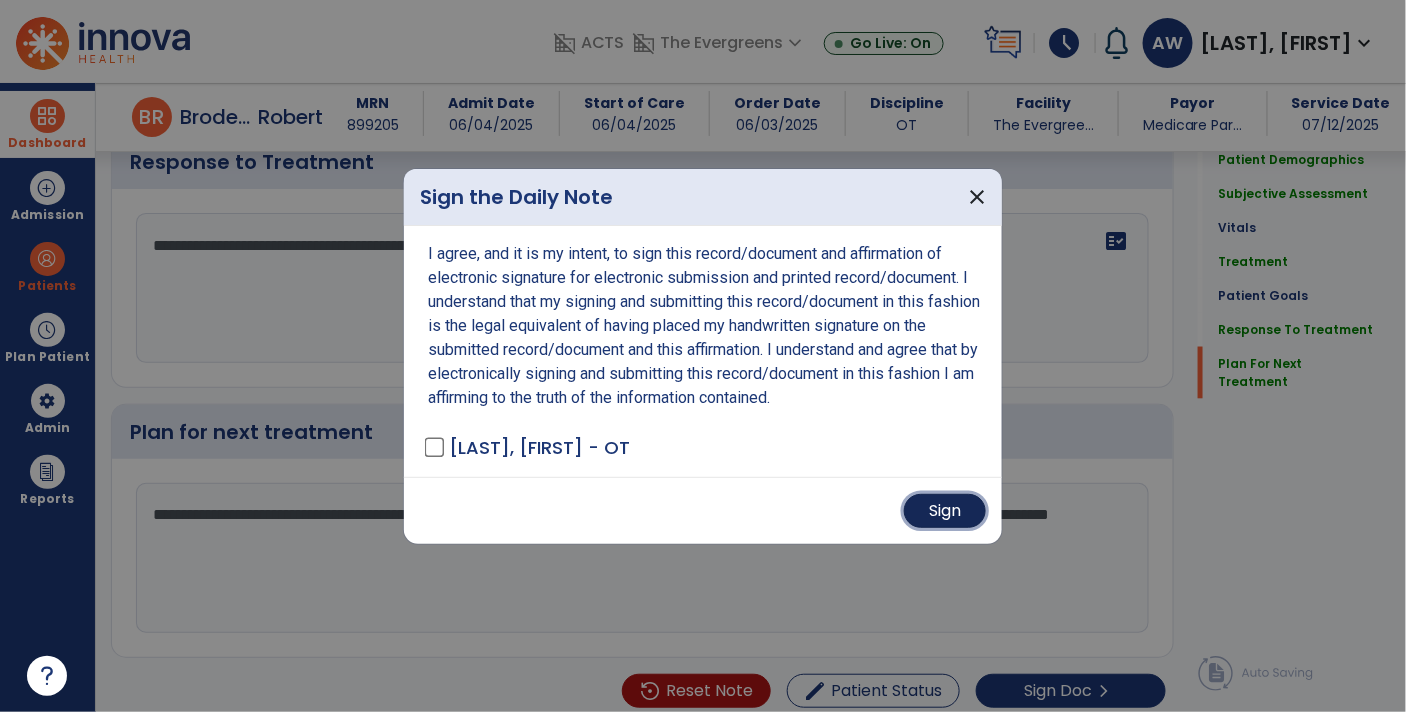 click on "Sign" at bounding box center (945, 511) 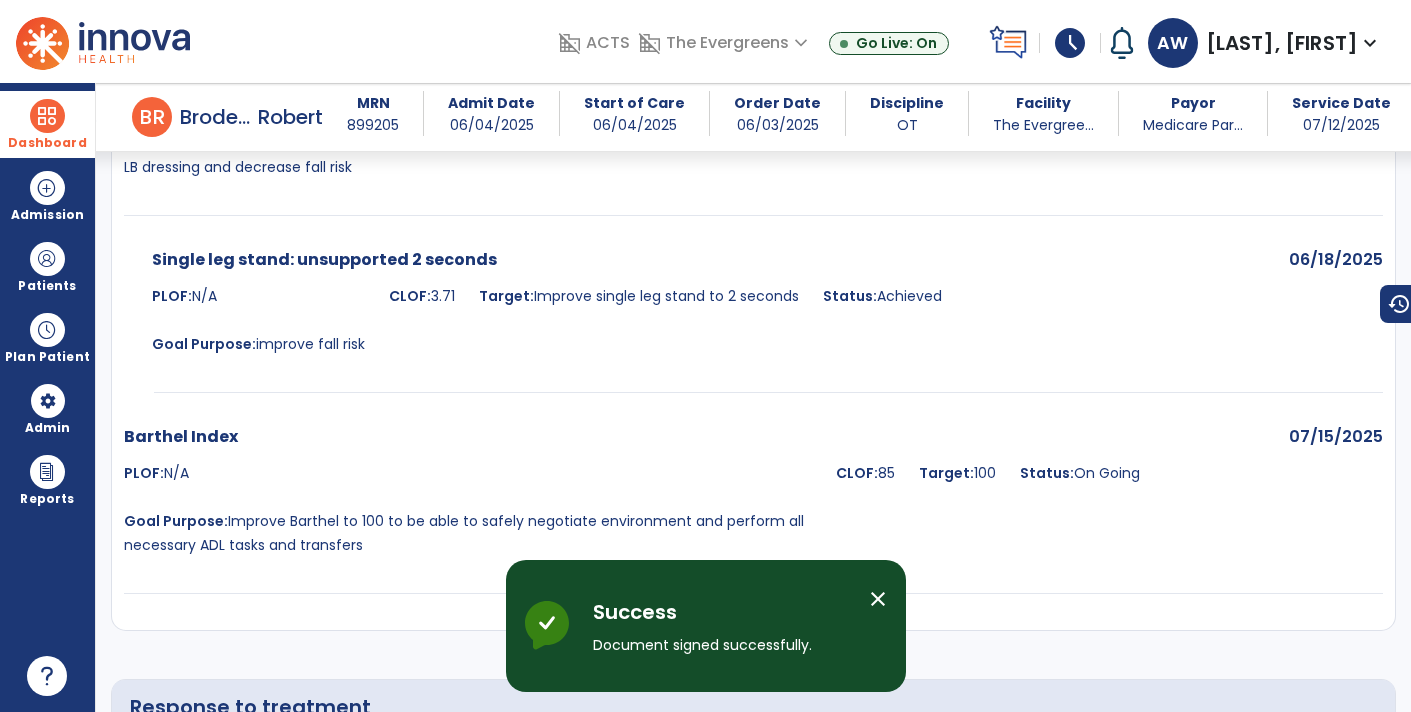 scroll, scrollTop: 4956, scrollLeft: 0, axis: vertical 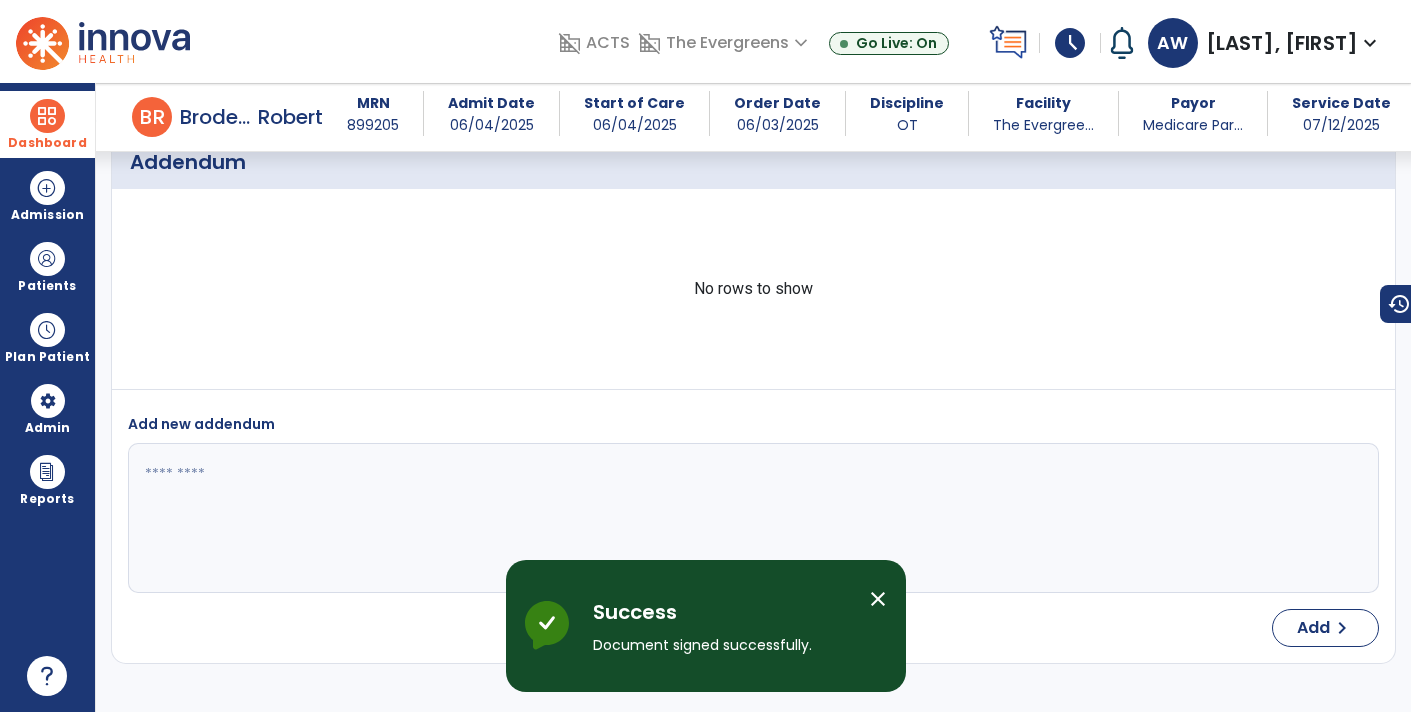 click on "Dashboard" at bounding box center [47, 143] 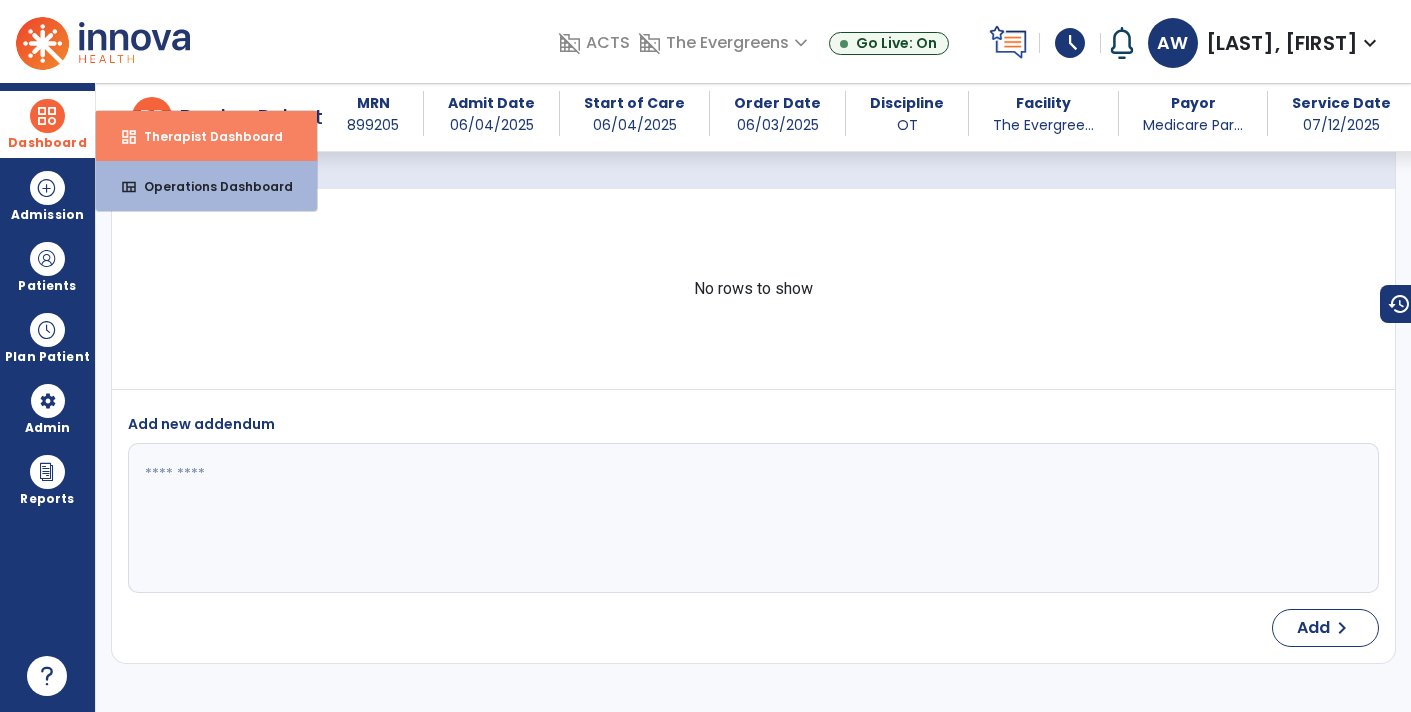 click on "dashboard" at bounding box center (129, 137) 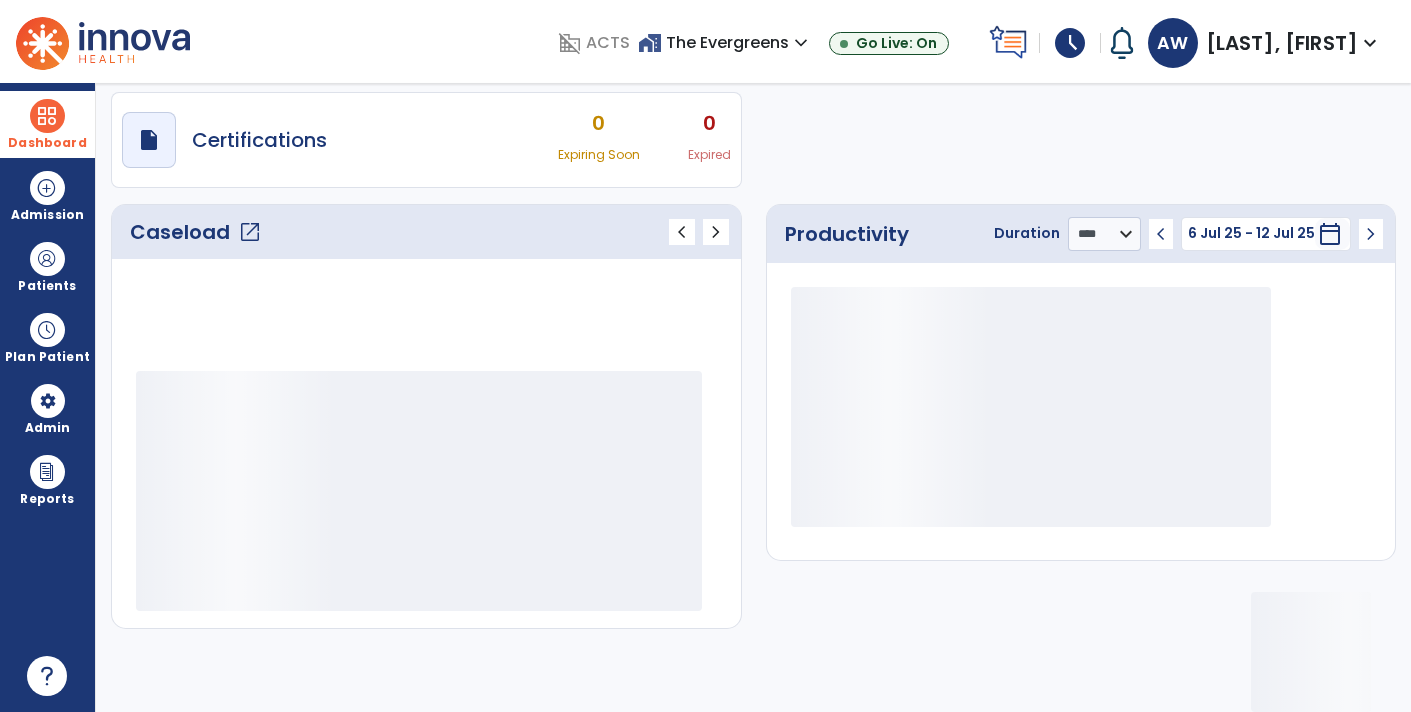 scroll, scrollTop: 162, scrollLeft: 0, axis: vertical 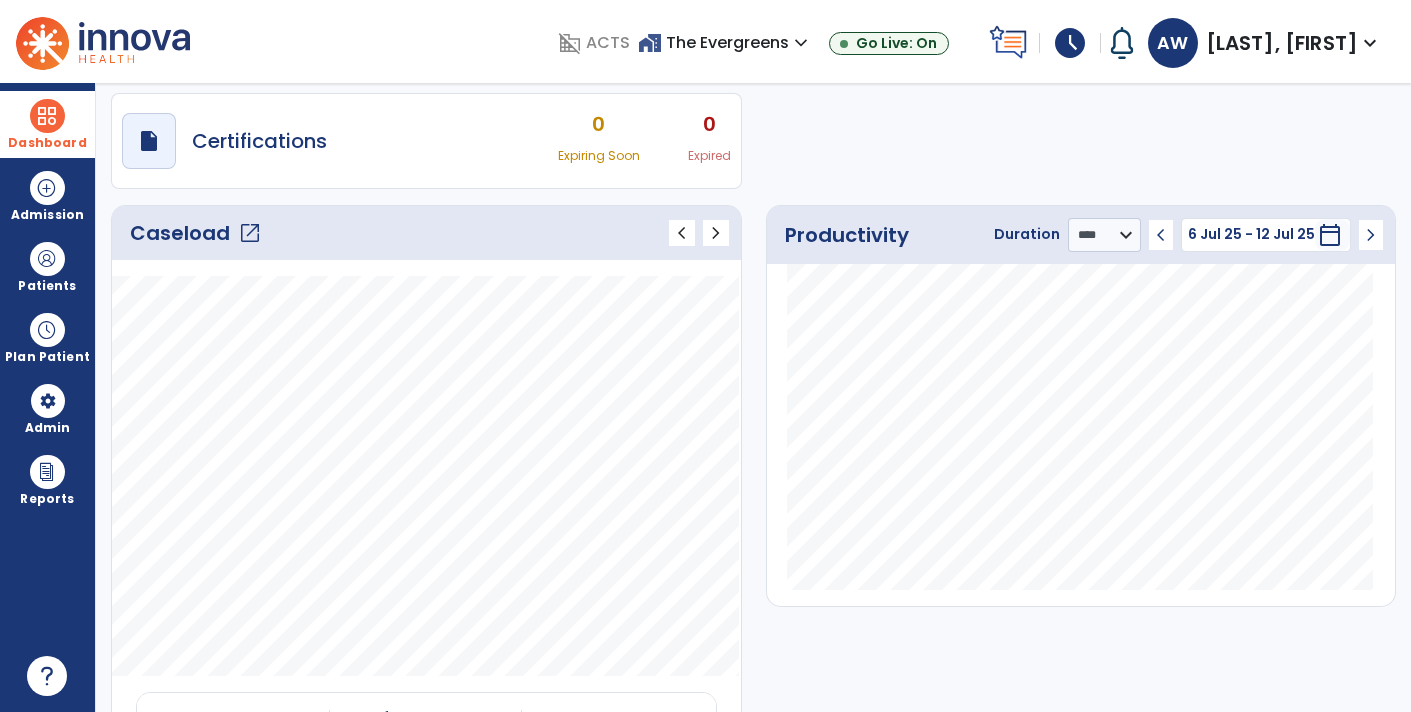 click on "open_in_new" 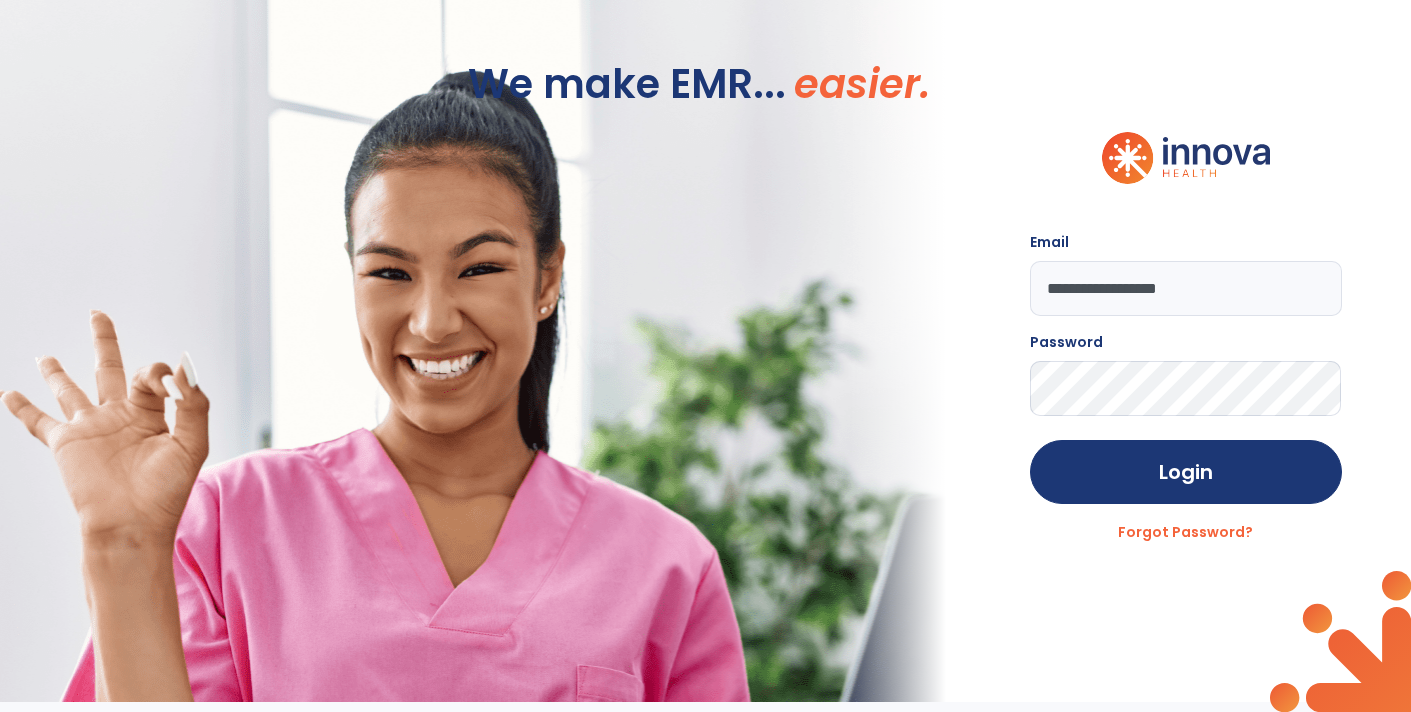 scroll, scrollTop: 0, scrollLeft: 0, axis: both 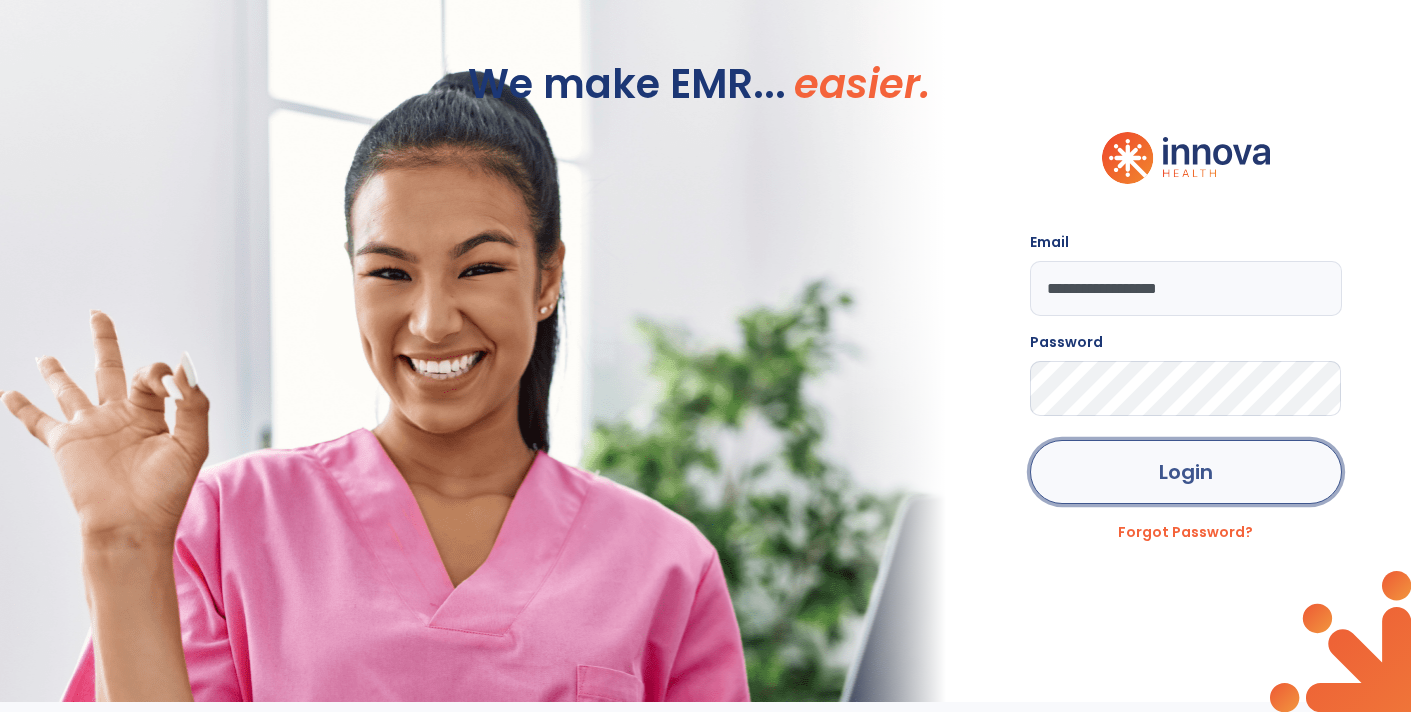 click on "Login" 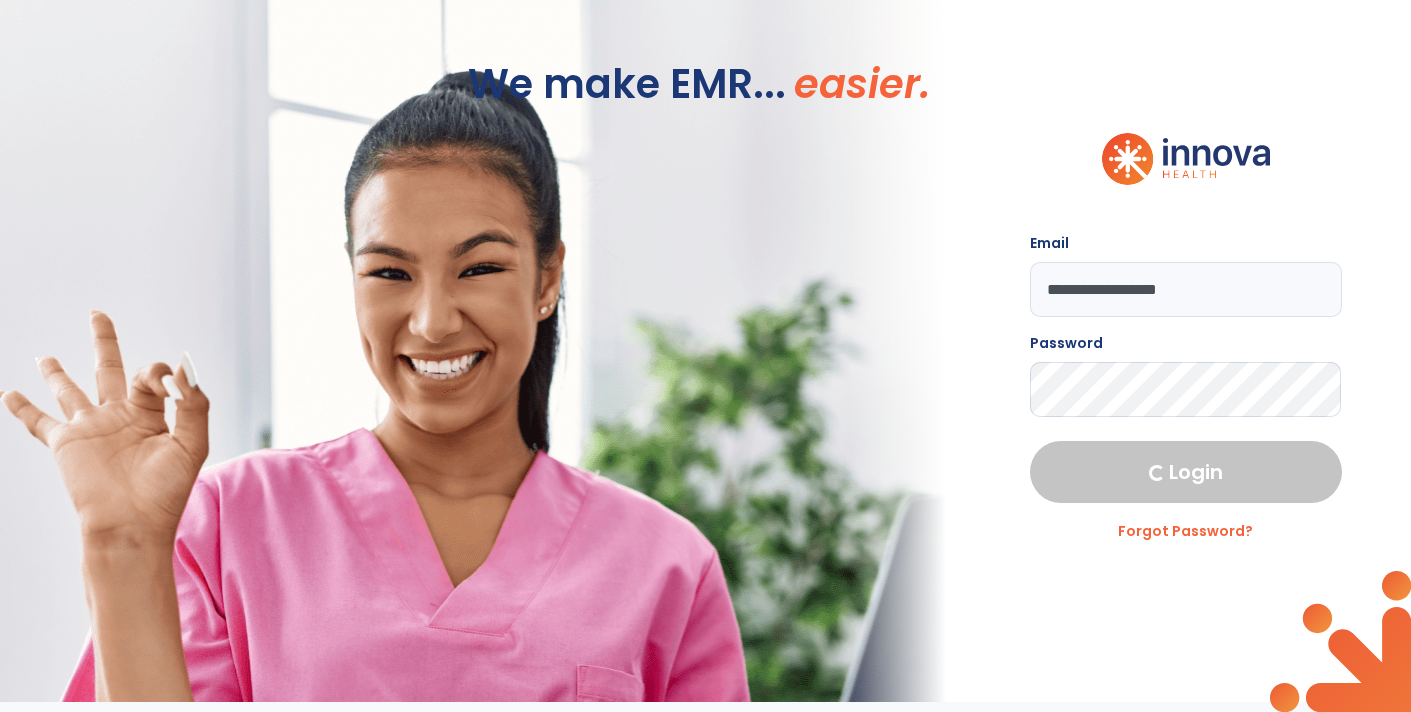 select on "****" 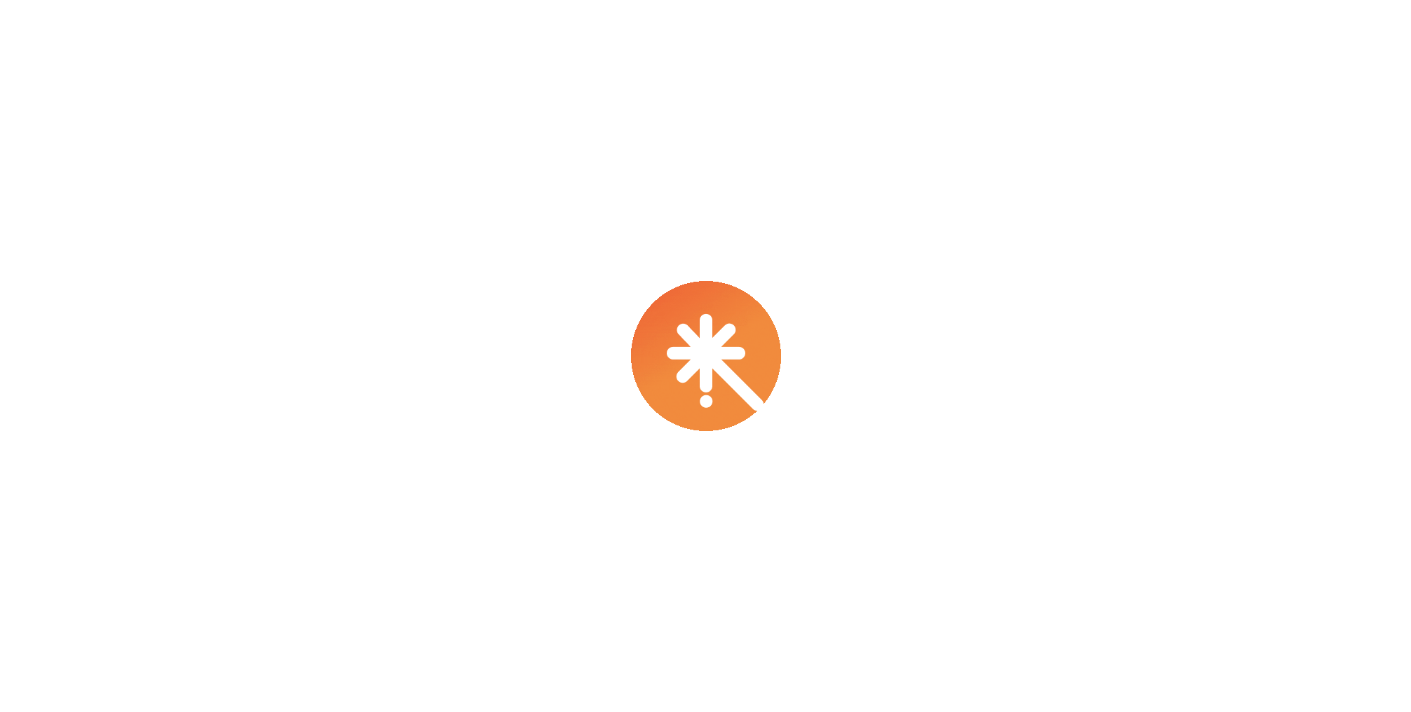 scroll, scrollTop: 0, scrollLeft: 0, axis: both 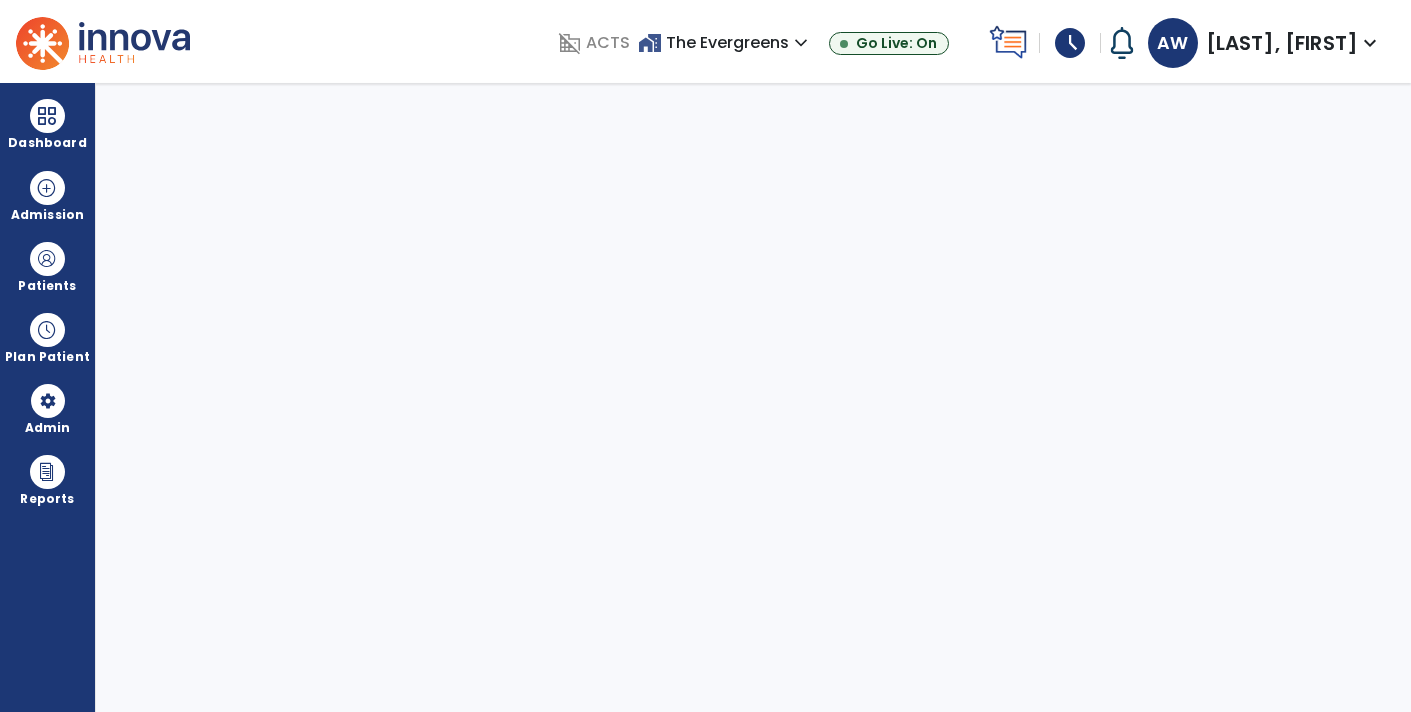 select on "****" 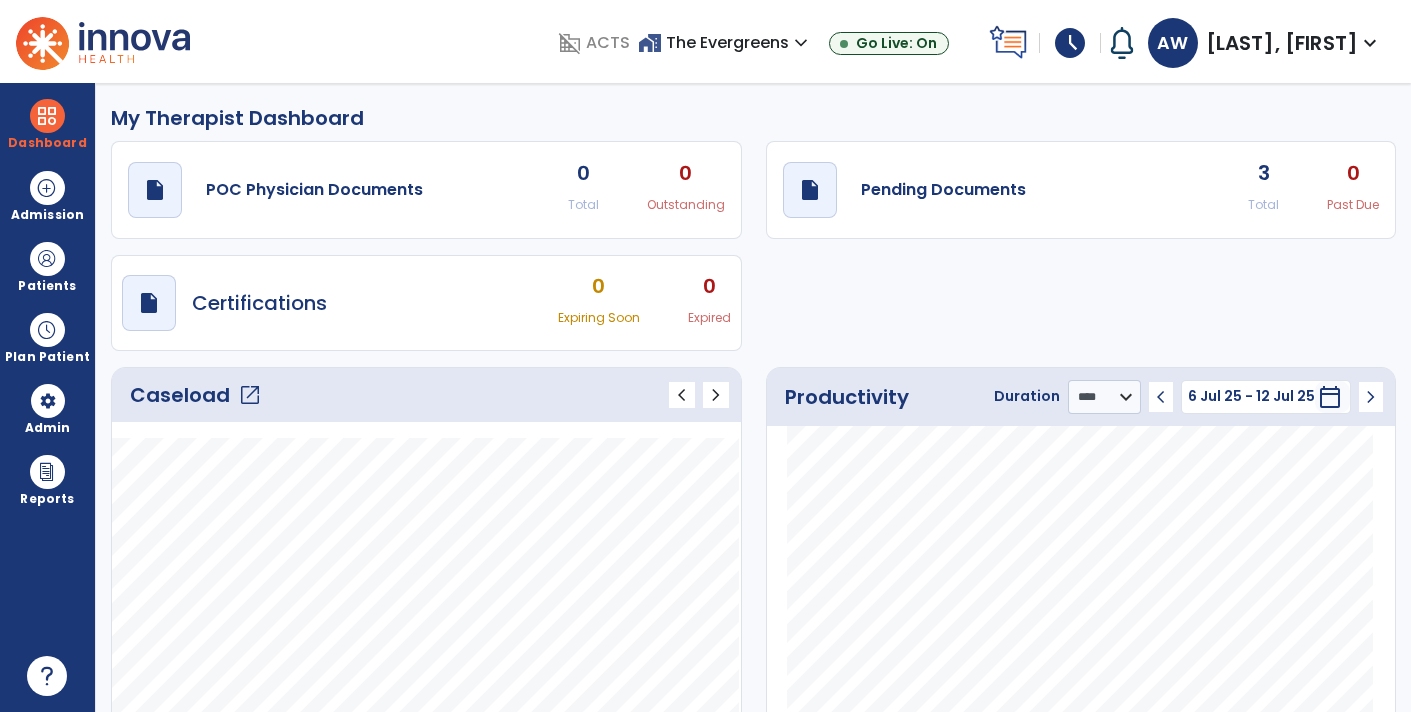 click 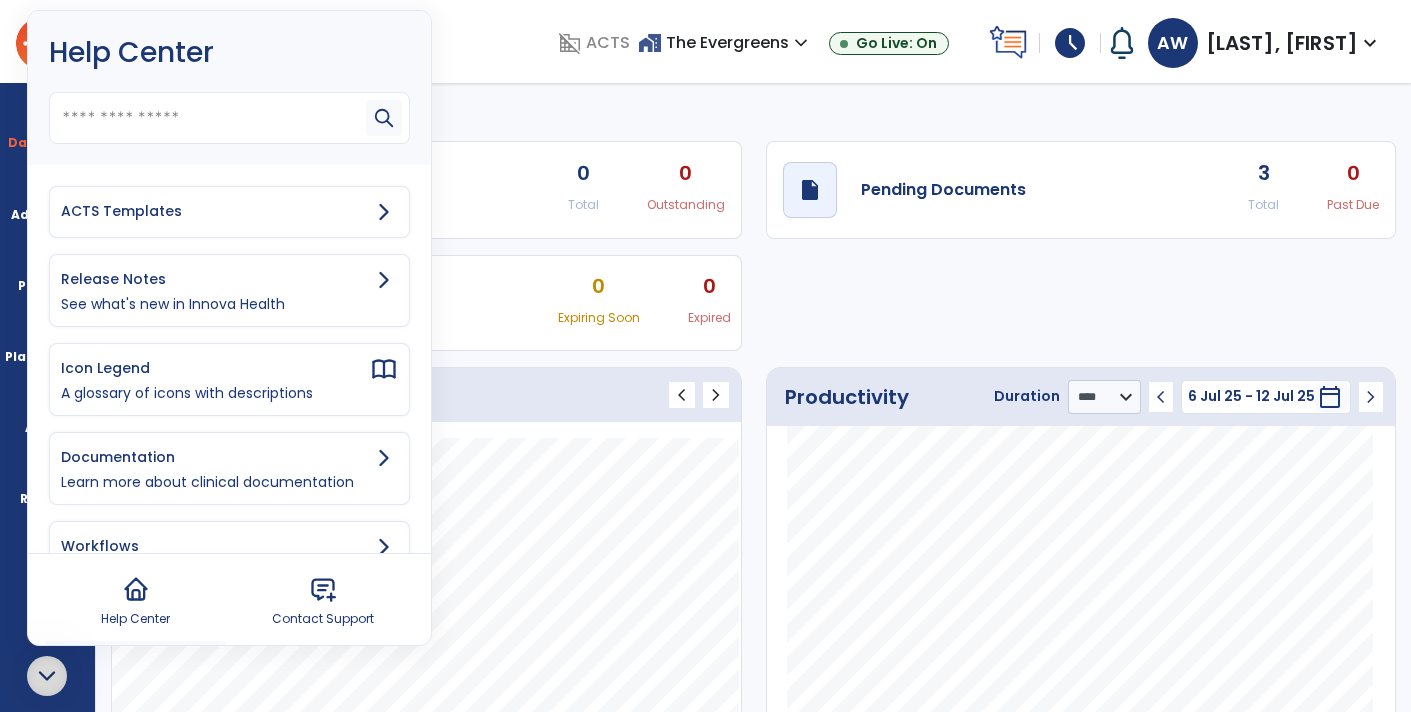 click on "ACTS Templates" at bounding box center [229, 212] 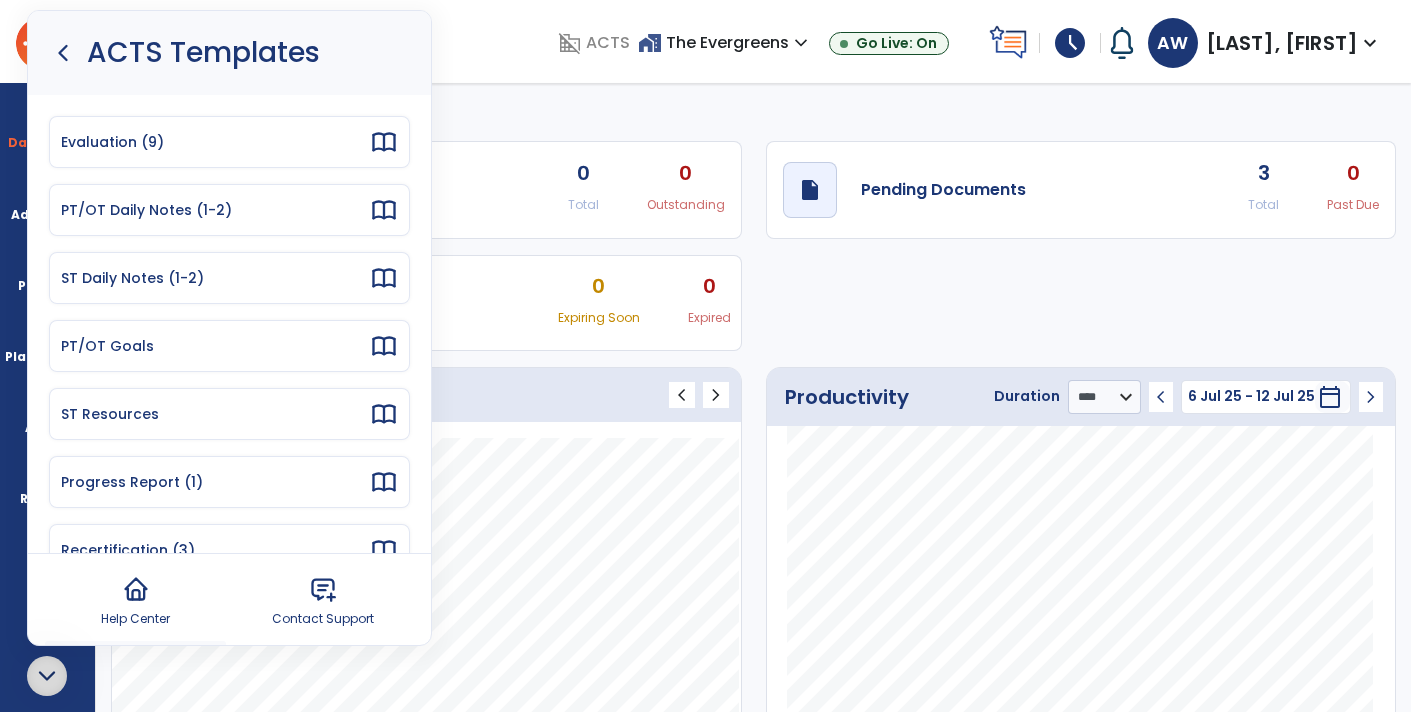 click on "PT/OT Daily Notes (1-2)" at bounding box center [229, 210] 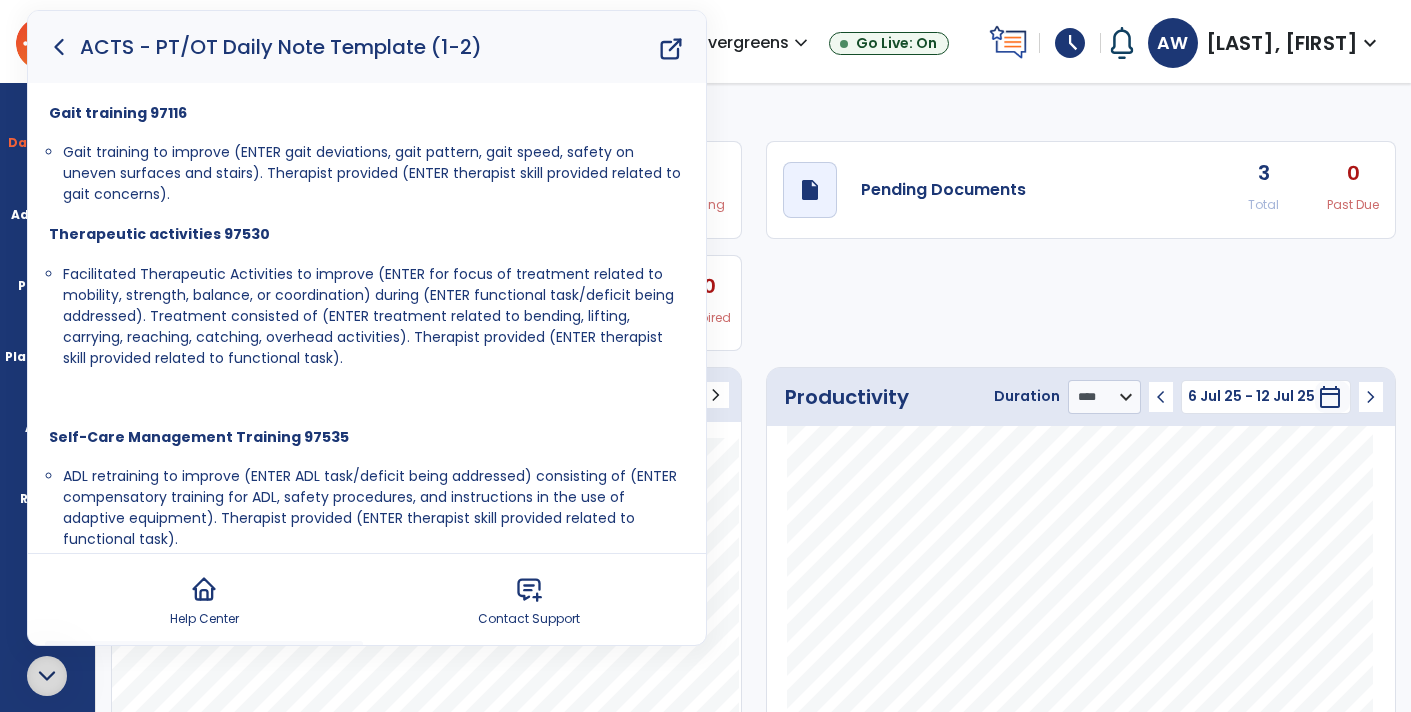 scroll, scrollTop: 686, scrollLeft: 0, axis: vertical 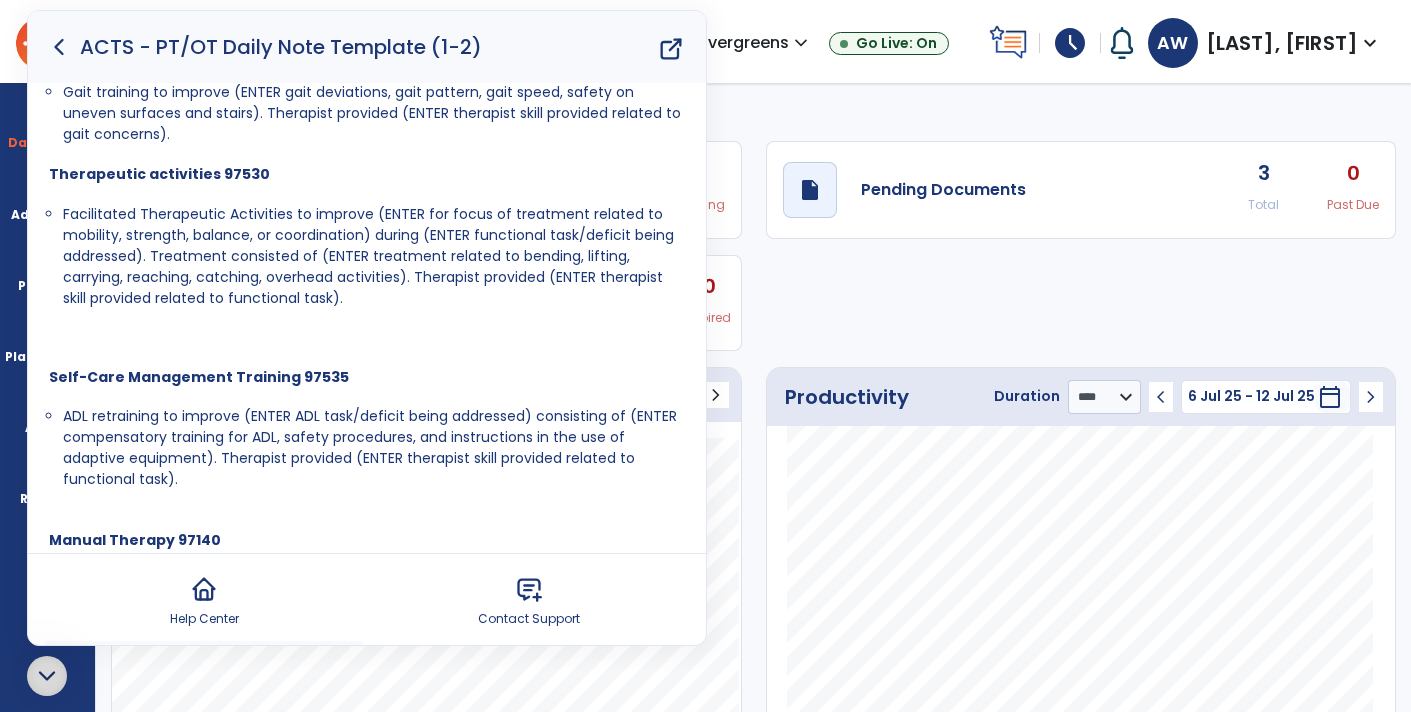 click on "Facilitated Therapeutic Activities to improve (ENTER for focus of treatment related to mobility, strength, balance, or coordination) during (ENTER functional task/deficit being addressed). Treatment consisted of (ENTER treatment related to bending, lifting, carrying, reaching, catching, overhead activities). Therapist provided (ENTER therapist skill provided related to functional task)." at bounding box center (368, 256) 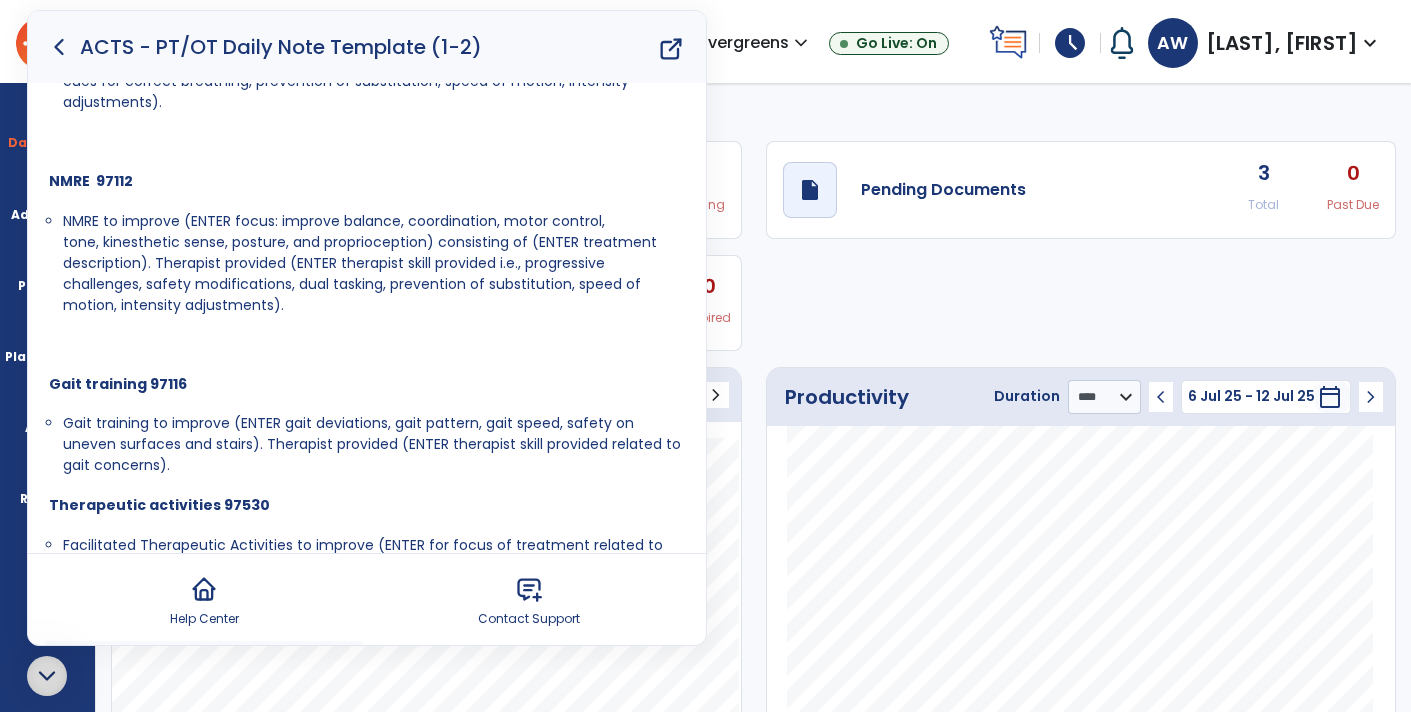 scroll, scrollTop: 353, scrollLeft: 0, axis: vertical 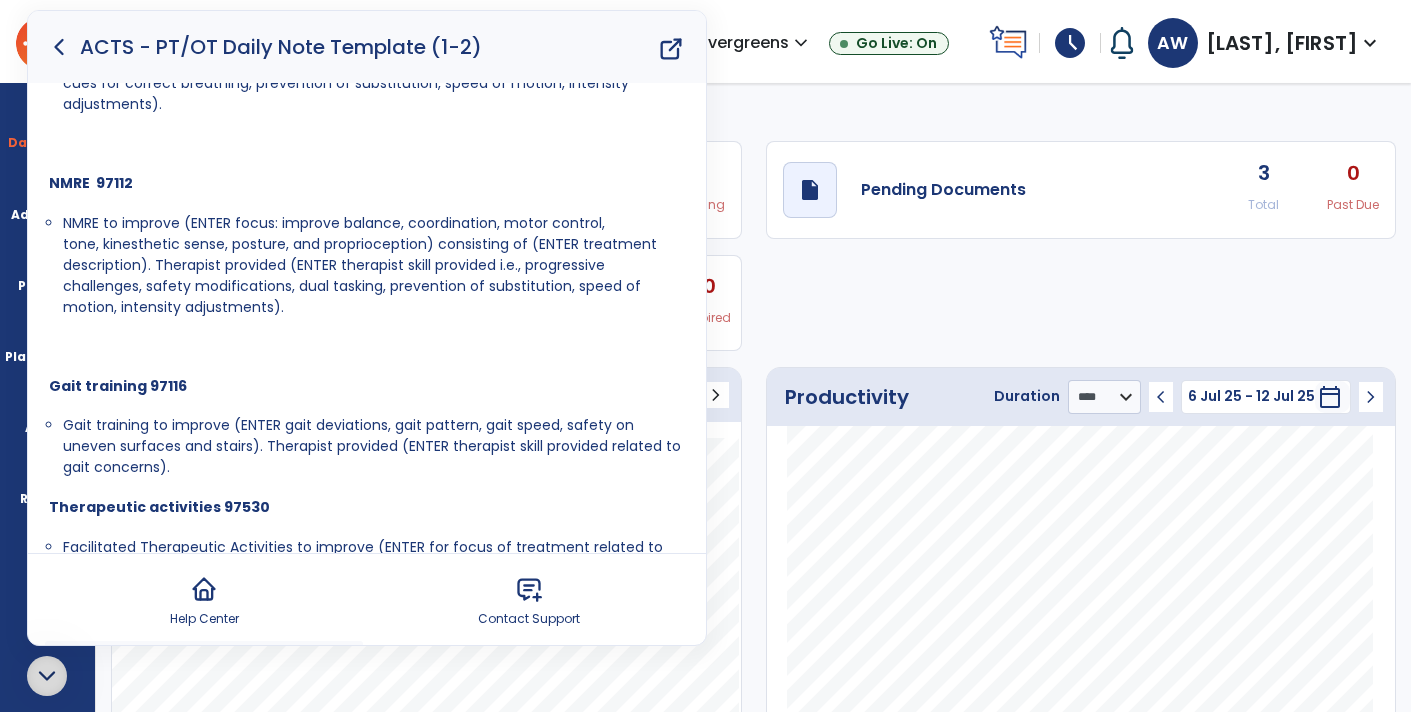 click on "NMRE to improve (ENTER focus: improve balance, coordination, motor control, tone, kinesthetic sense, posture, and proprioception) consisting of (ENTER treatment description). Therapist provided (ENTER therapist skill provided i.e., progressive challenges, safety modifications, dual tasking, prevention of substitution, speed of motion, intensity adjustments)." at bounding box center [360, 265] 